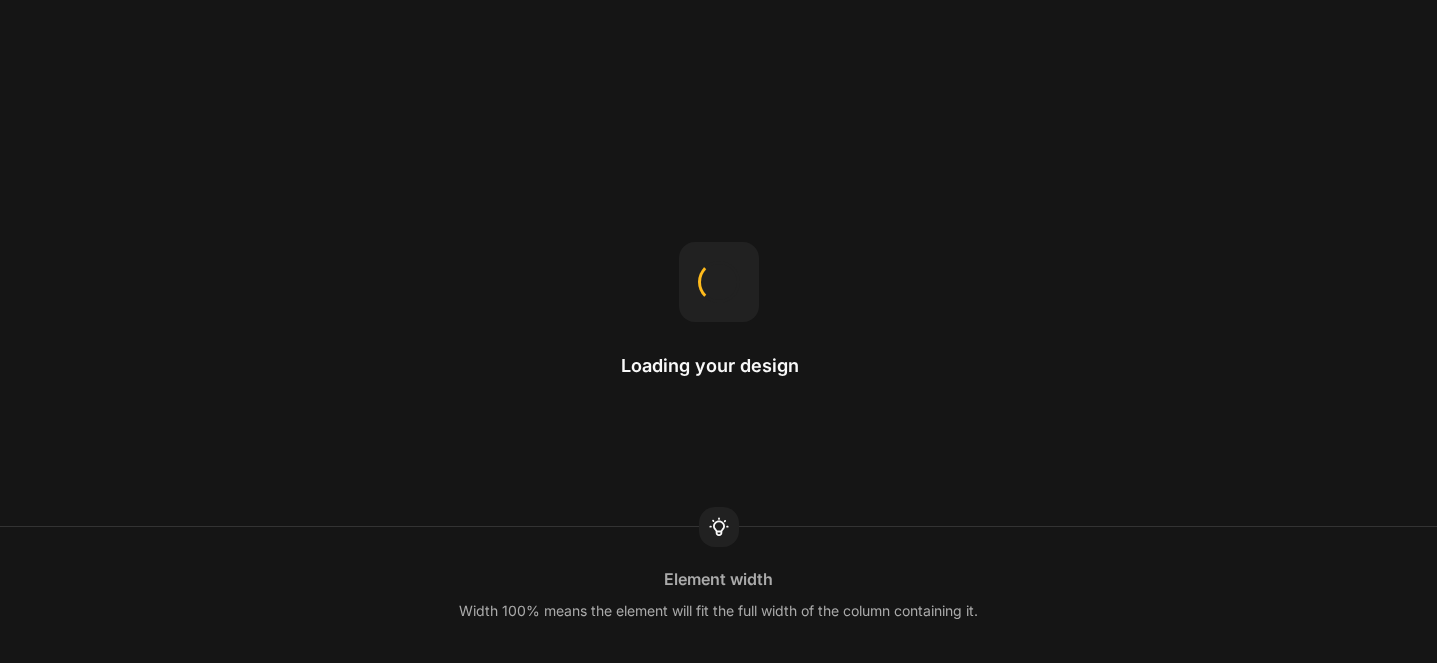 scroll, scrollTop: 0, scrollLeft: 0, axis: both 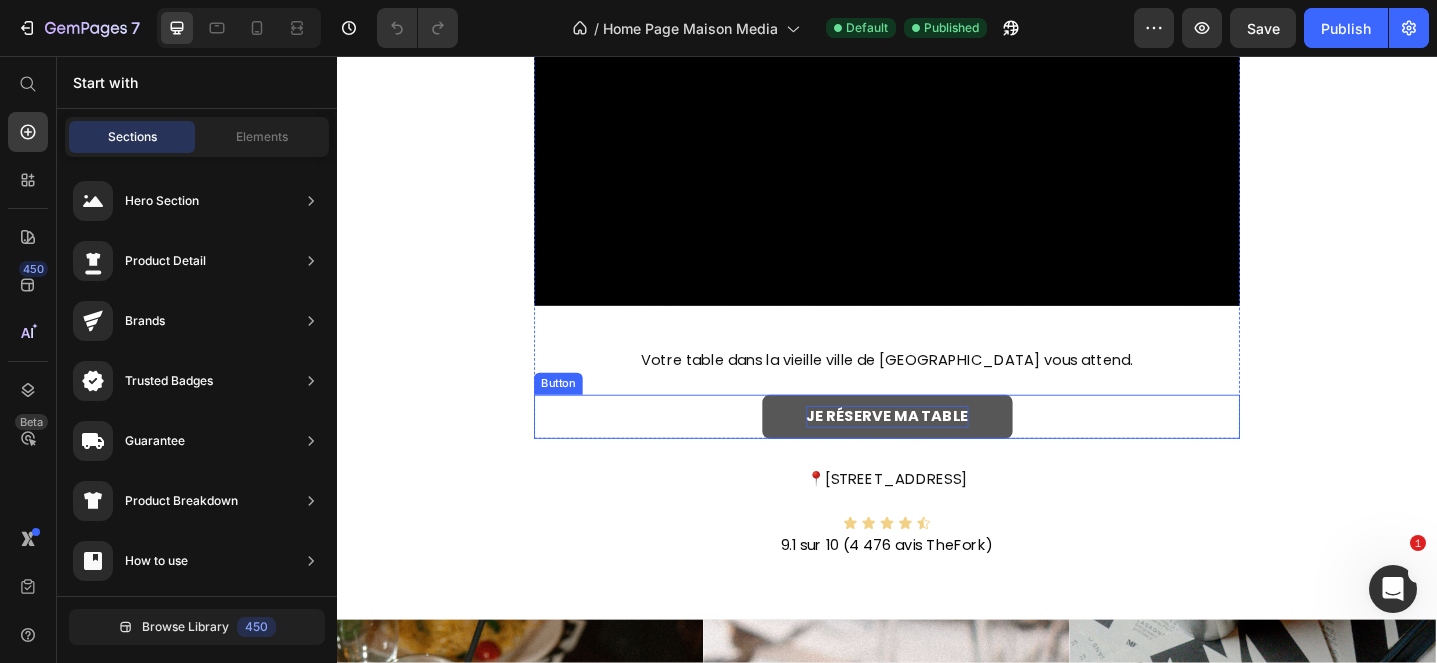 click on "je réserve ma table" at bounding box center [937, 450] 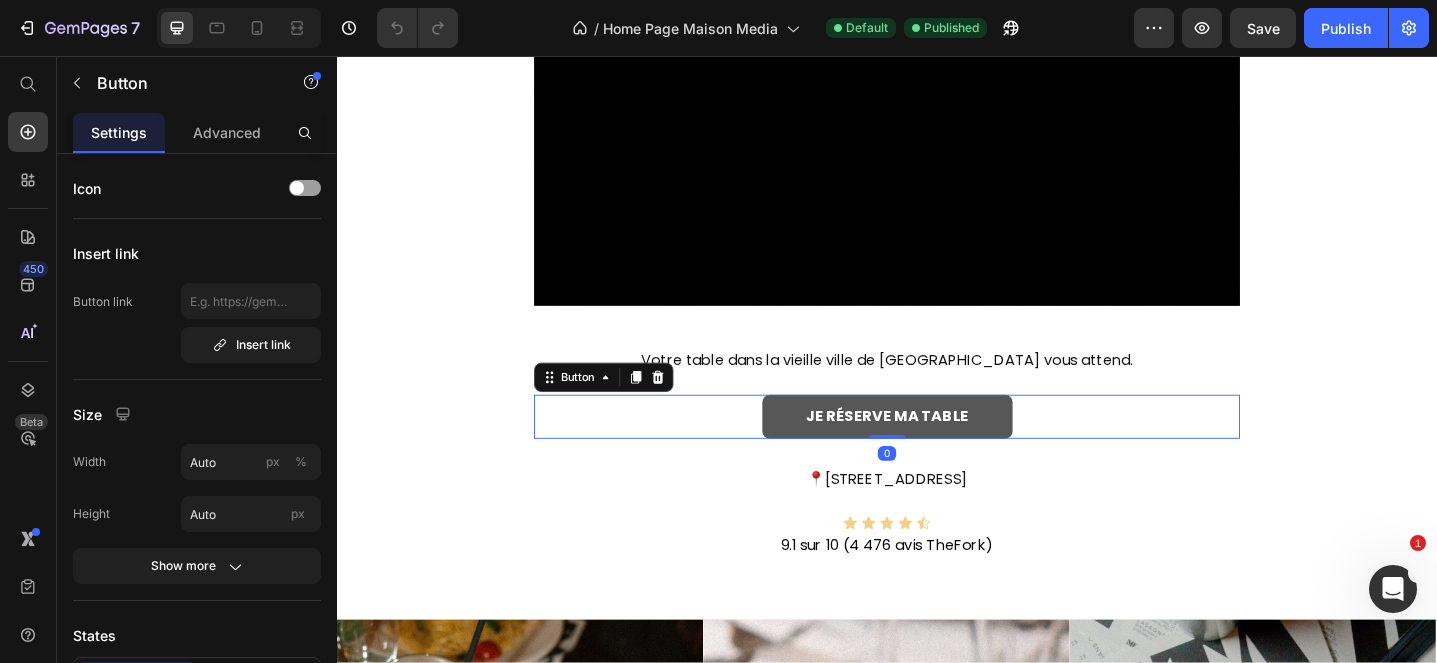 click on "je réserve ma table" at bounding box center [937, 450] 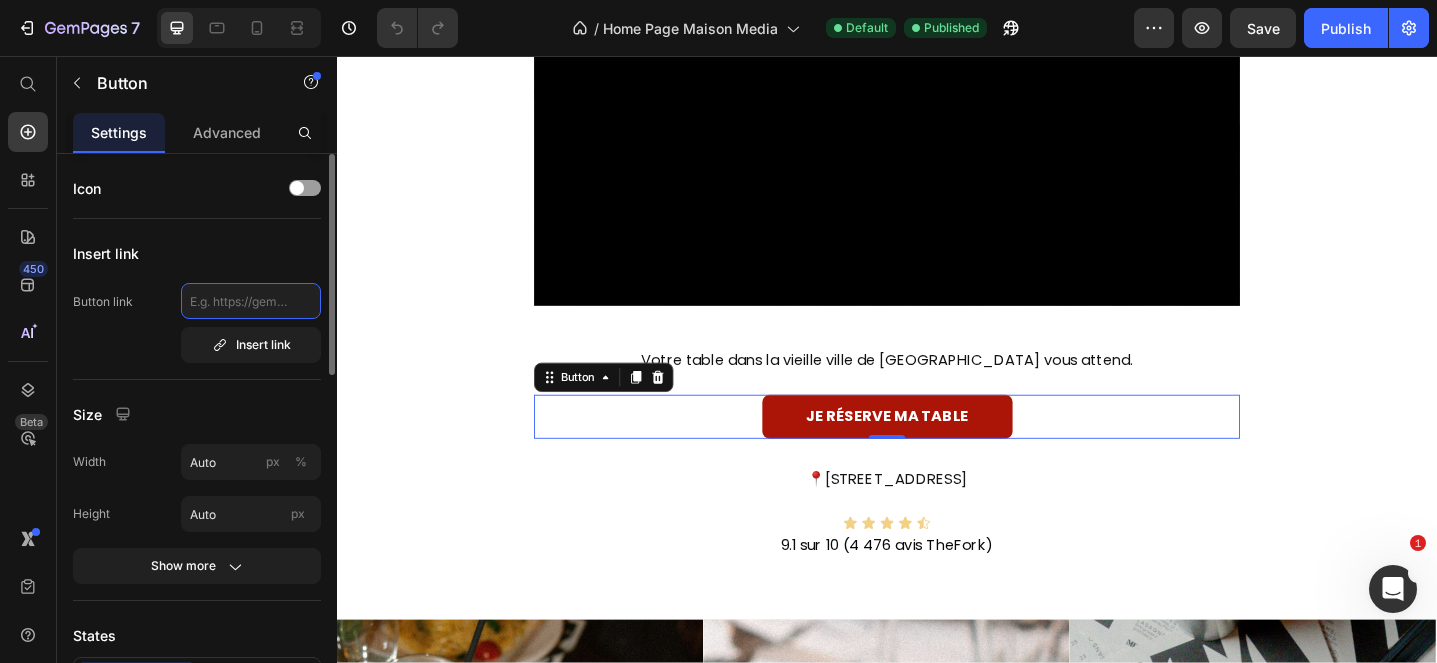 click 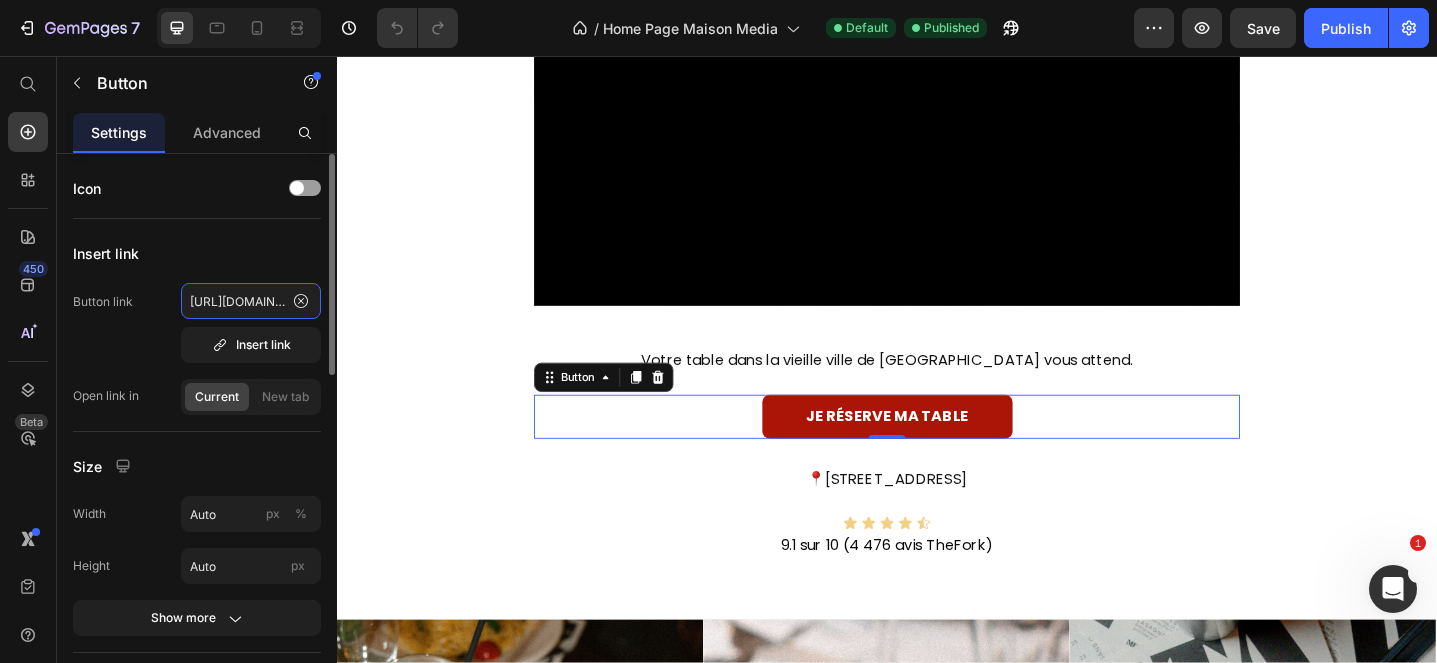 scroll, scrollTop: 0, scrollLeft: 3163, axis: horizontal 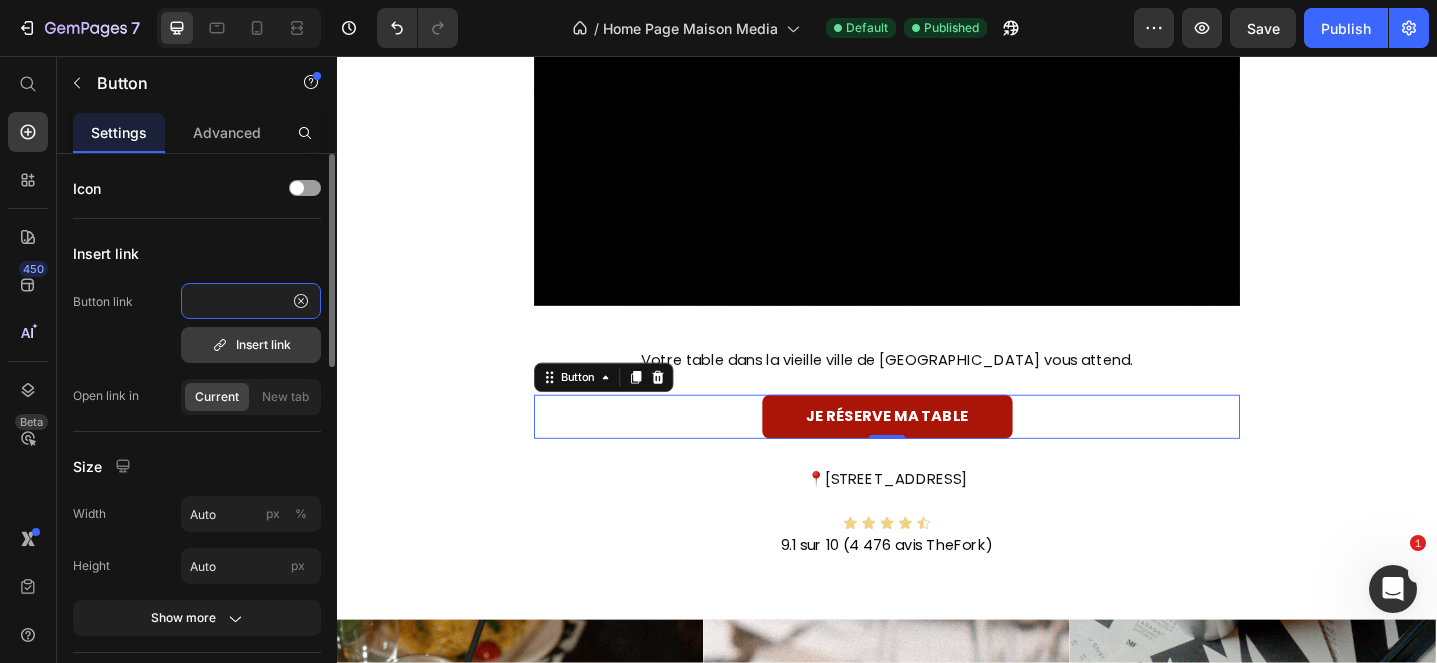 type on "[URL][DOMAIN_NAME][DOMAIN_NAME]" 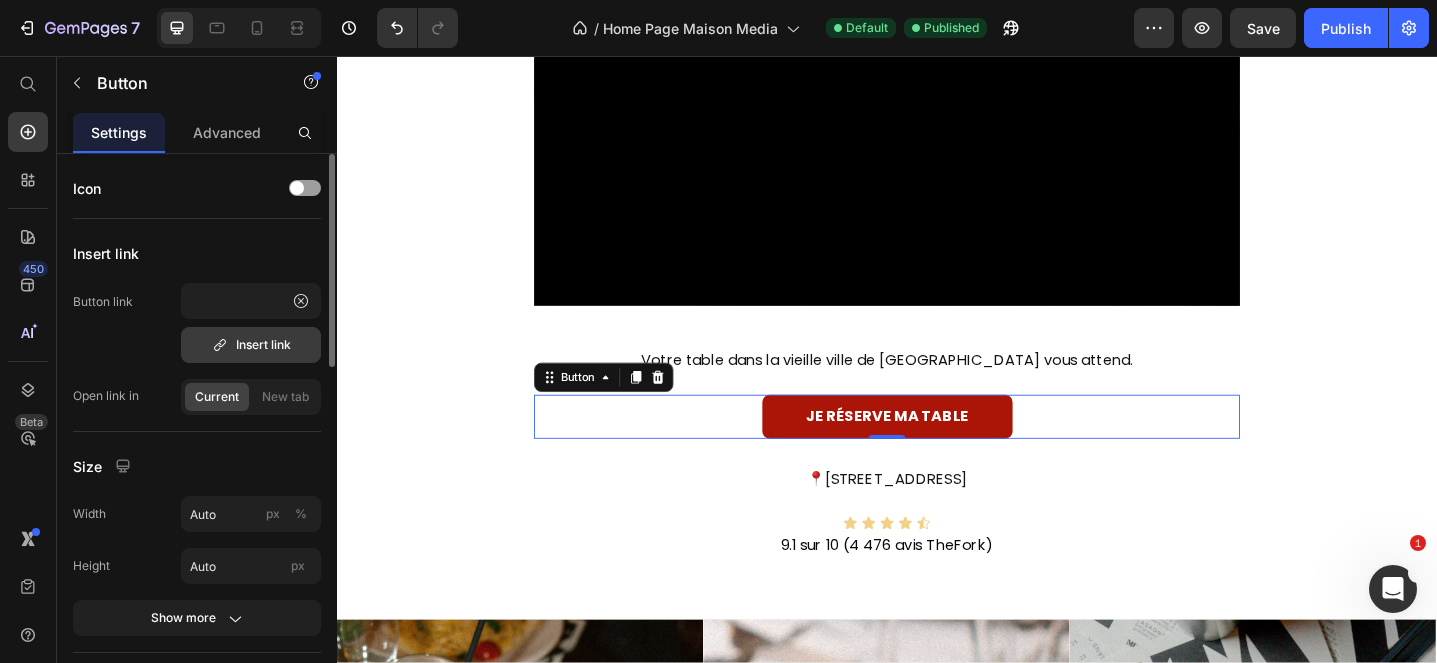 click on "Insert link" at bounding box center [251, 345] 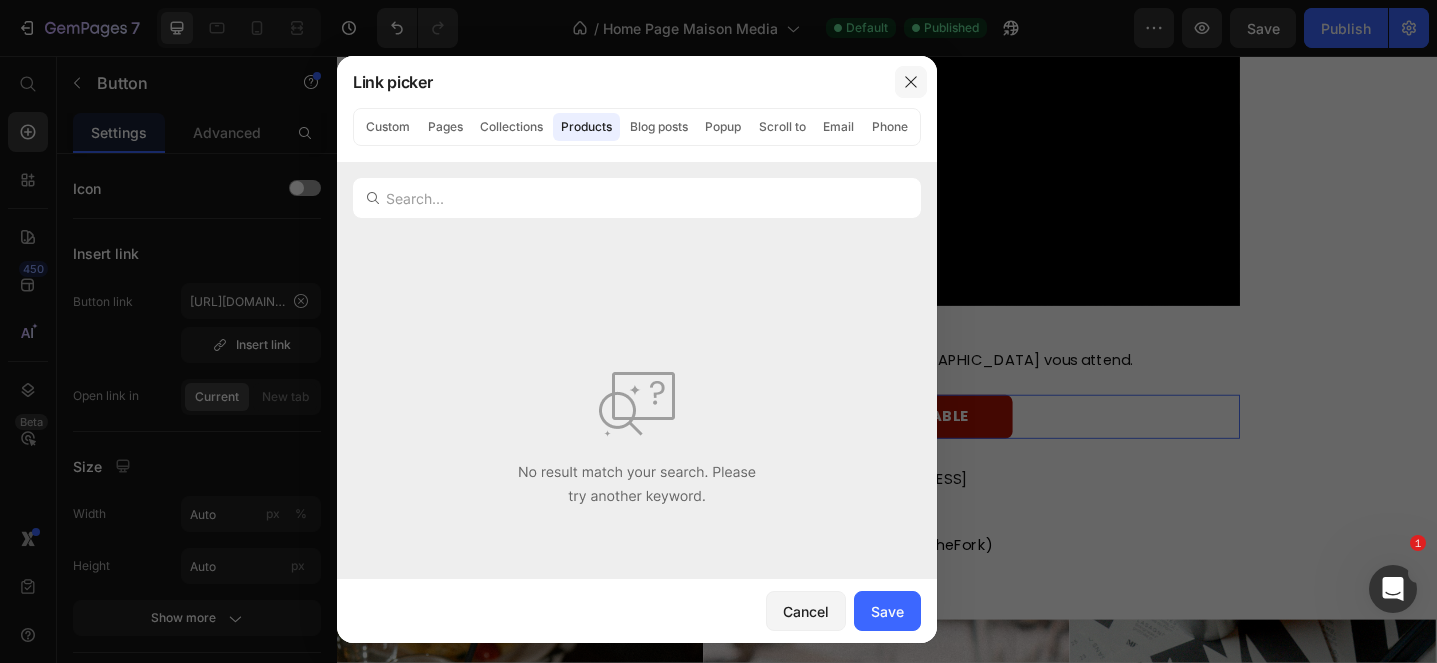 click at bounding box center [911, 82] 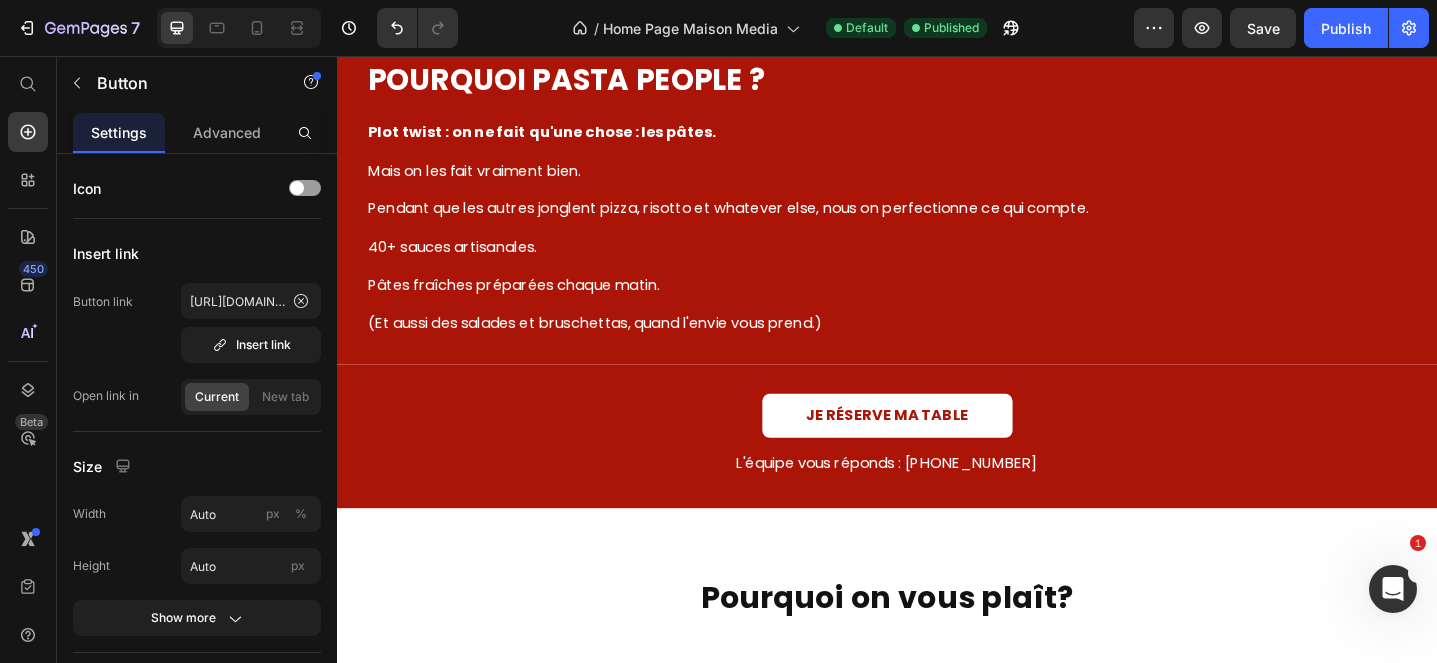 scroll, scrollTop: 2737, scrollLeft: 0, axis: vertical 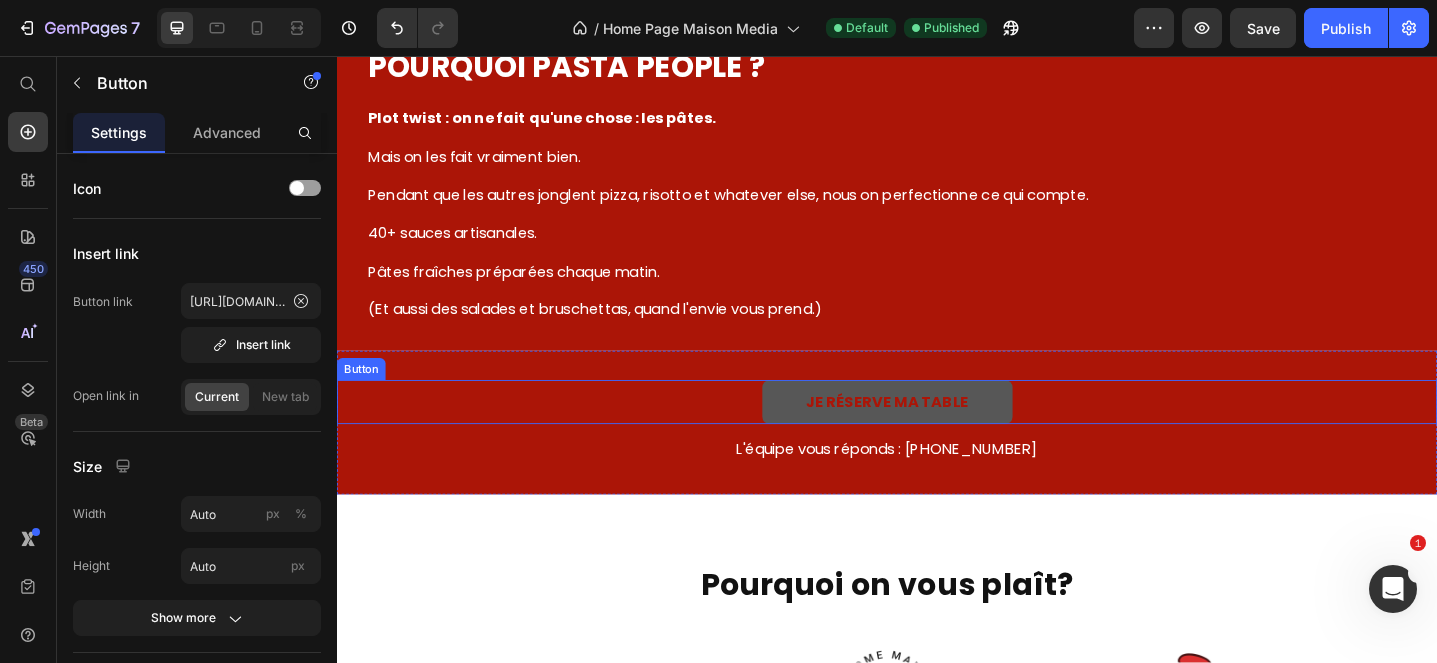 click on "je réserve ma table" at bounding box center (937, 434) 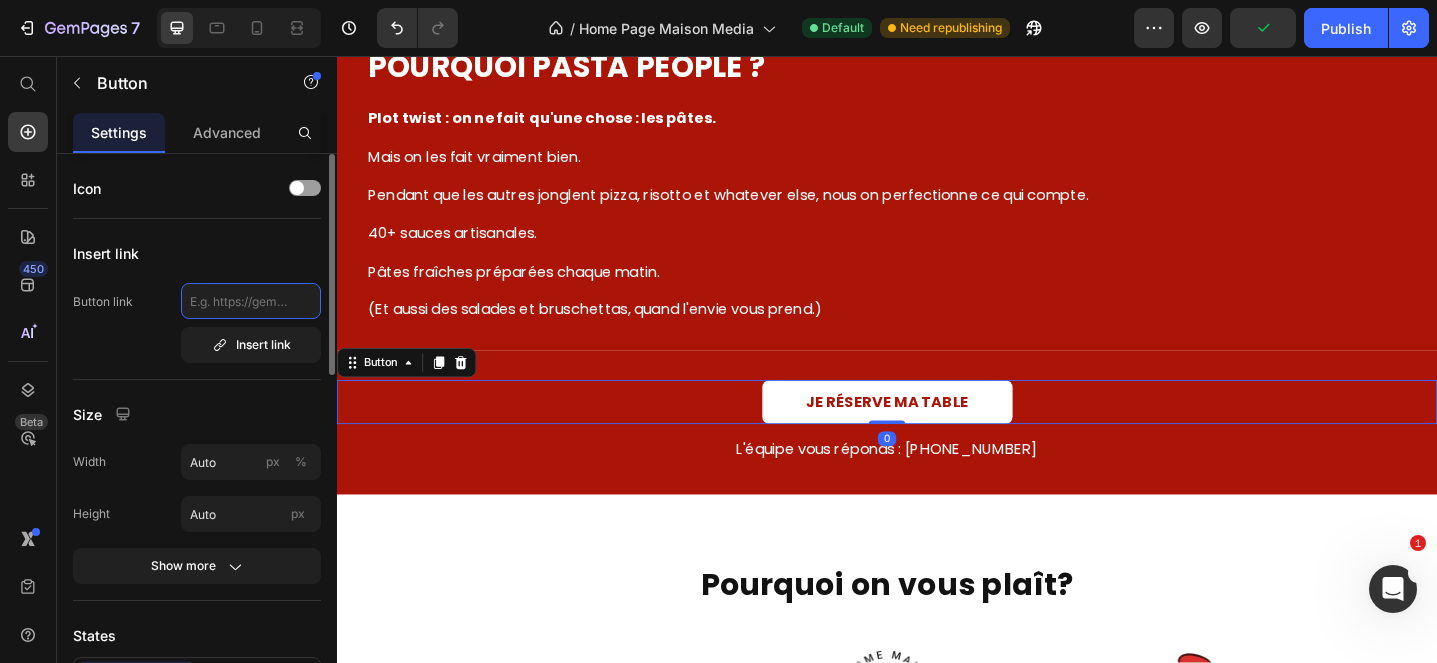 click 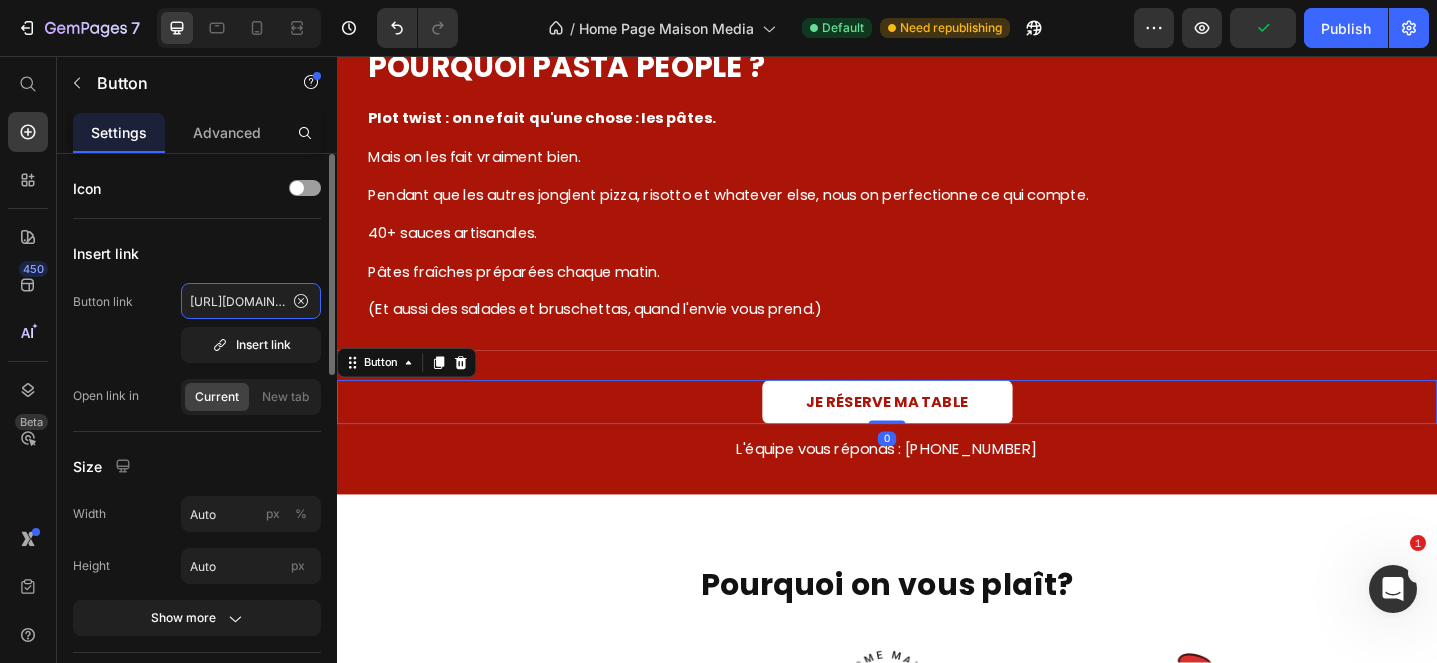 scroll, scrollTop: 0, scrollLeft: 3163, axis: horizontal 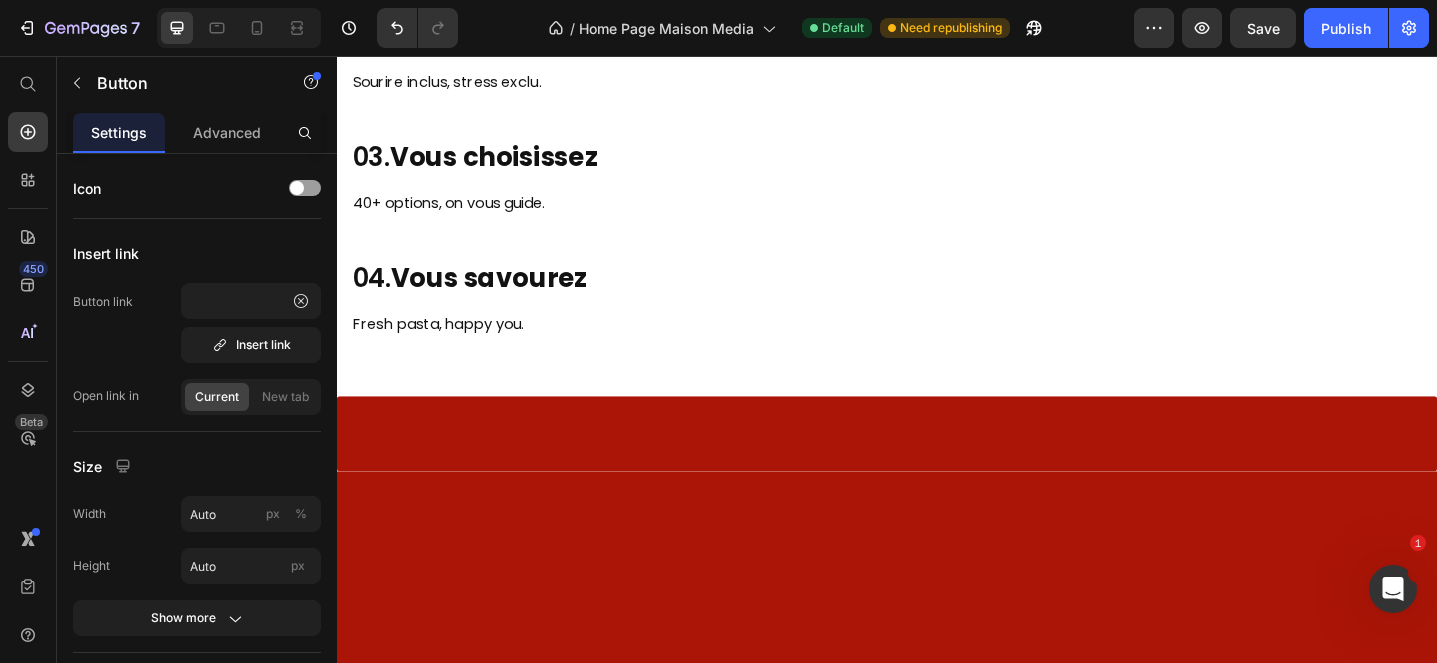 click on "je réserve ma table" at bounding box center (953, -289) 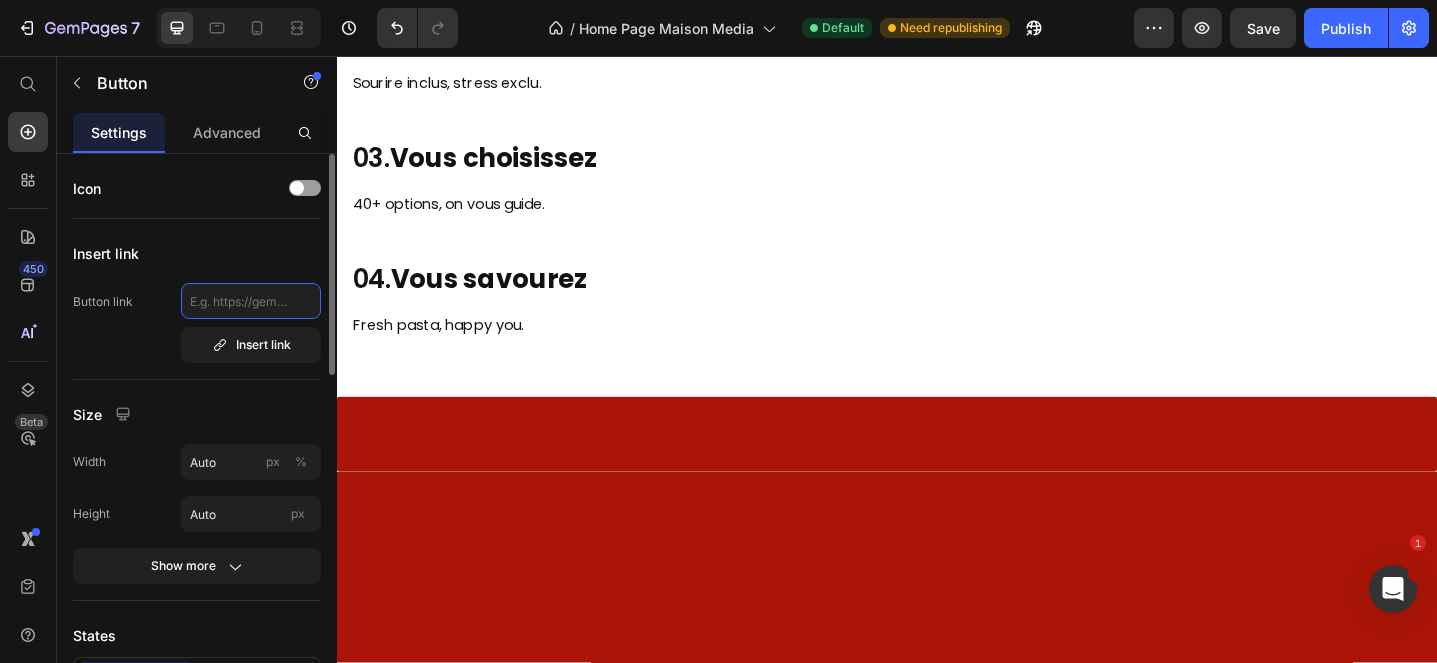 click 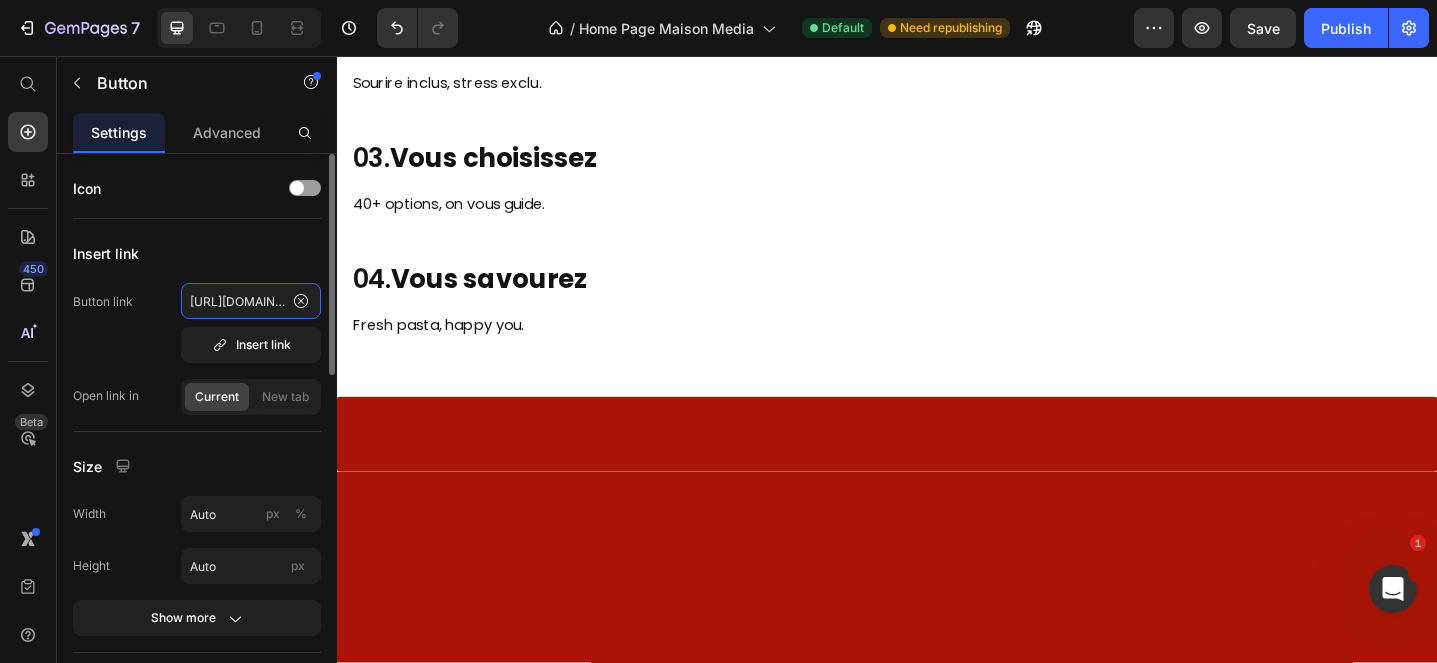 scroll, scrollTop: 0, scrollLeft: 3163, axis: horizontal 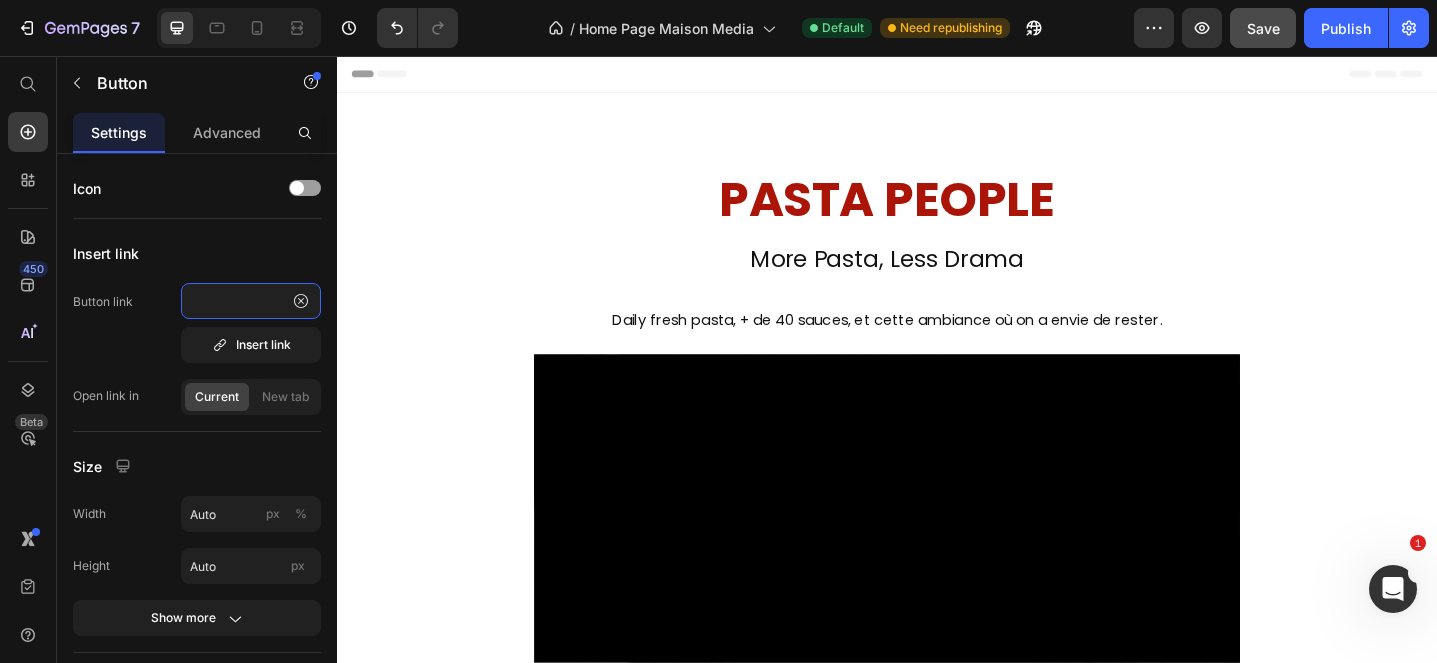 type on "[URL][DOMAIN_NAME][DOMAIN_NAME]" 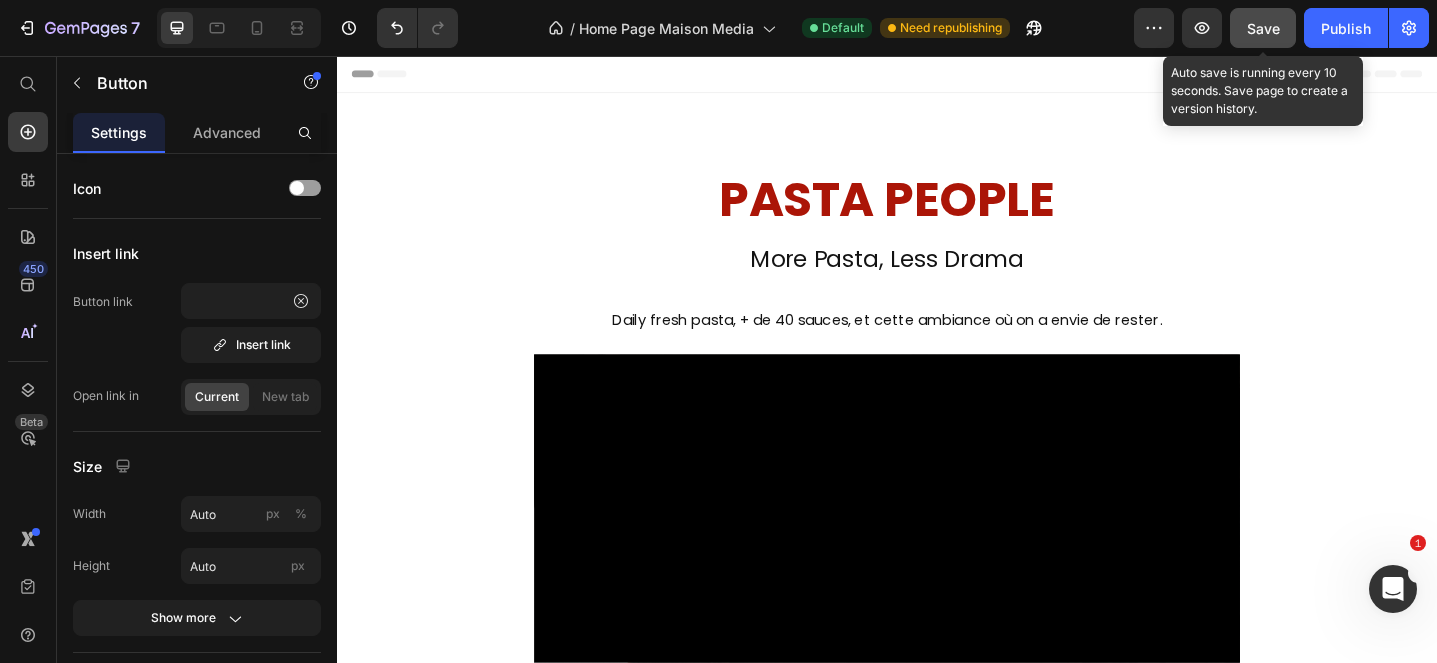 click on "Save" at bounding box center [1263, 28] 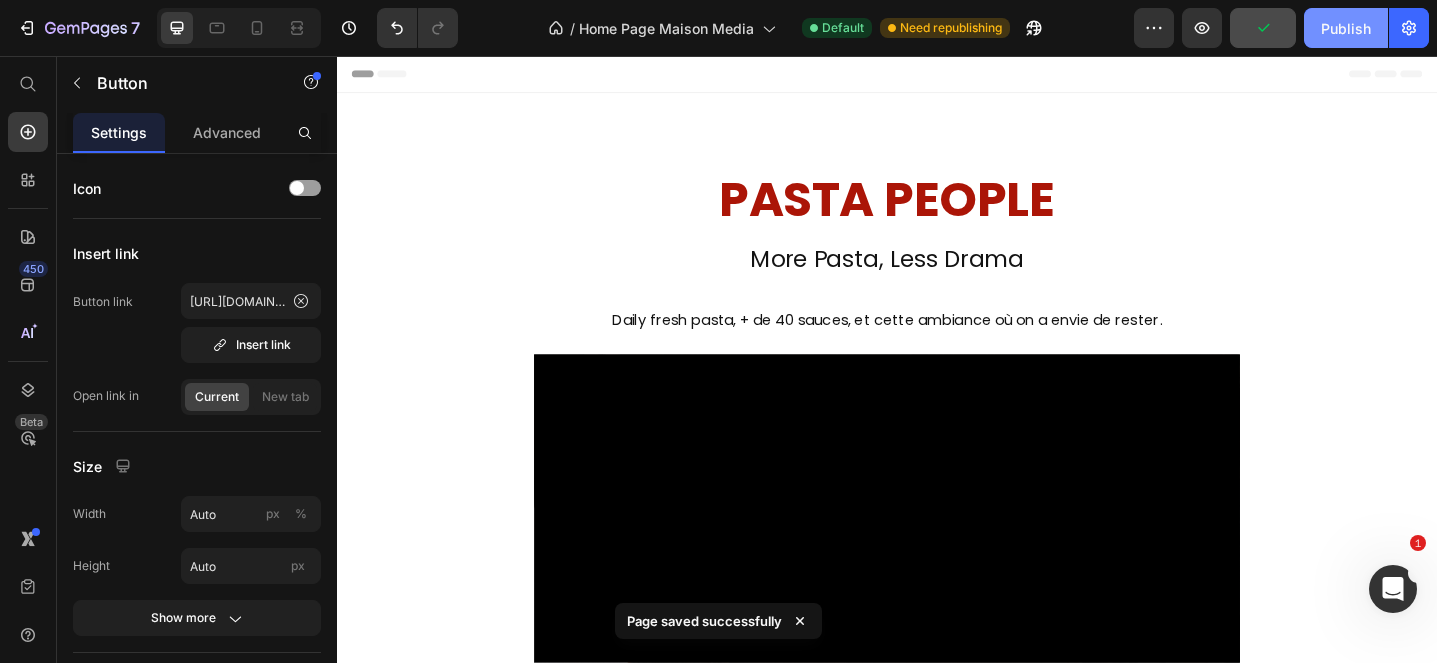 click on "Publish" at bounding box center (1346, 28) 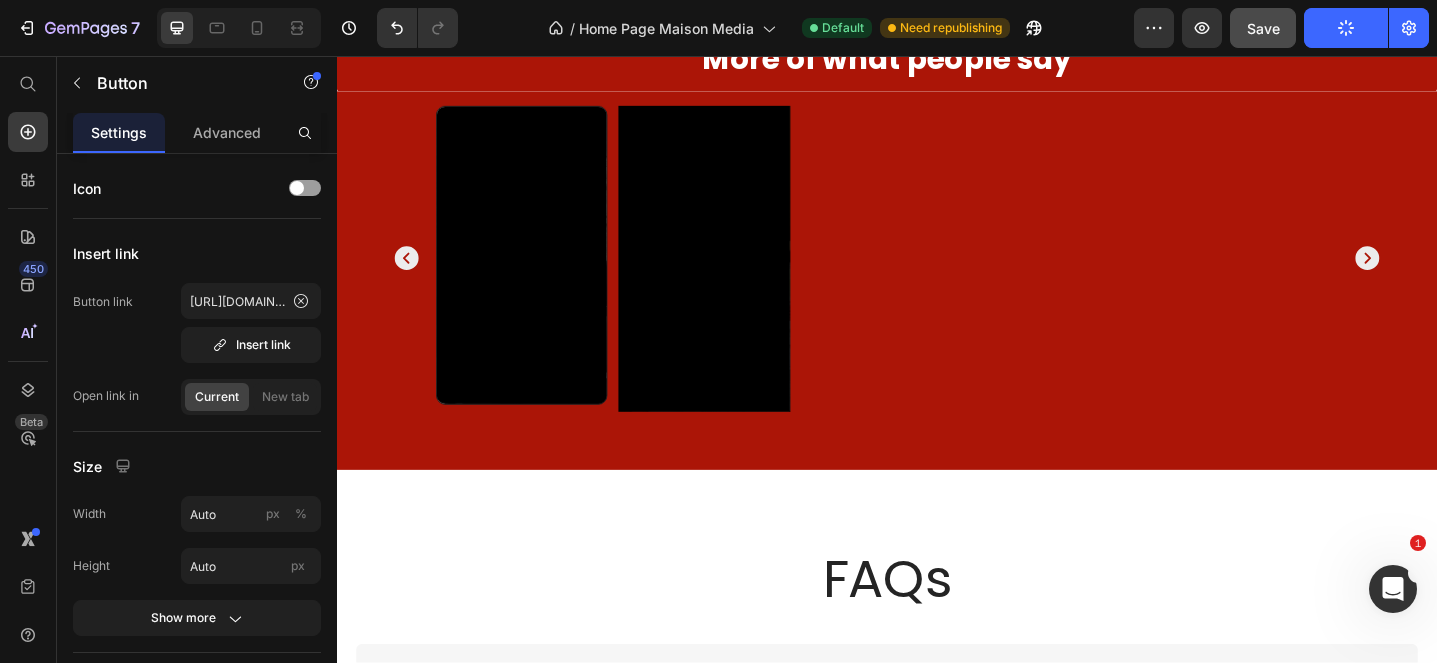 scroll, scrollTop: 5772, scrollLeft: 0, axis: vertical 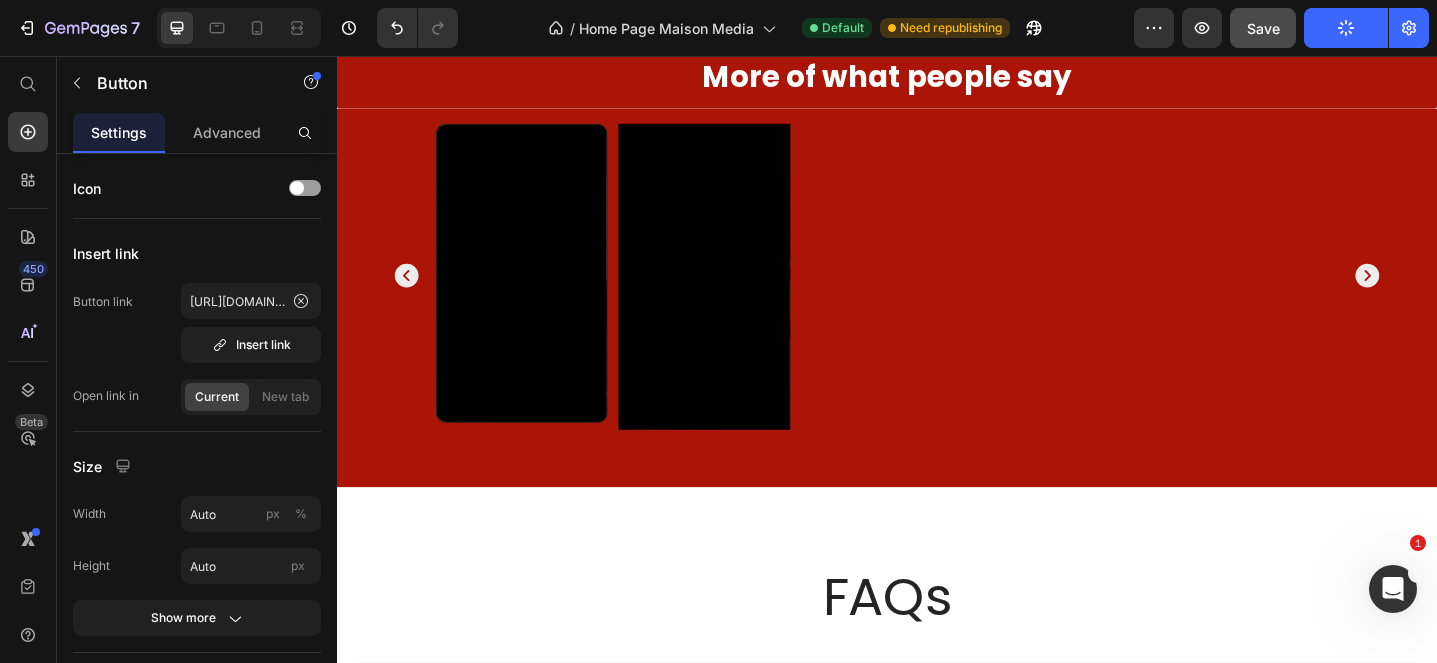 click on "Sourire inclus, stress exclu." at bounding box center (937, -310) 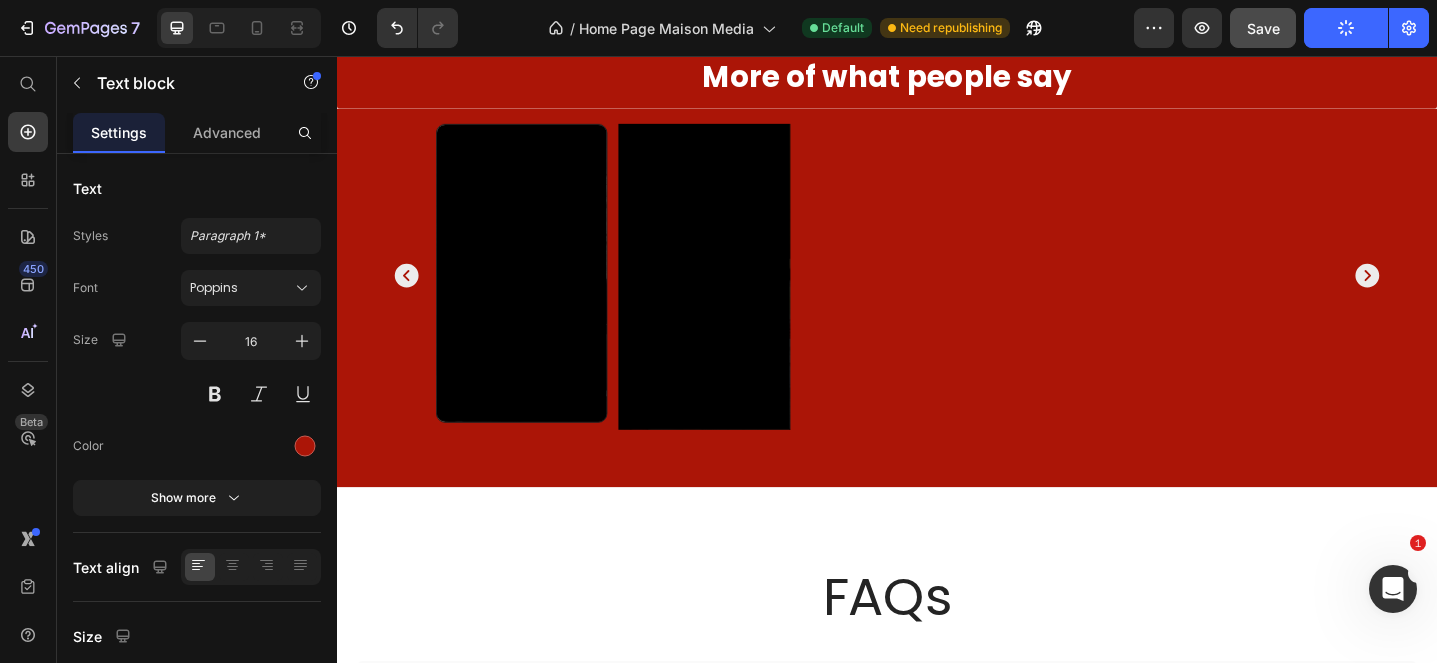 click on "HOW IT WORKS" at bounding box center [937, -559] 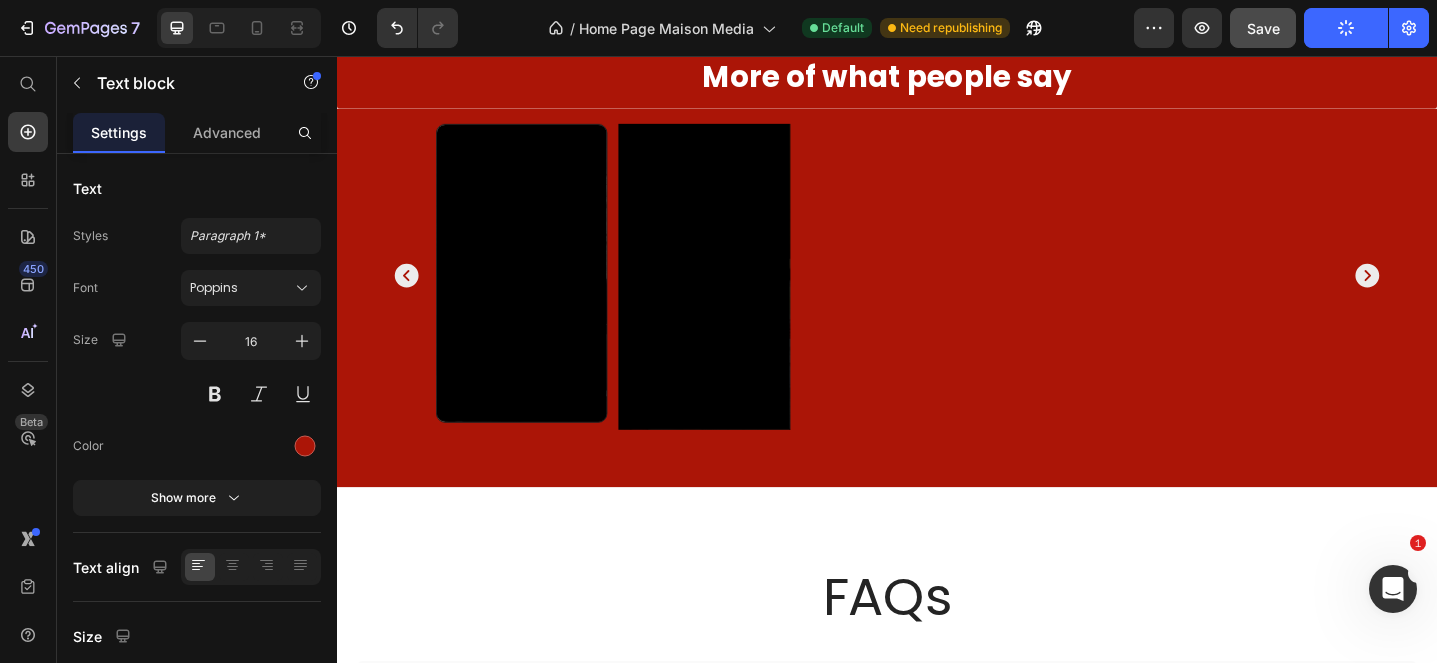 click on "HOW IT WORKS Text block   32 01.  Vous réservez Heading 30 secondes, done. Text block Row 02.  On vous accueille Heading Sourire inclus, stress exclu. Text block Row 03.  Vous choisissez Heading 40+ options, on vous guide. Text block Row 04.  Vous savourez Heading Fresh pasta, happy you. Text block Row" at bounding box center (937, -278) 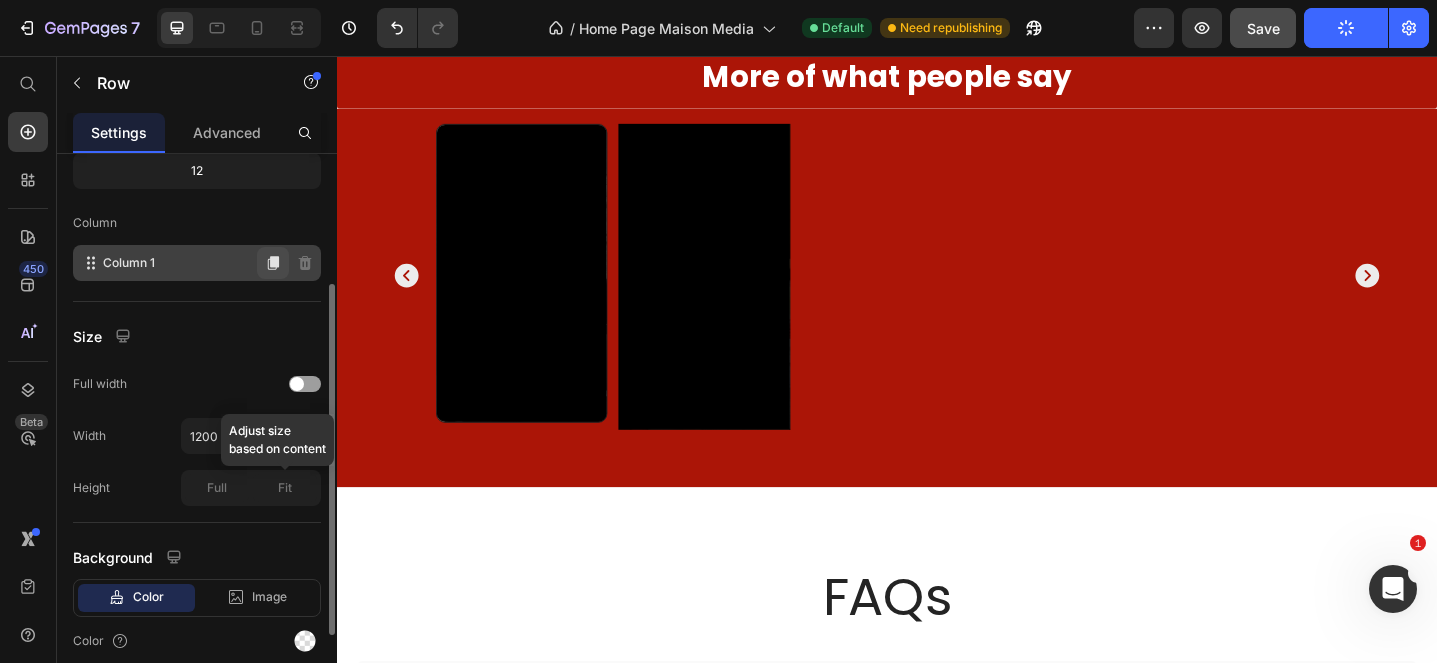 scroll, scrollTop: 278, scrollLeft: 0, axis: vertical 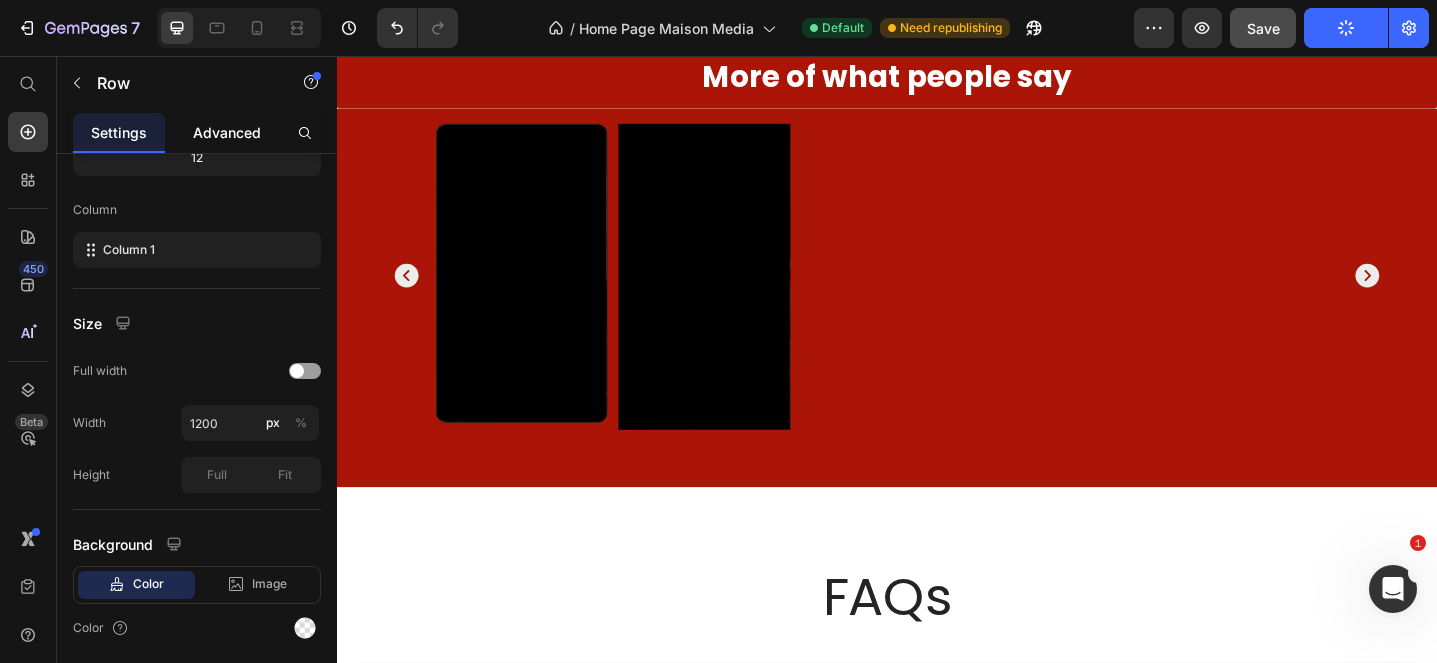 click on "Advanced" at bounding box center [227, 132] 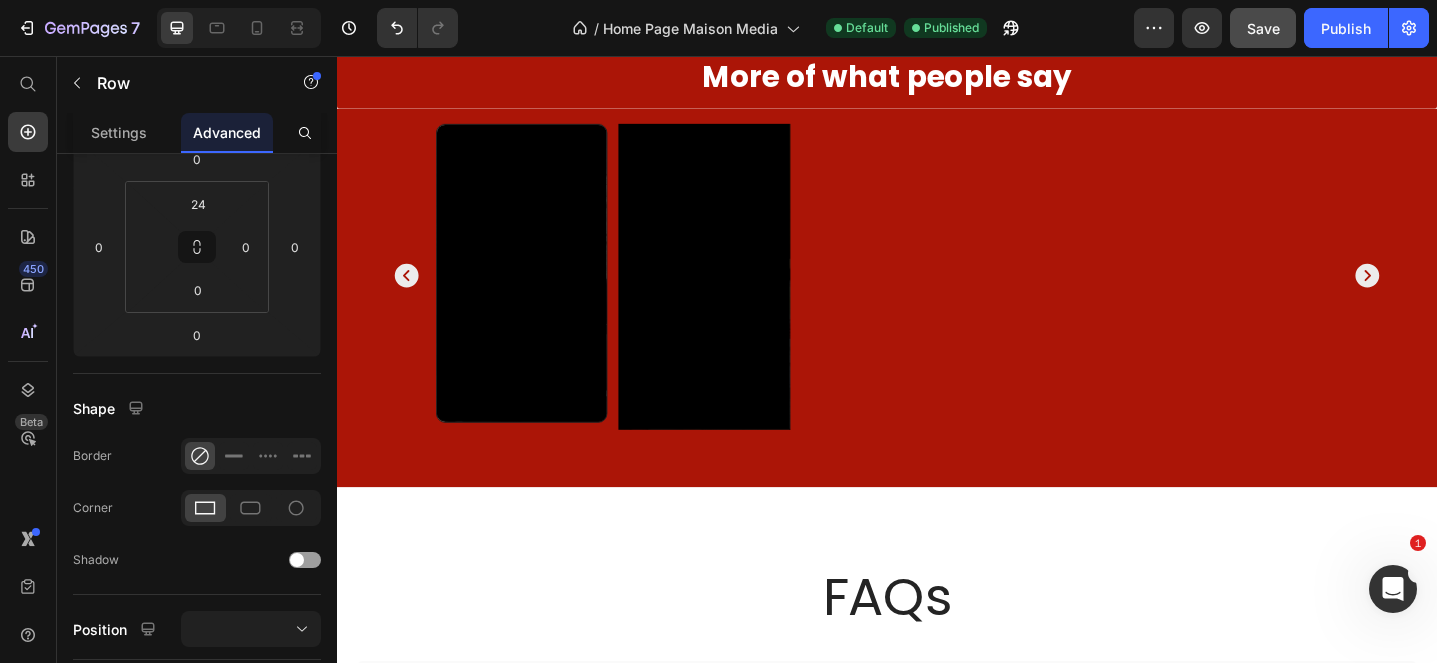 scroll, scrollTop: 0, scrollLeft: 0, axis: both 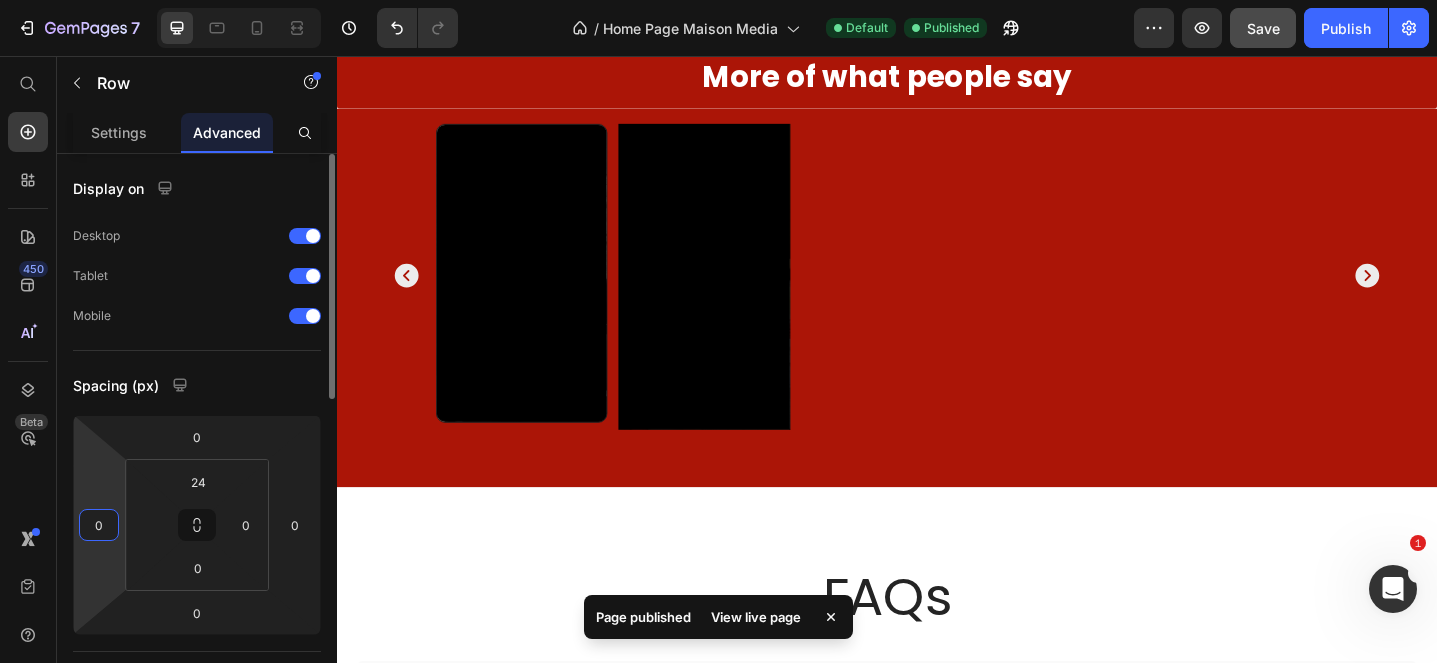 click on "0" at bounding box center (99, 525) 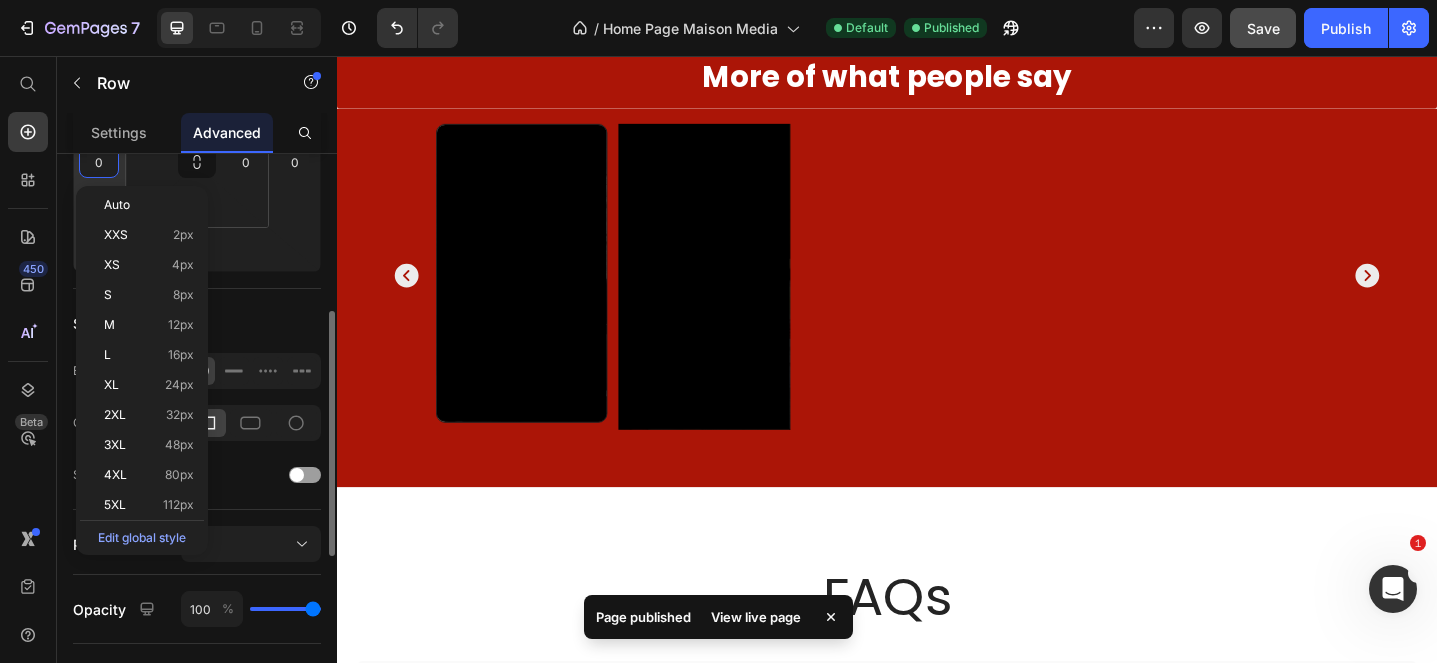 scroll, scrollTop: 364, scrollLeft: 0, axis: vertical 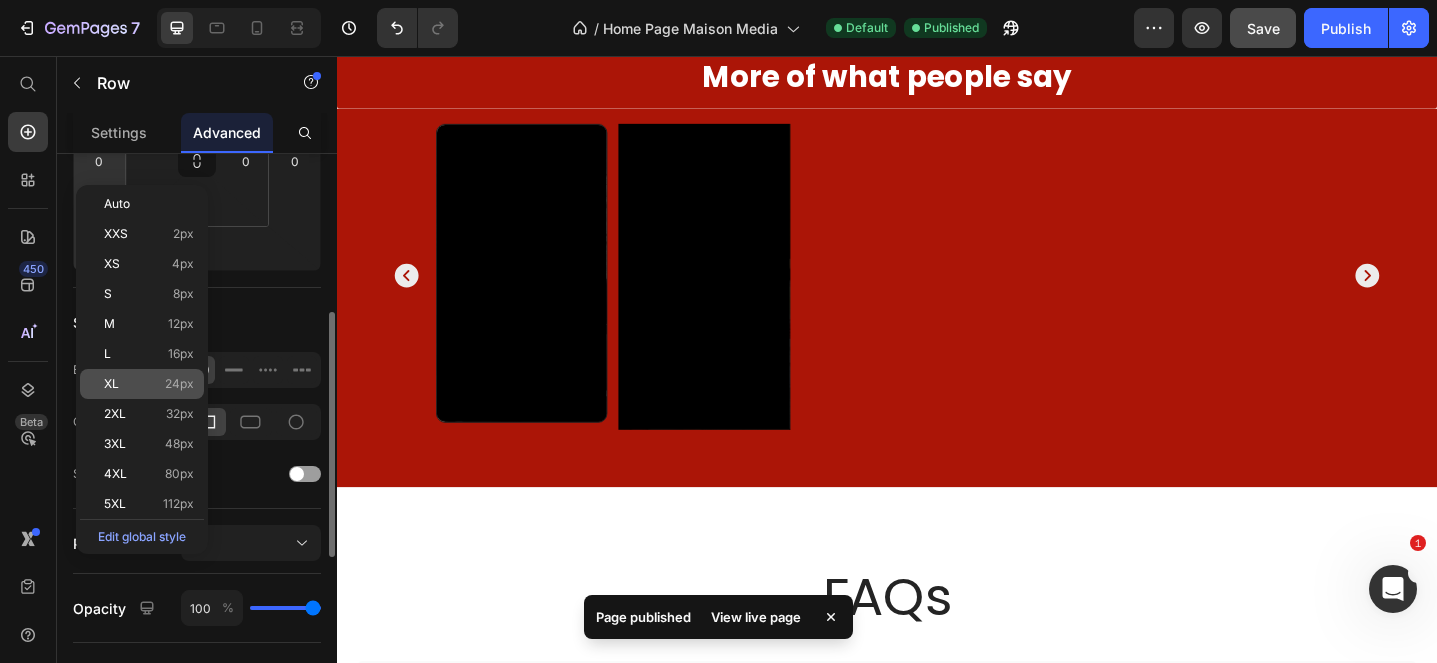 click on "24px" at bounding box center (179, 384) 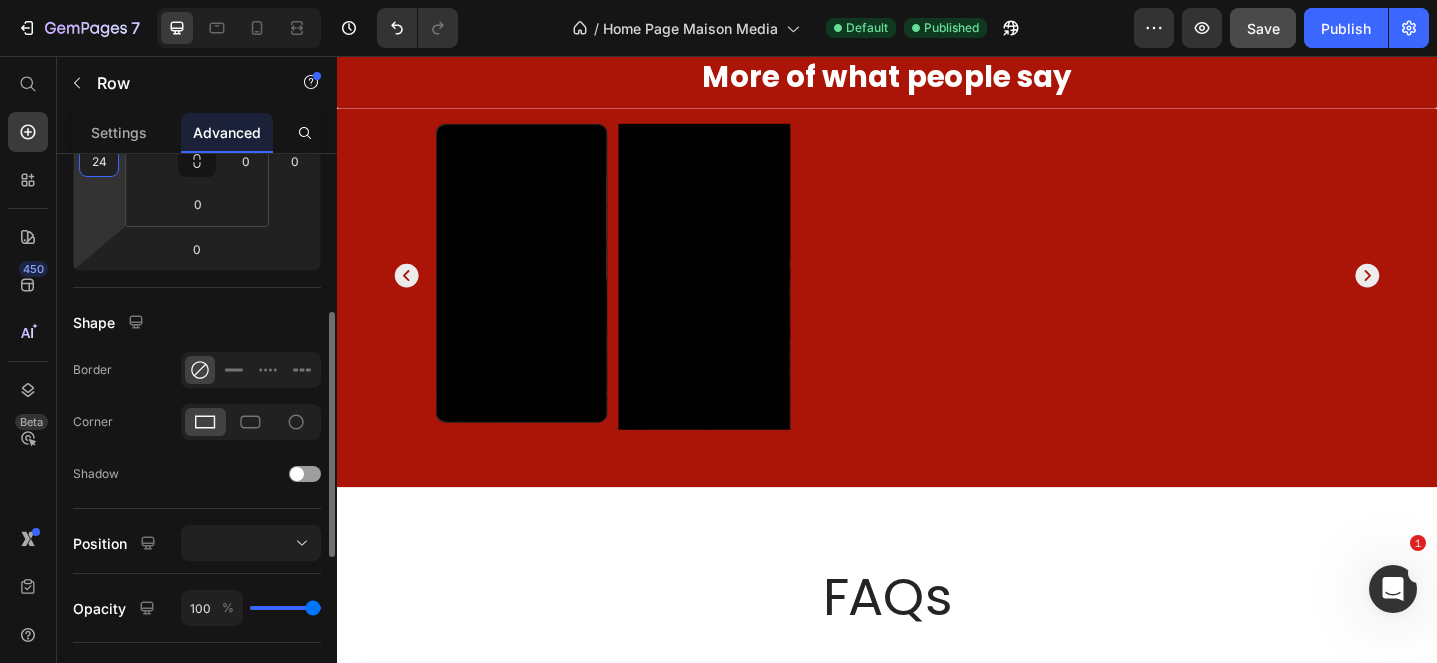 click on "24" at bounding box center (99, 161) 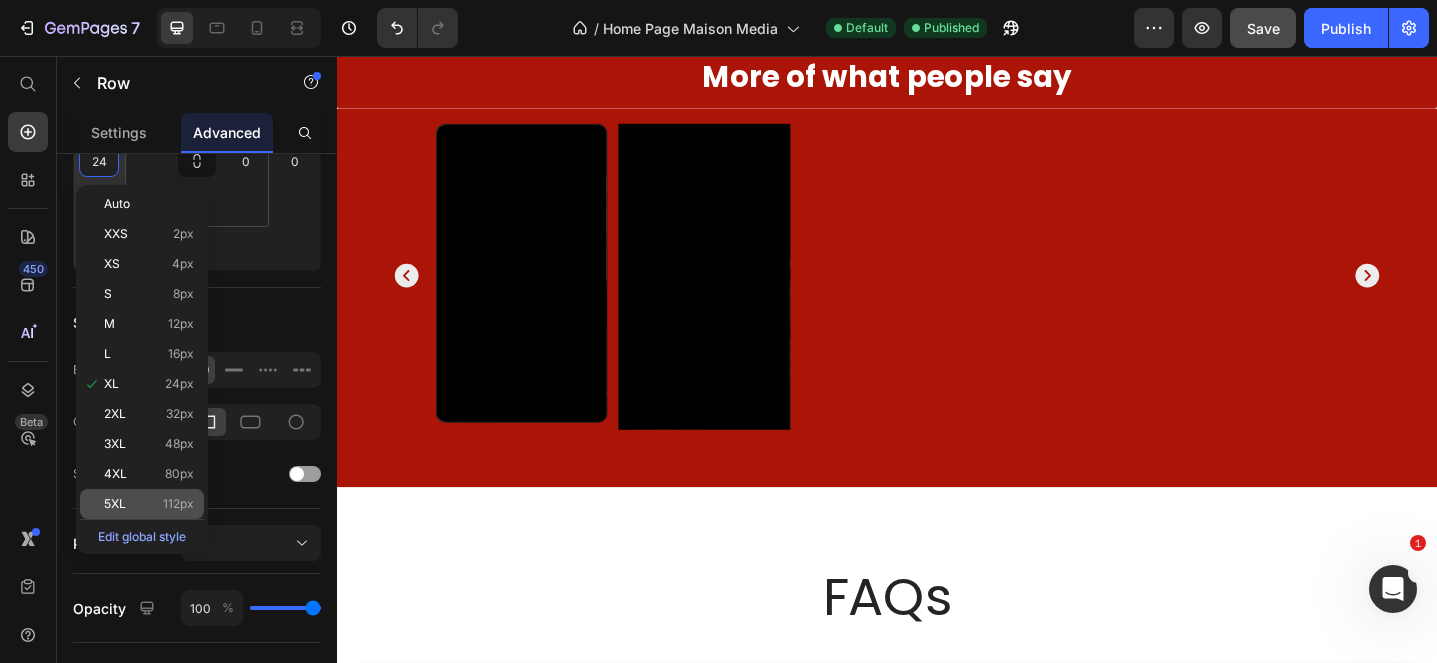 click on "5XL 112px" 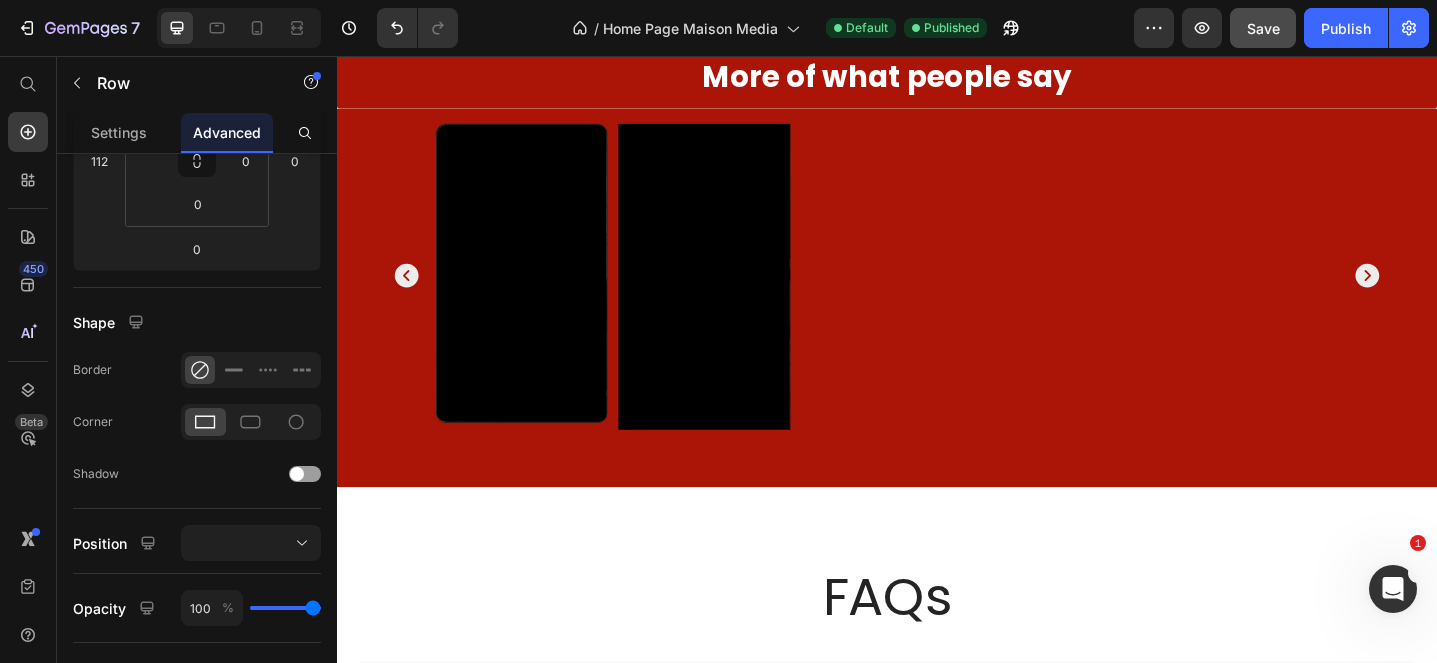 click on "Text block" at bounding box center (501, -204) 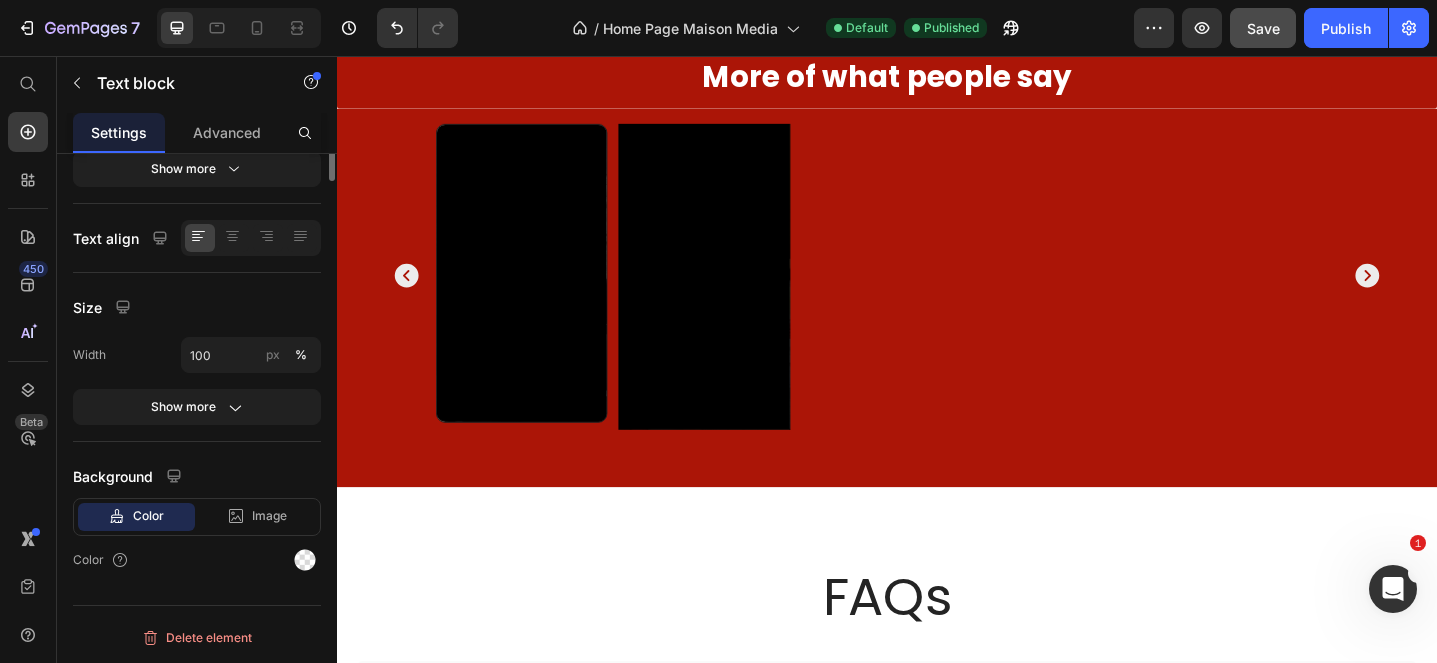 scroll, scrollTop: 0, scrollLeft: 0, axis: both 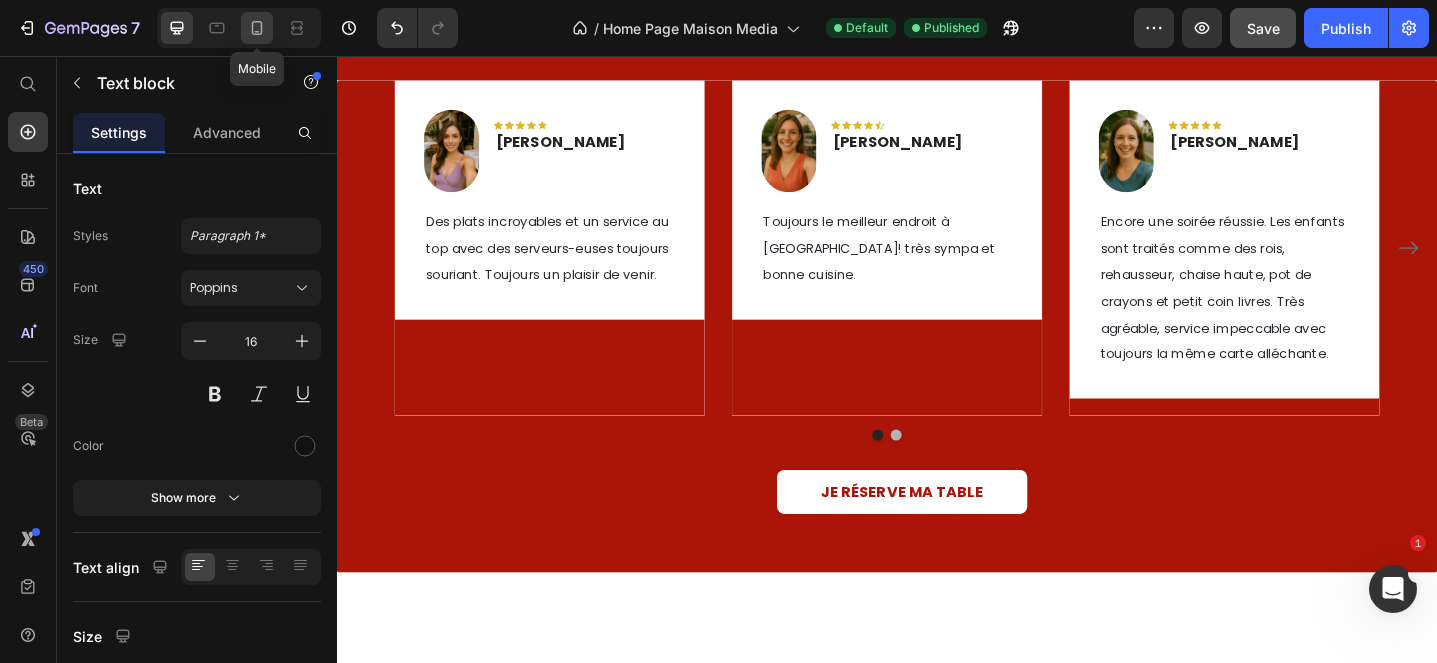 click 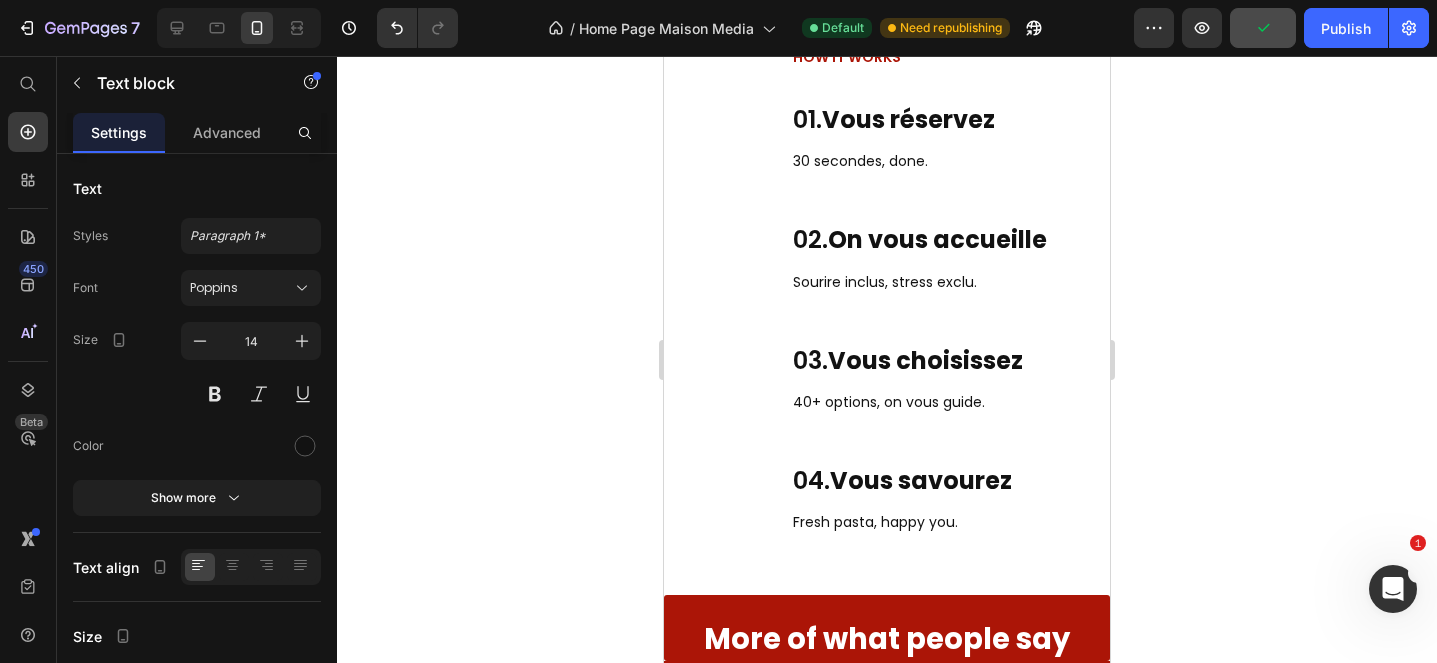 scroll, scrollTop: 5089, scrollLeft: 0, axis: vertical 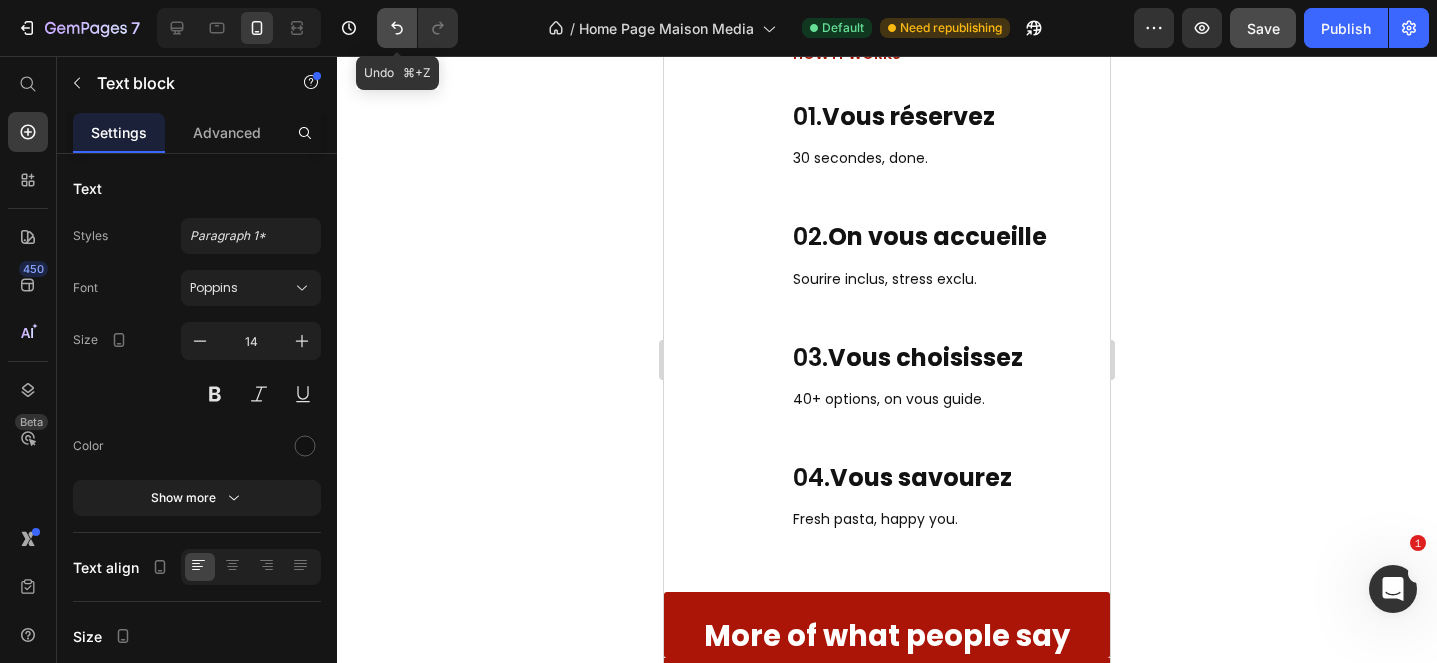 click 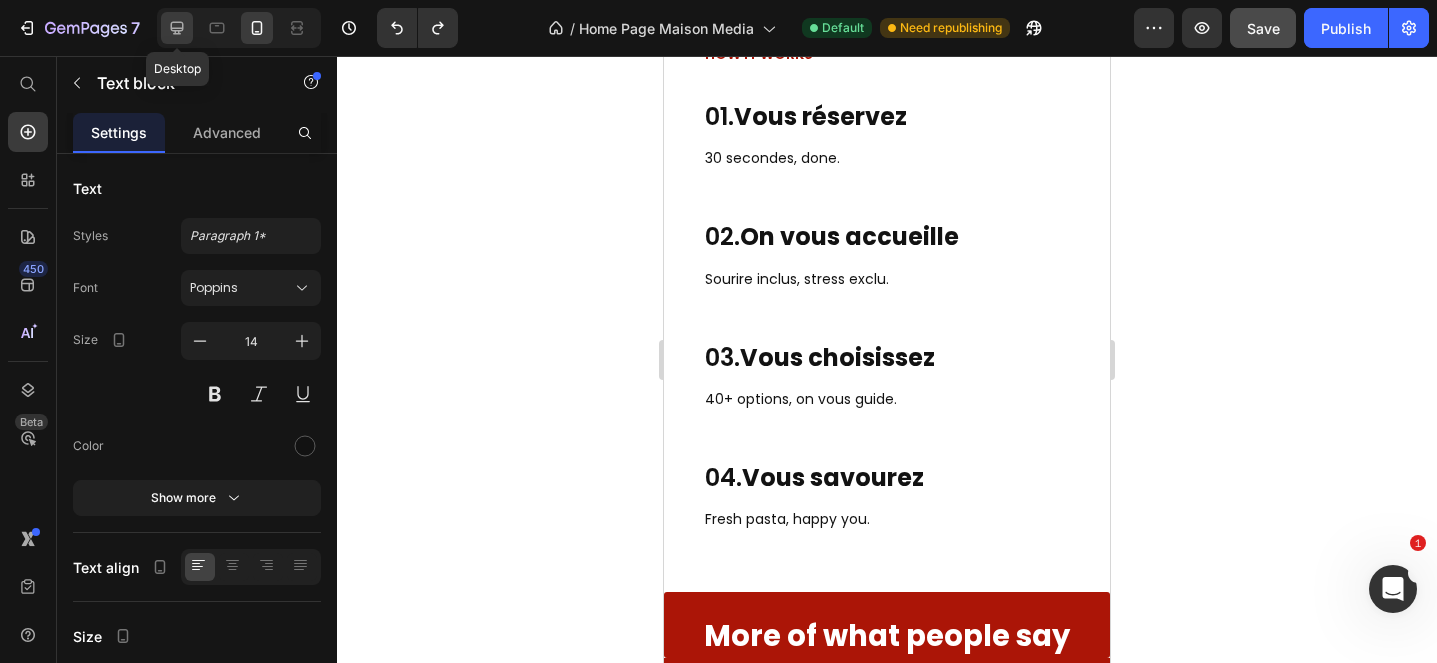 click 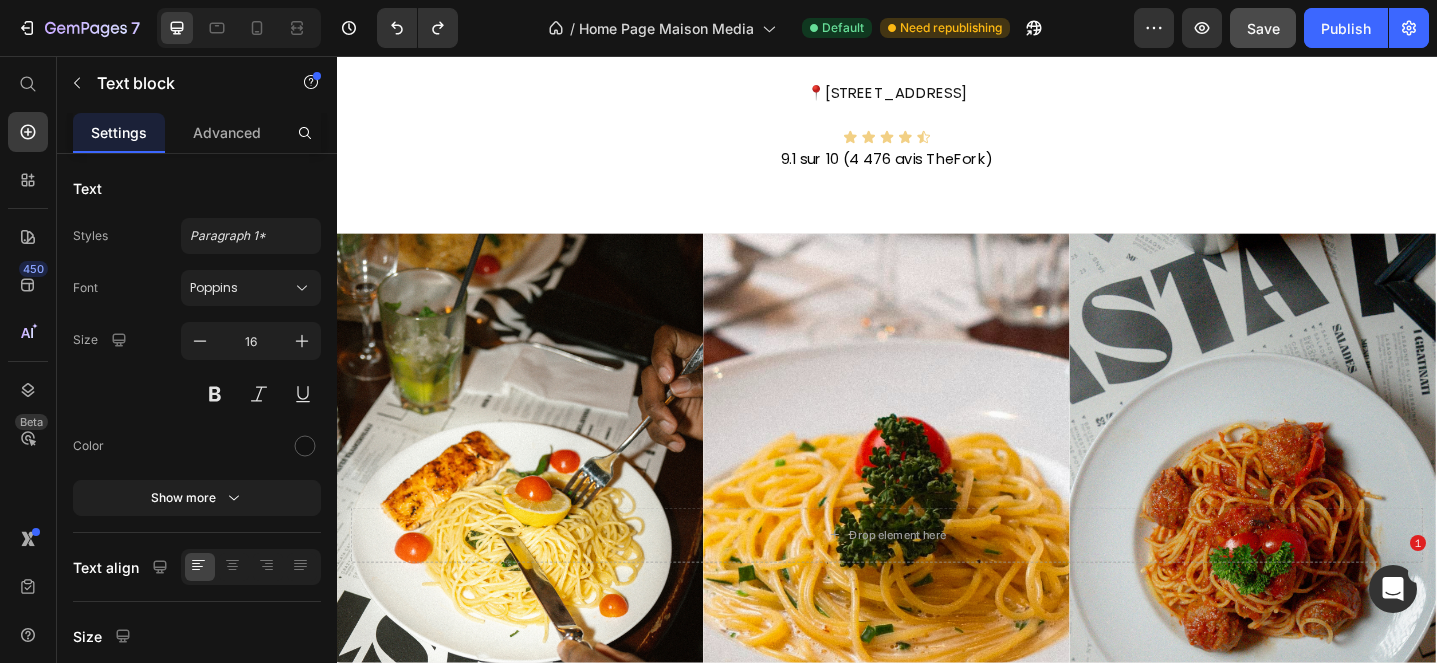 scroll, scrollTop: 1731, scrollLeft: 0, axis: vertical 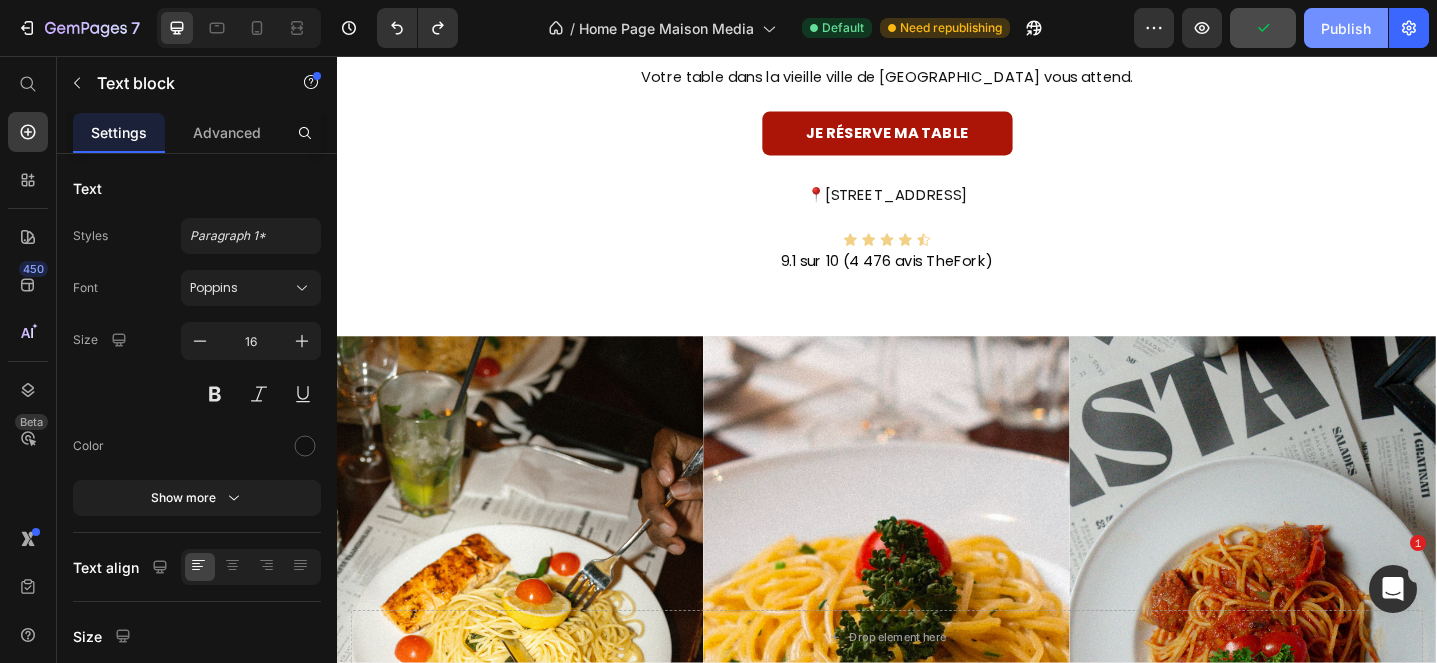 click on "Publish" at bounding box center (1346, 28) 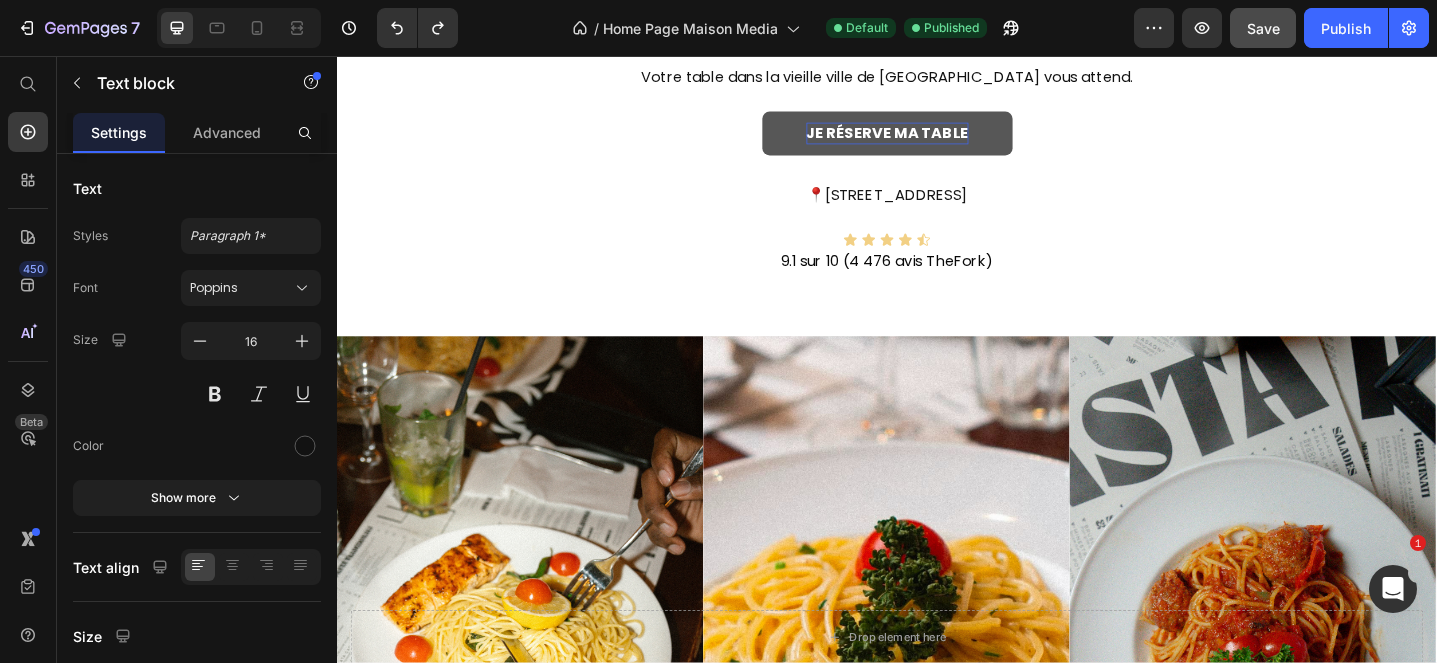 scroll, scrollTop: 0, scrollLeft: 0, axis: both 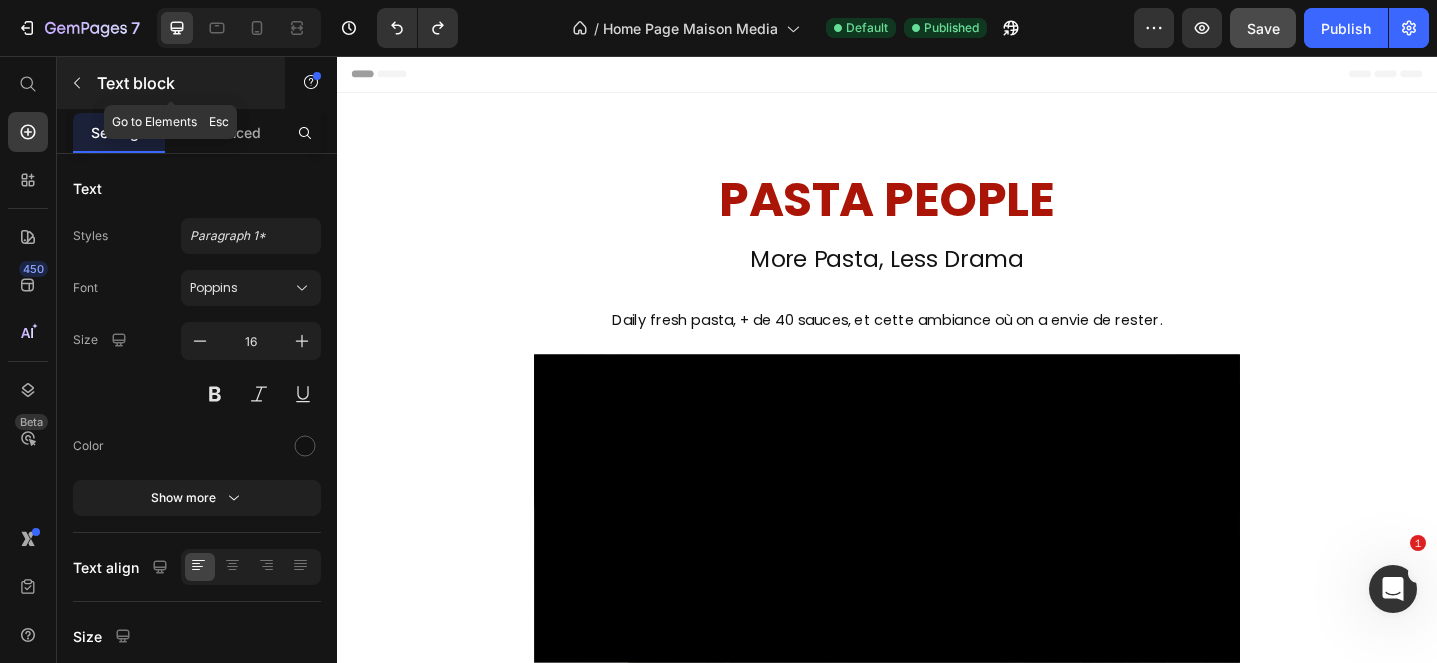 click at bounding box center (77, 83) 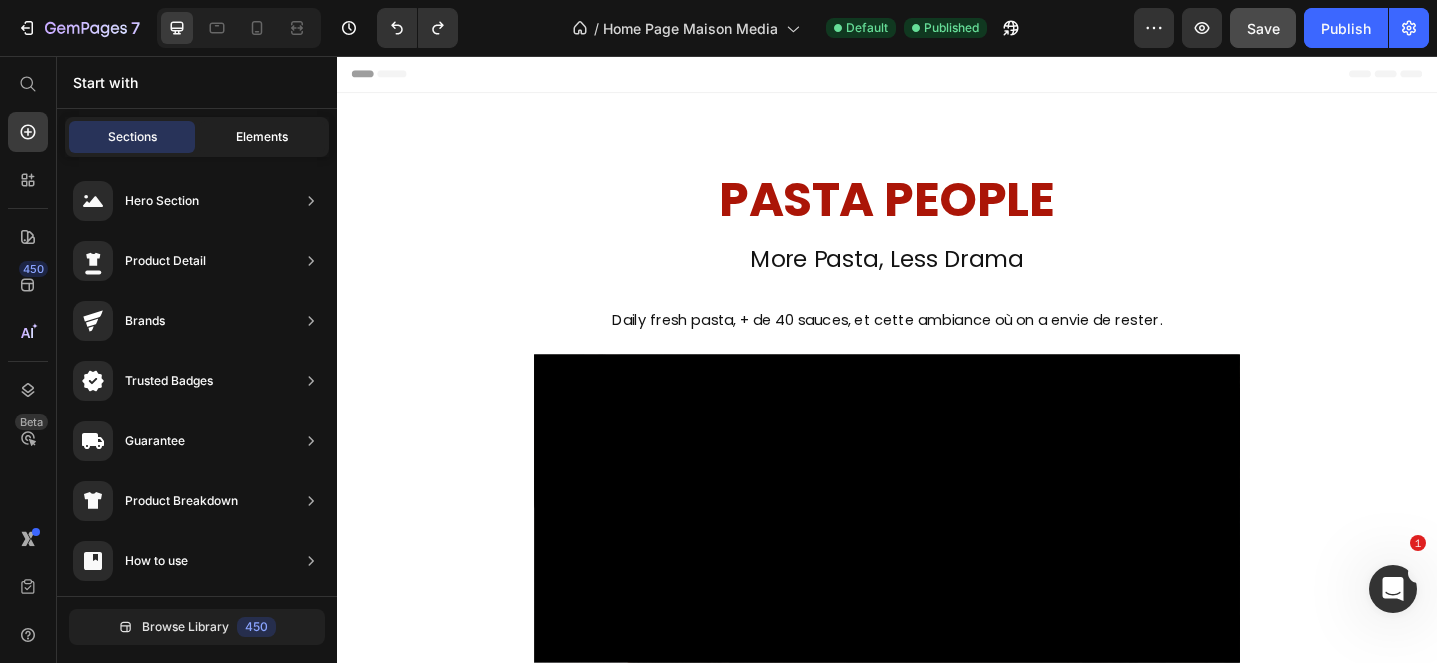 click on "Elements" 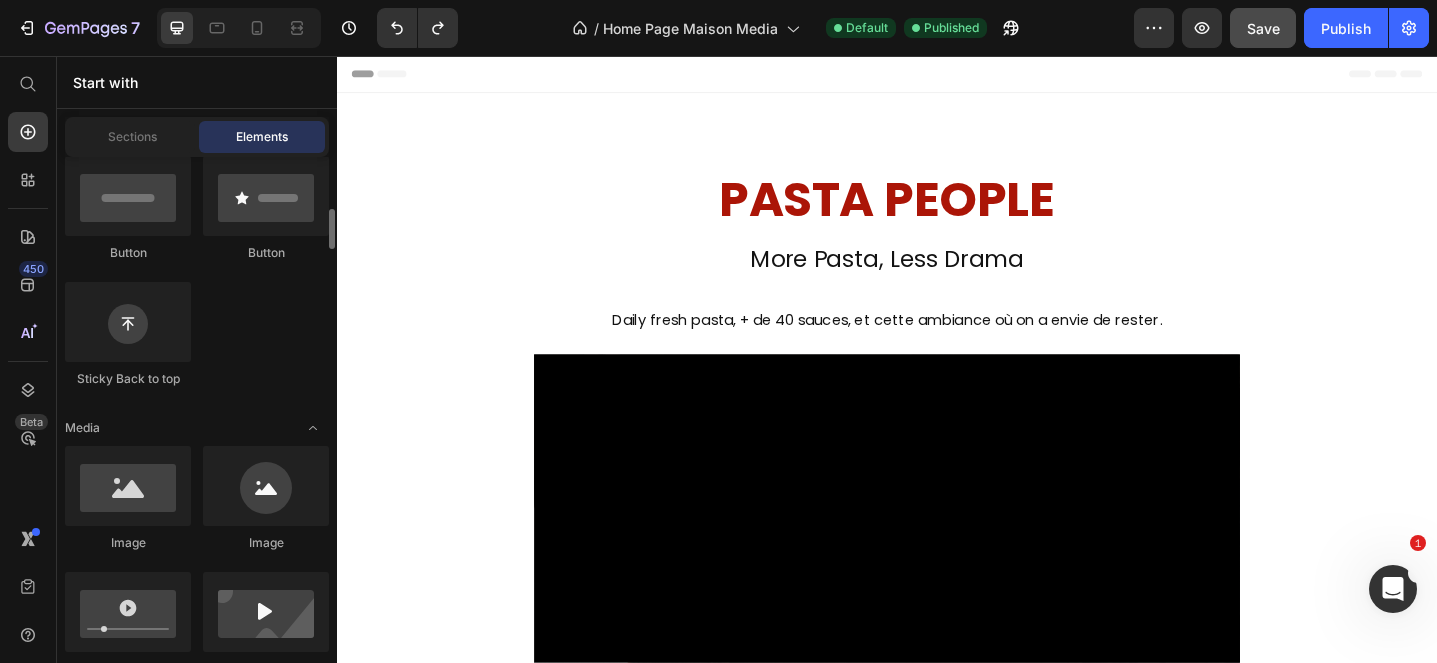 scroll, scrollTop: 516, scrollLeft: 0, axis: vertical 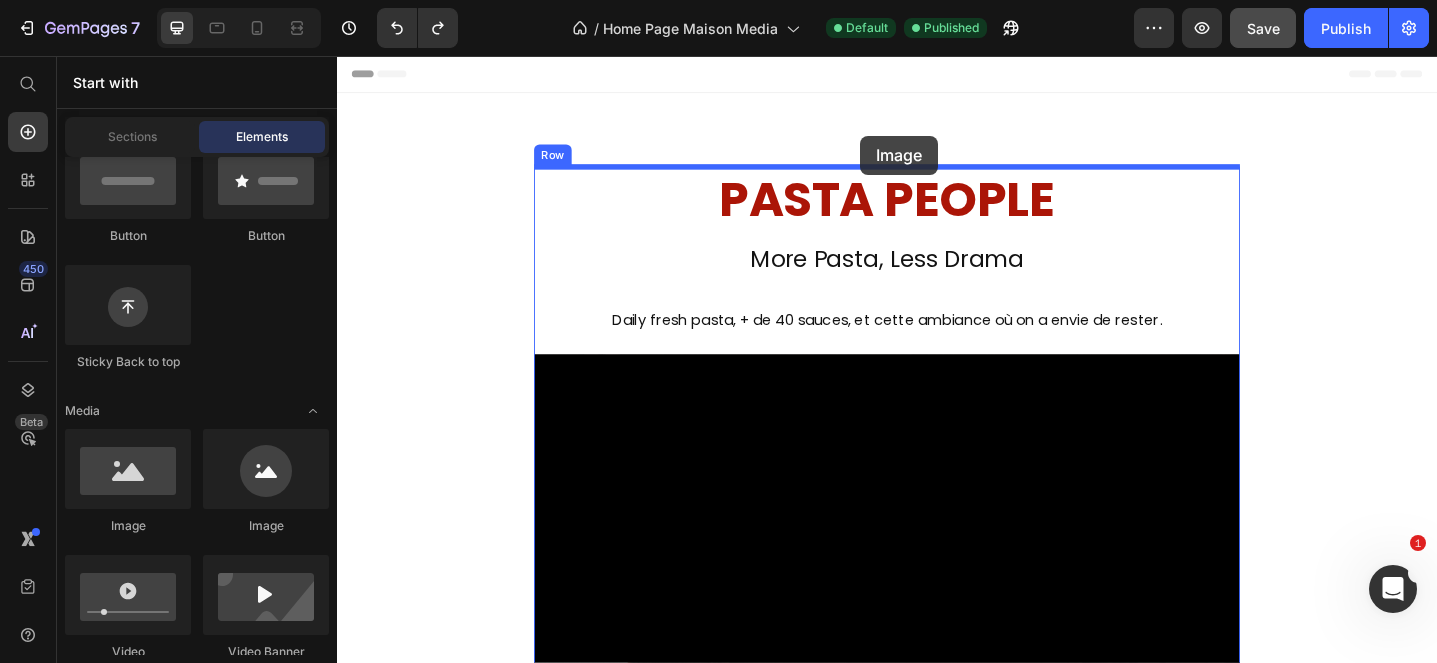 drag, startPoint x: 468, startPoint y: 299, endPoint x: 907, endPoint y: 143, distance: 465.89377 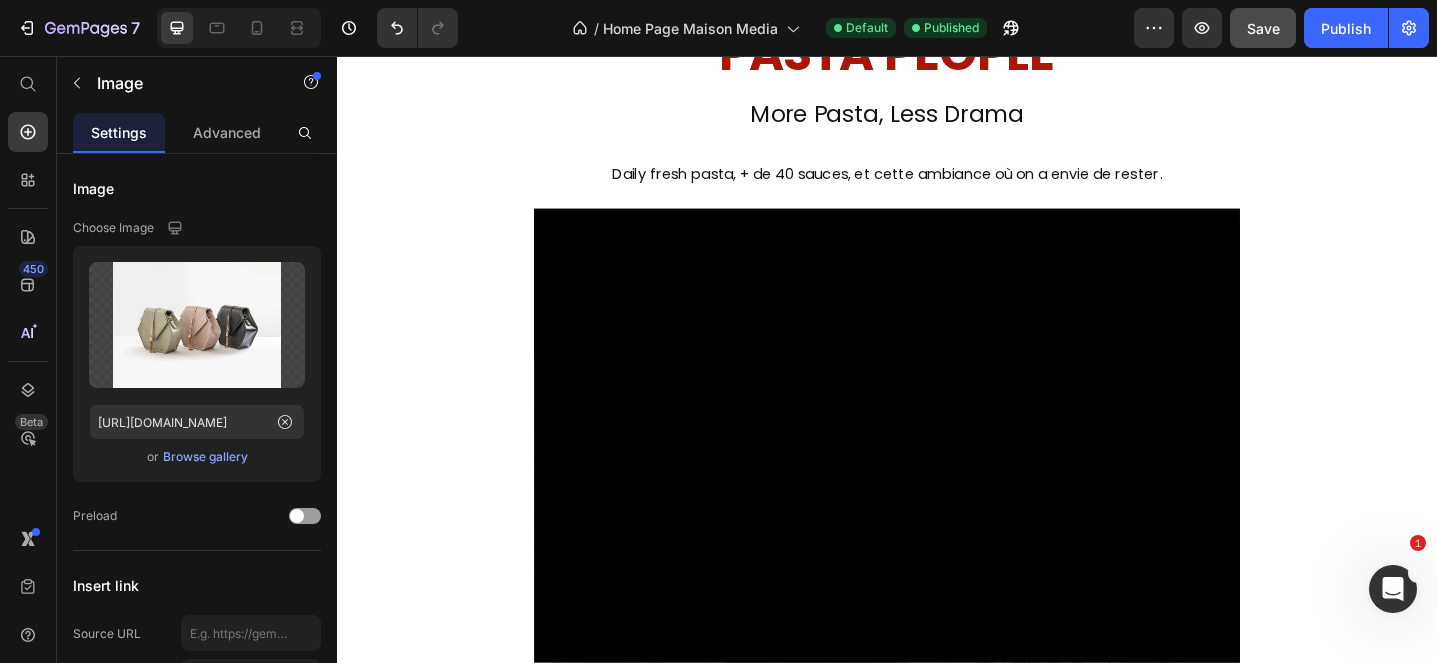 scroll, scrollTop: 135, scrollLeft: 0, axis: vertical 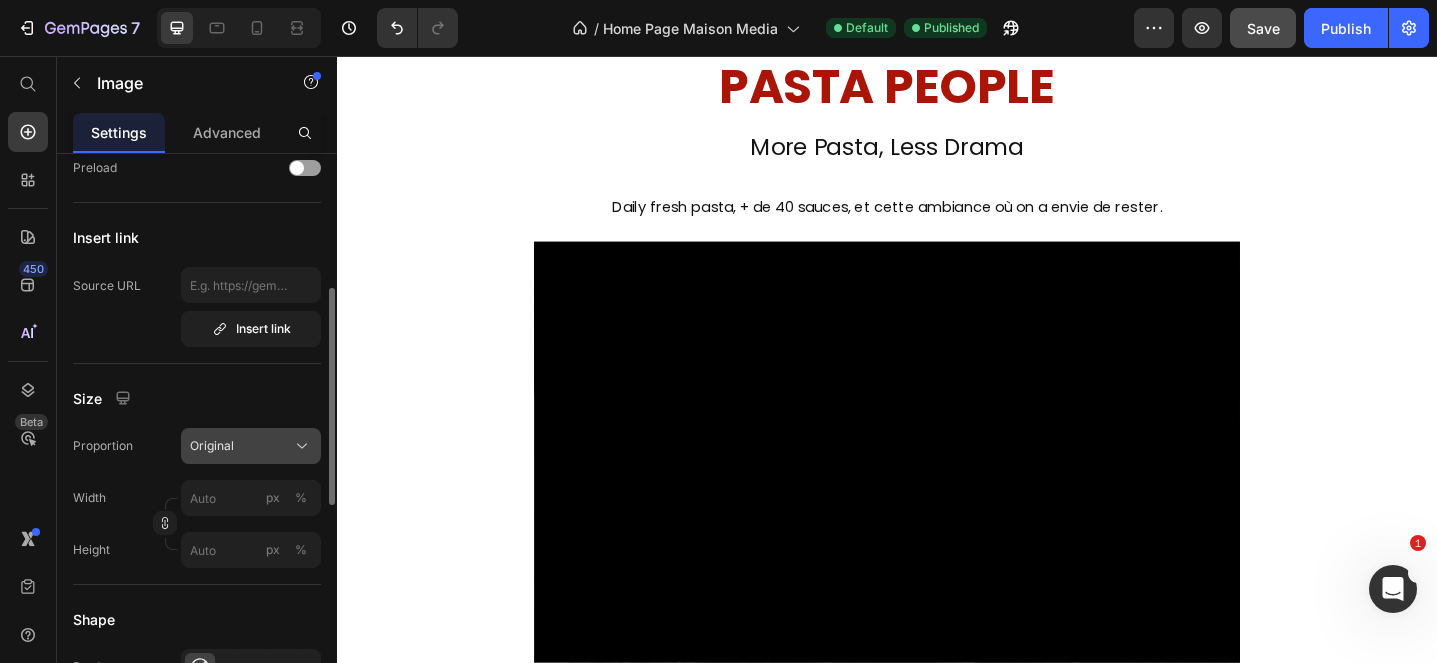 click on "Original" at bounding box center (251, 446) 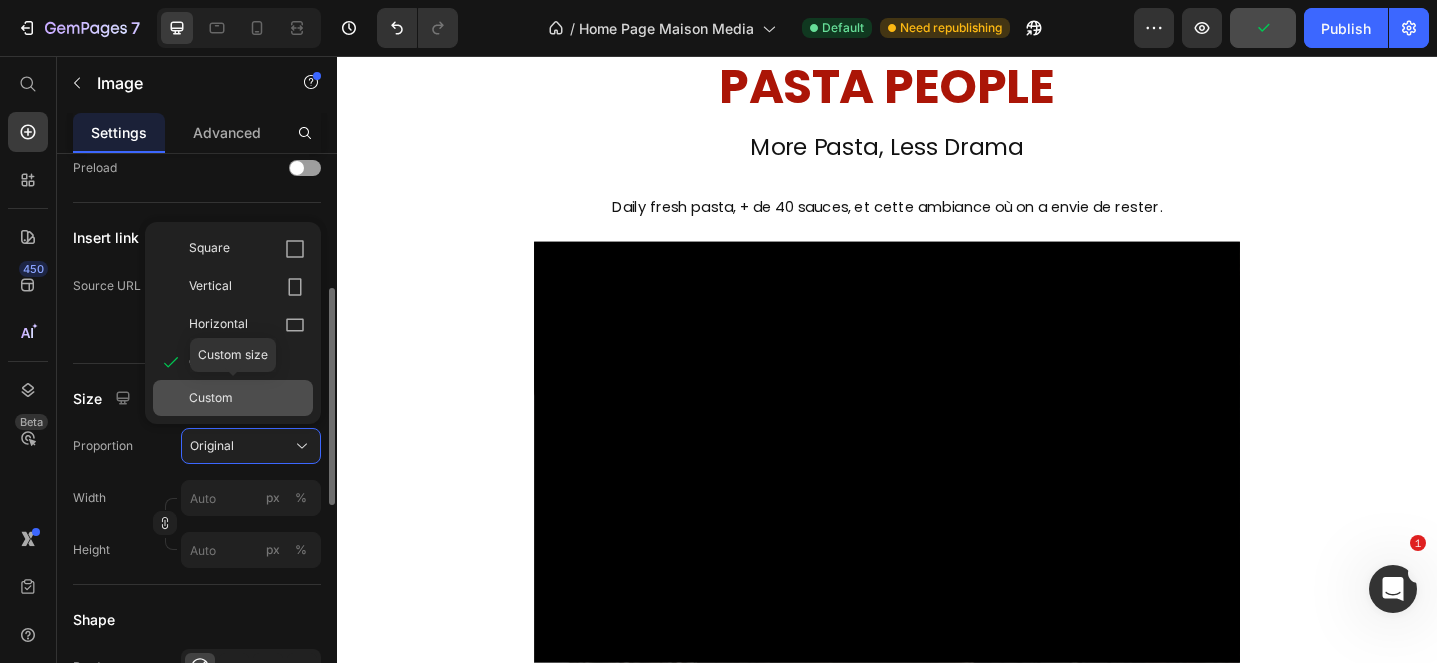 click on "Custom" at bounding box center [211, 398] 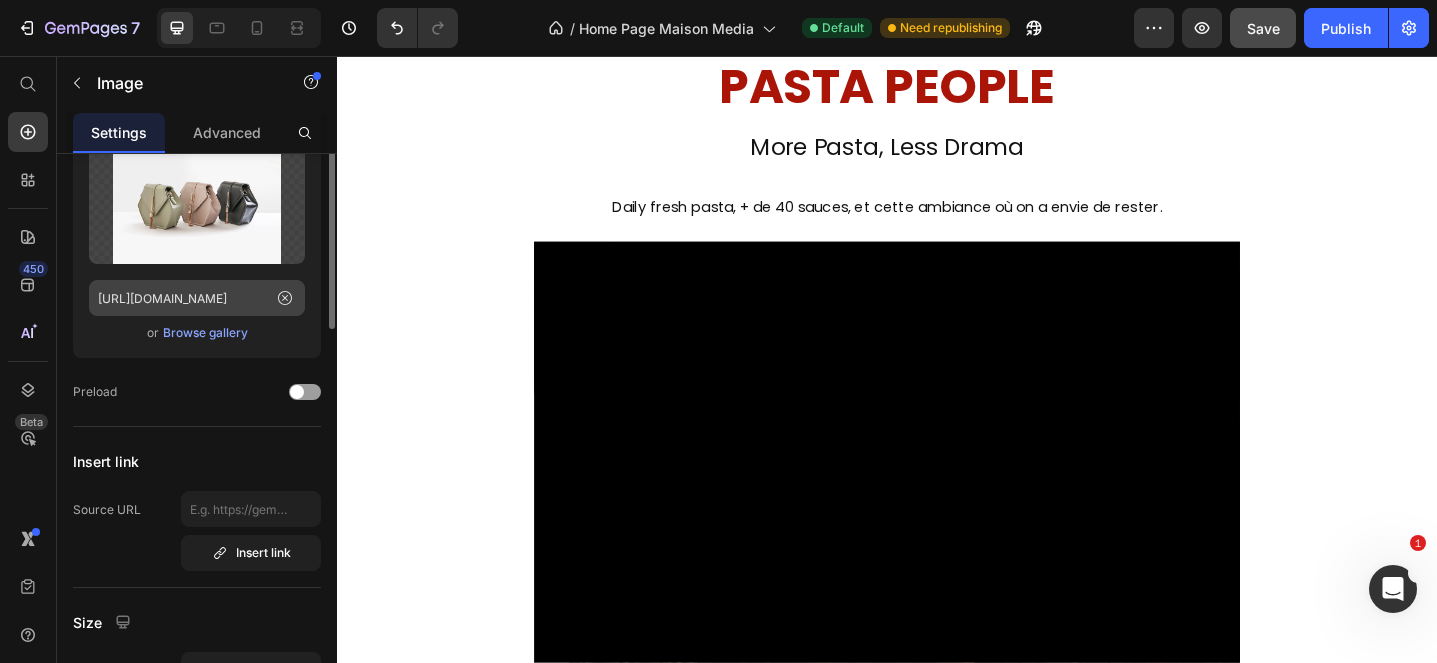 scroll, scrollTop: 0, scrollLeft: 0, axis: both 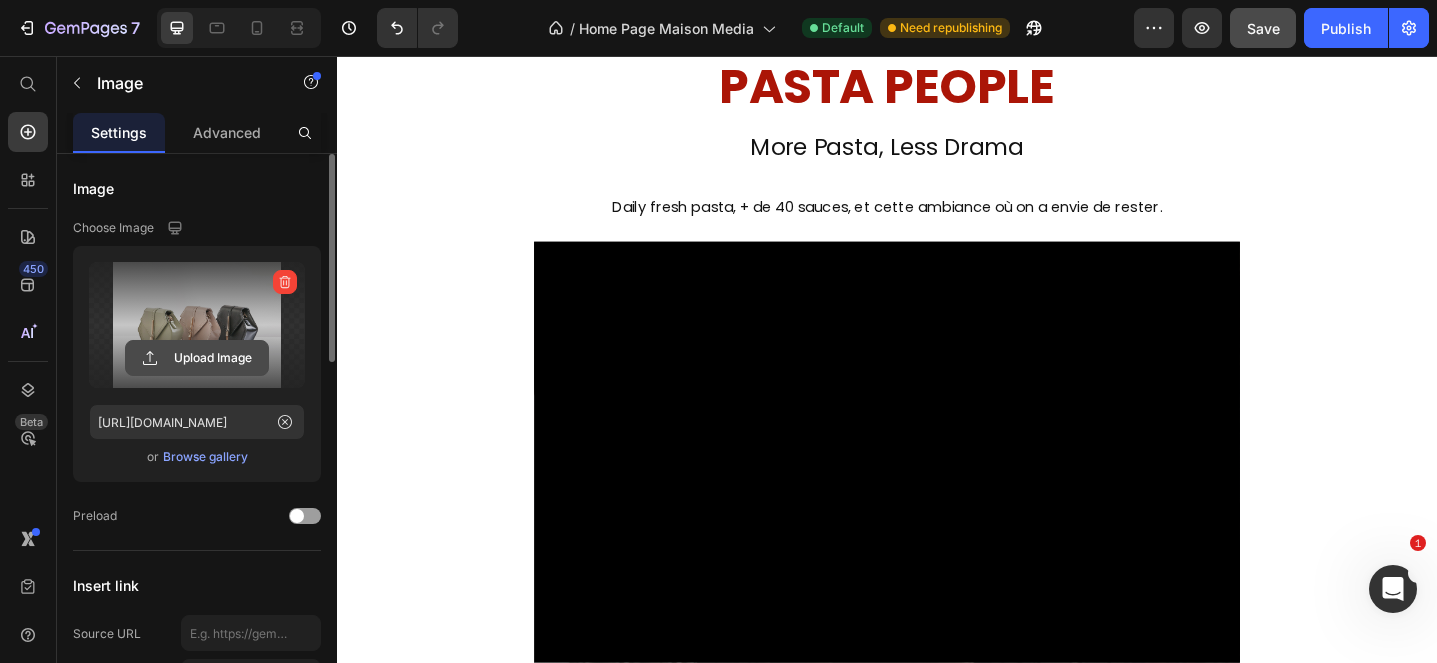 click 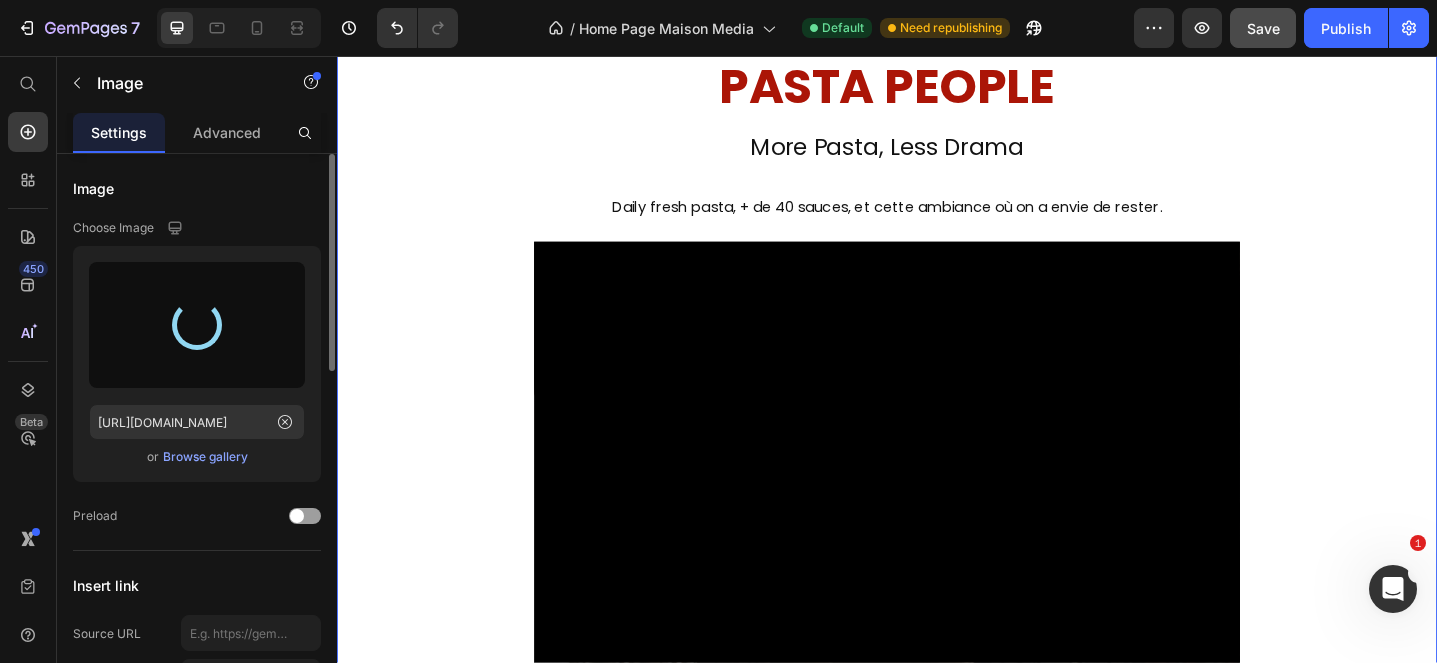 type on "[URL][DOMAIN_NAME]" 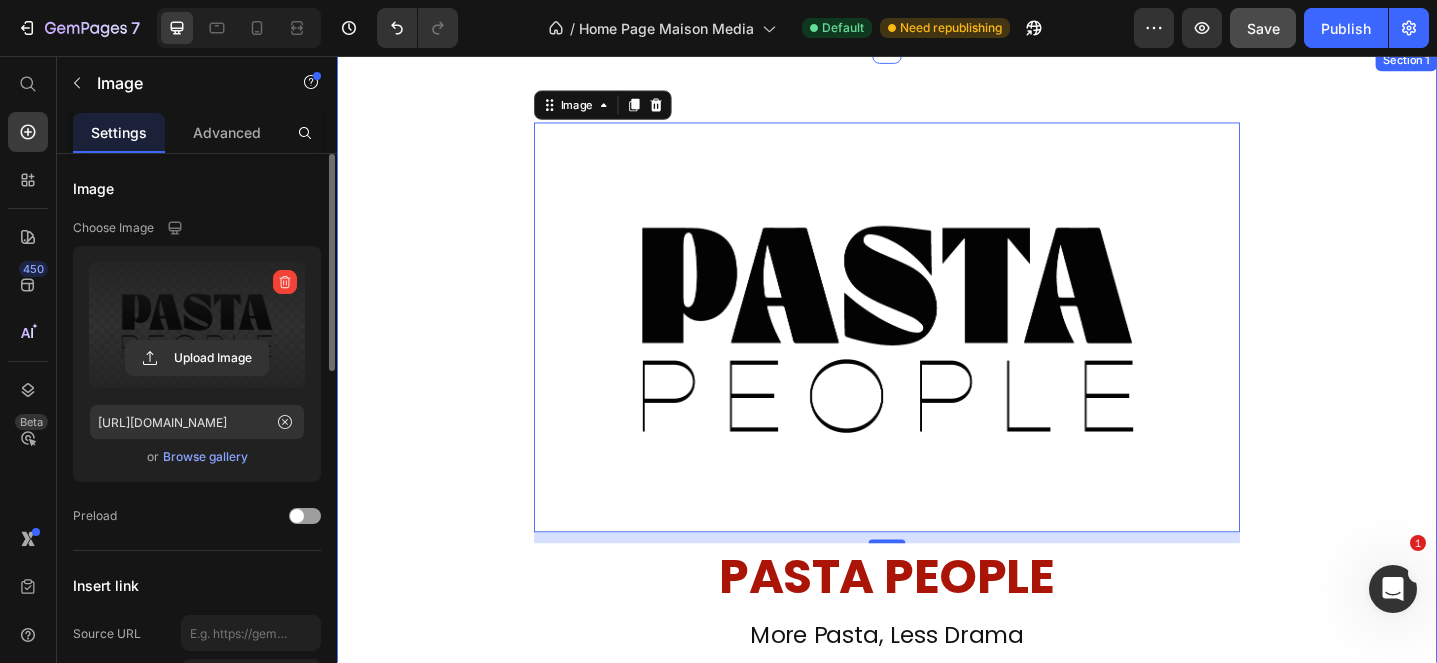 scroll, scrollTop: 47, scrollLeft: 0, axis: vertical 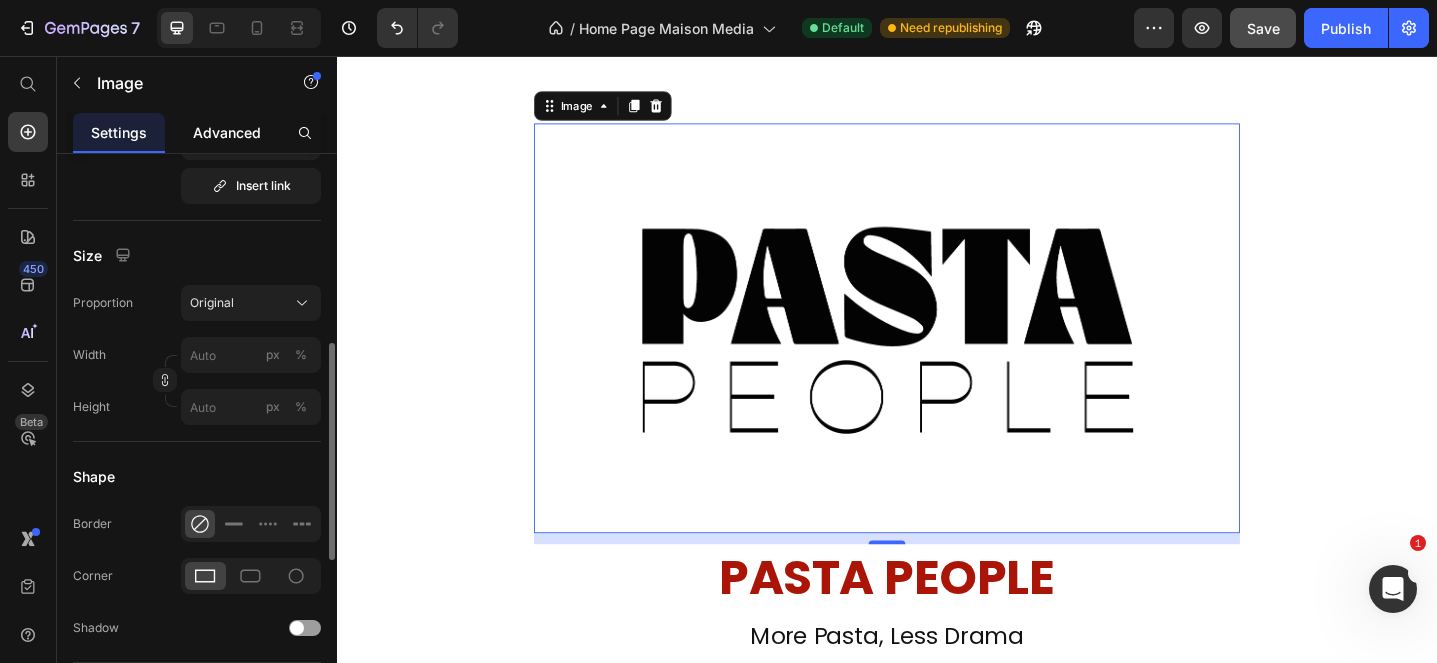 click on "Advanced" at bounding box center (227, 132) 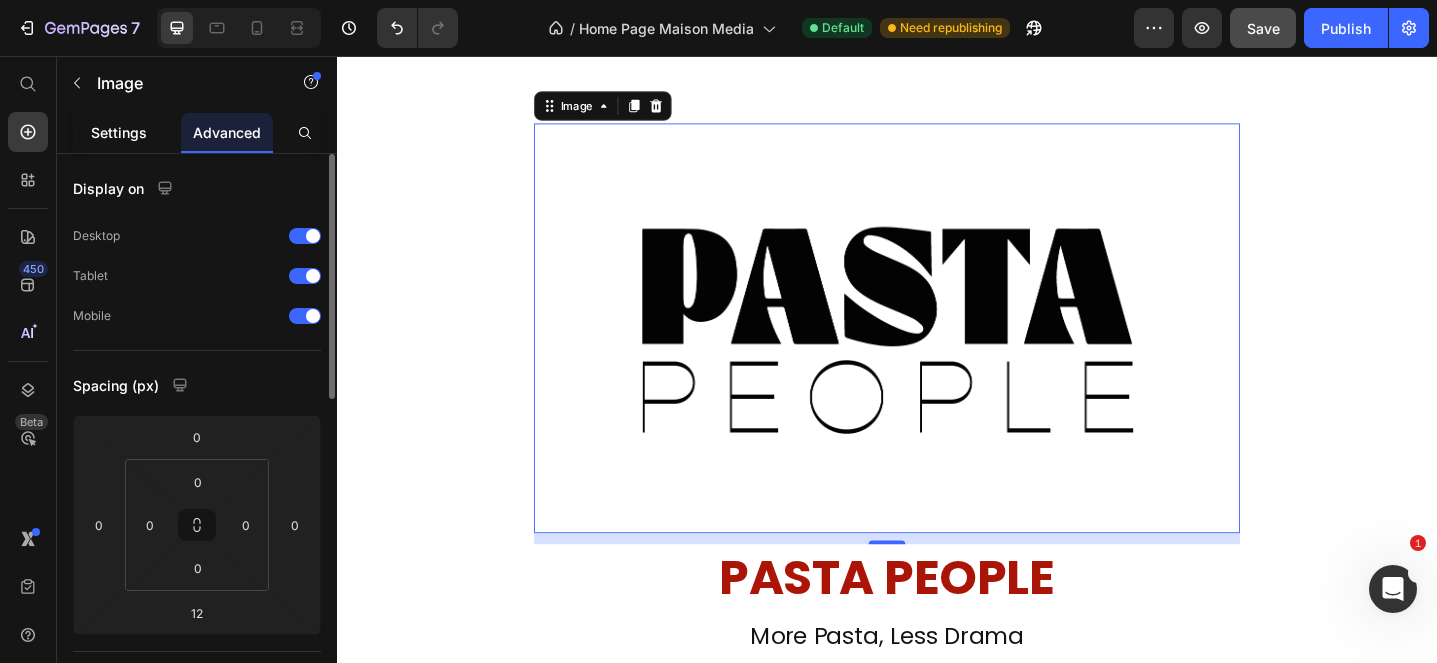 click on "Settings" 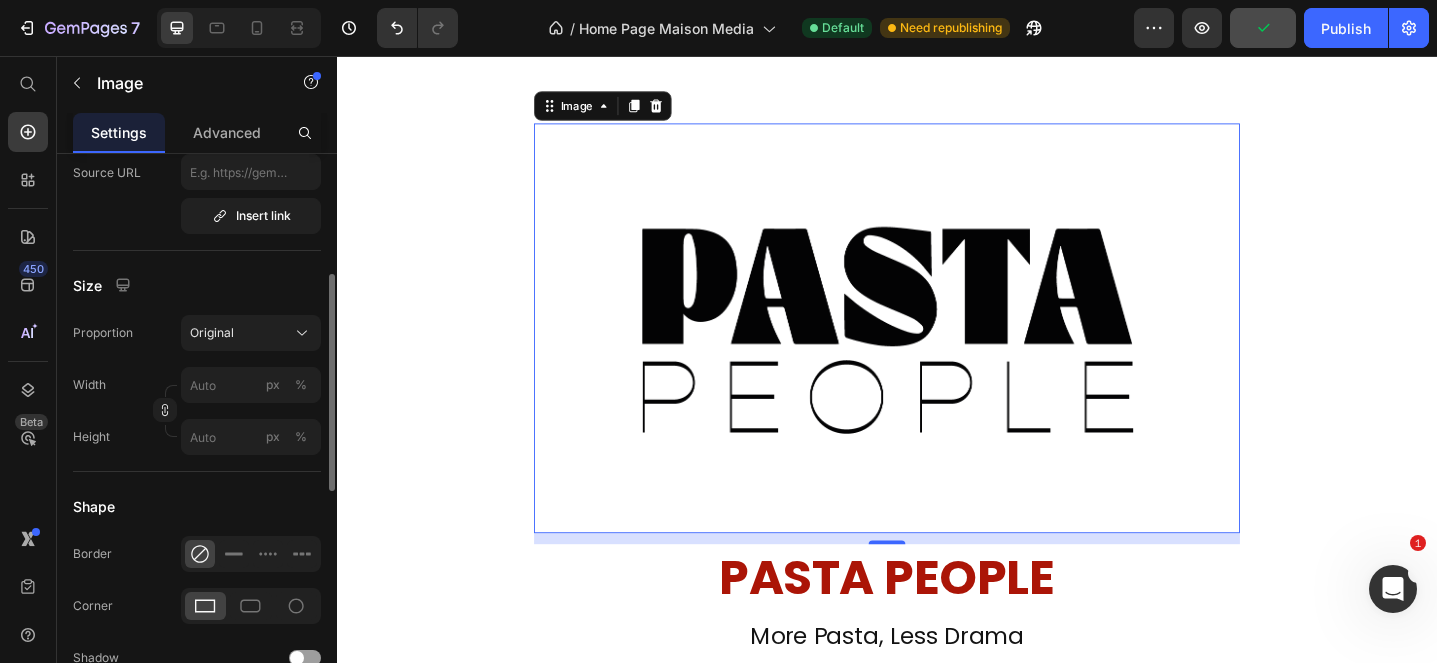scroll, scrollTop: 462, scrollLeft: 0, axis: vertical 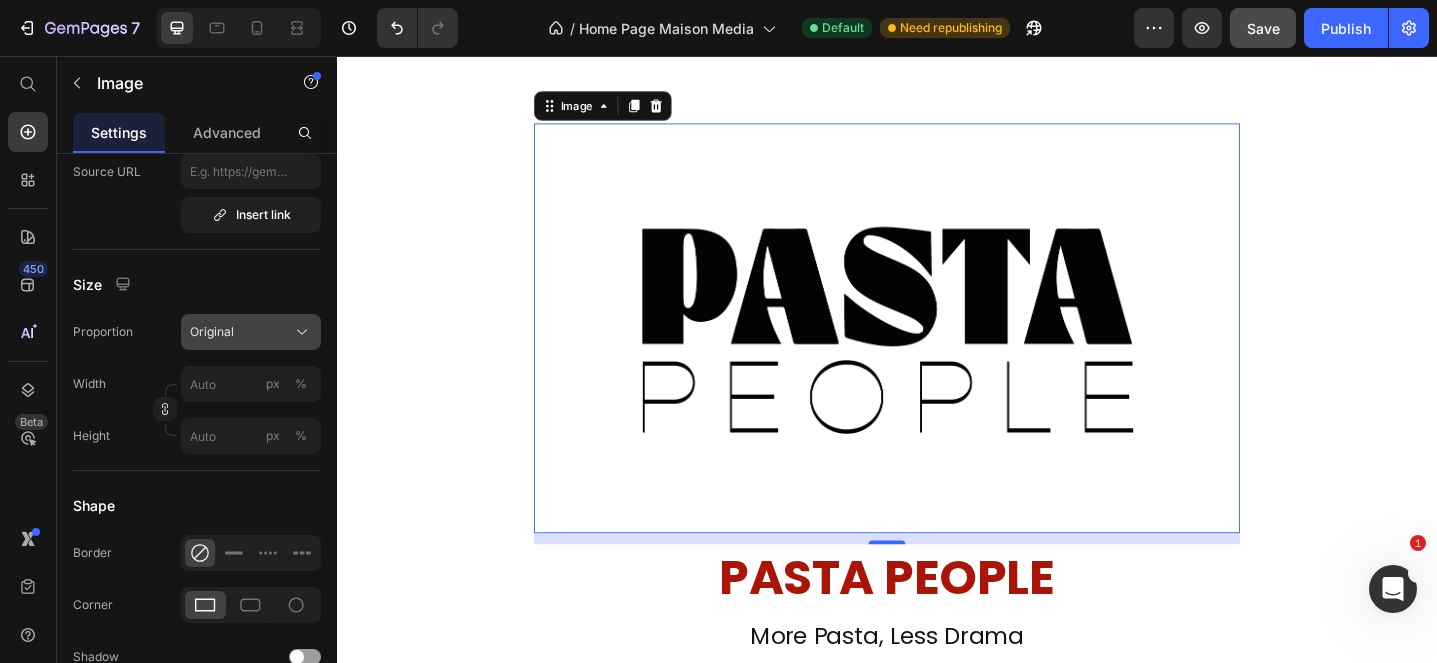 click on "Original" 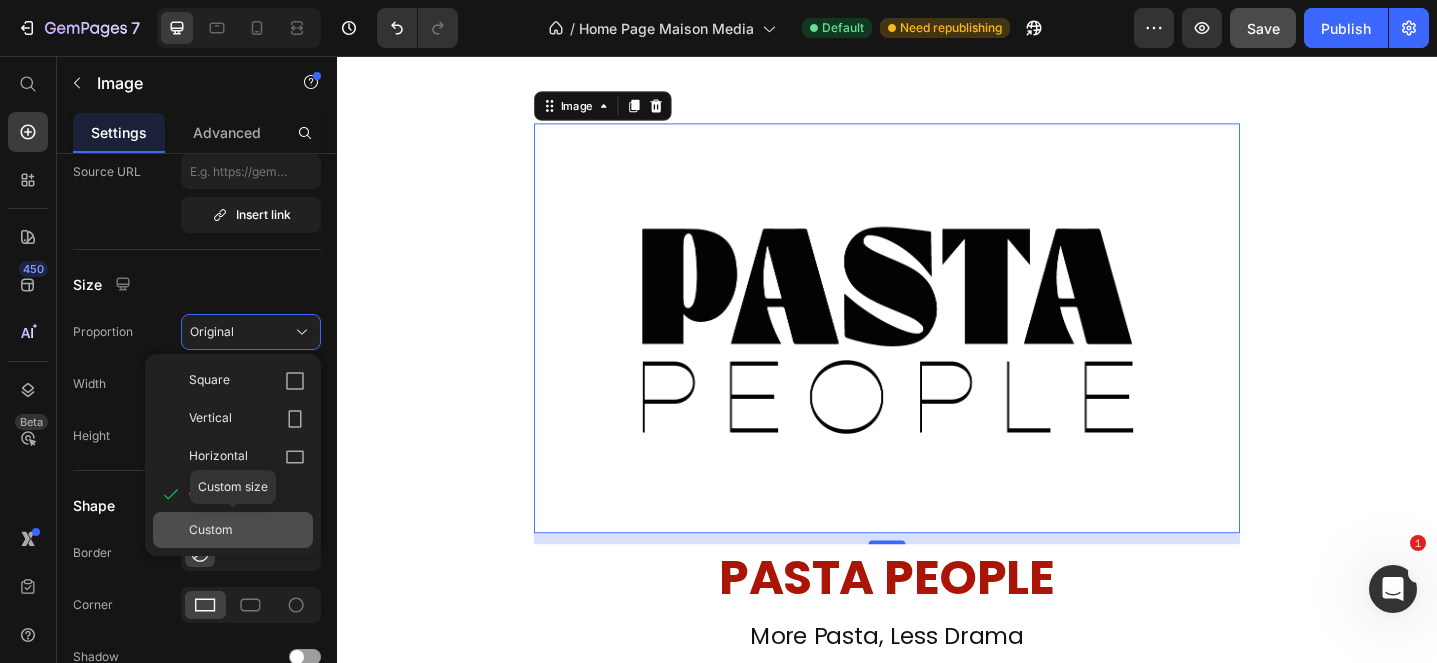 click on "Custom" at bounding box center (211, 530) 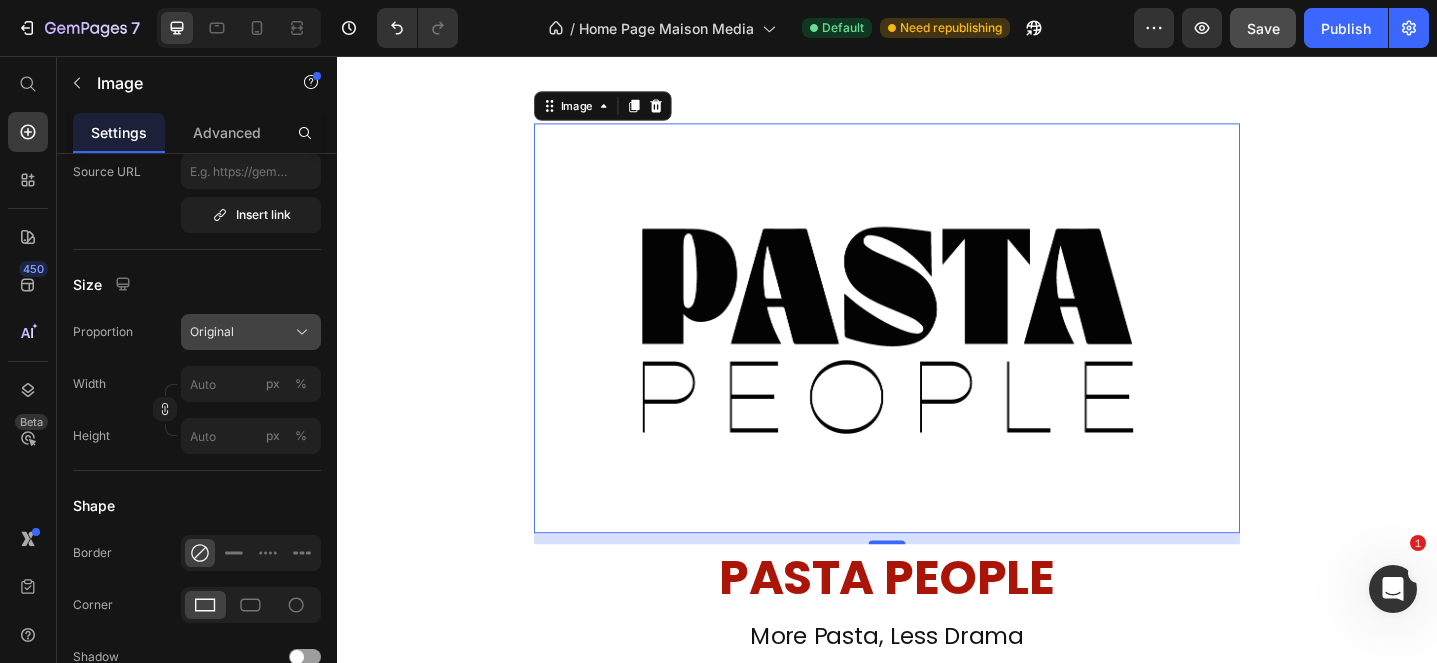 click on "Original" 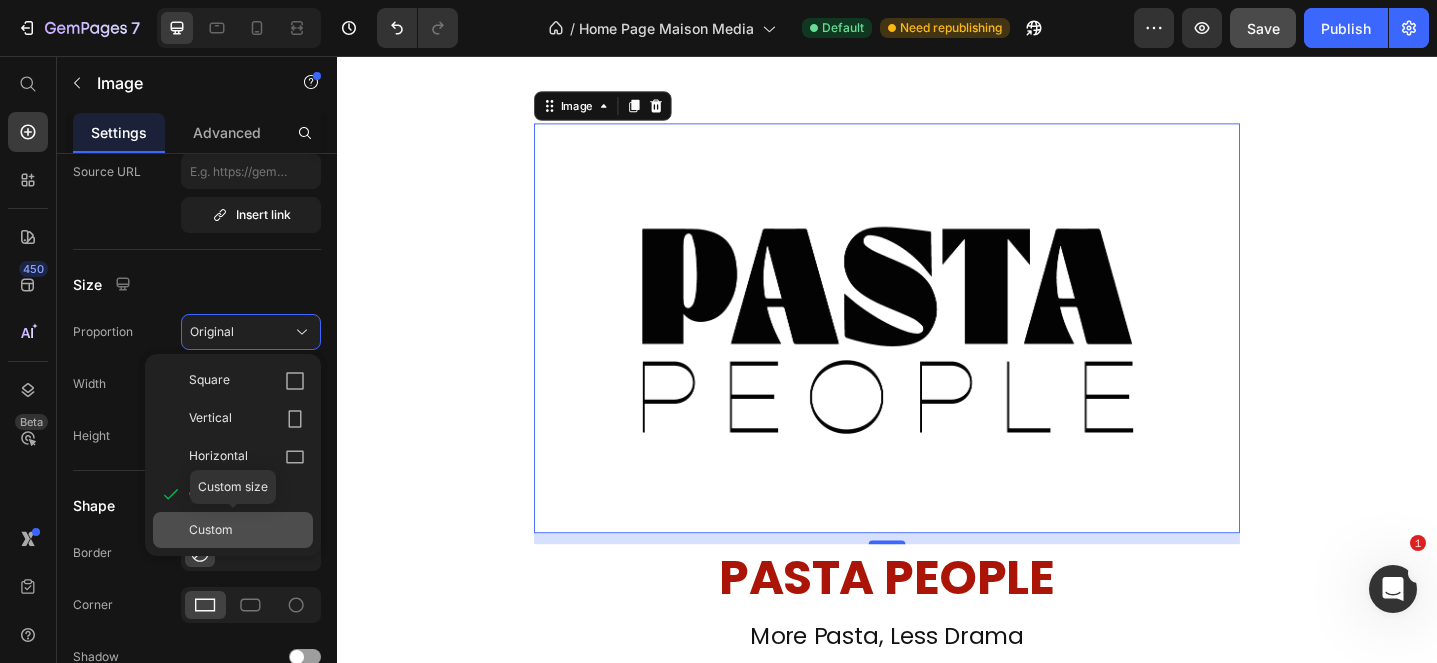 click on "Custom" at bounding box center [247, 530] 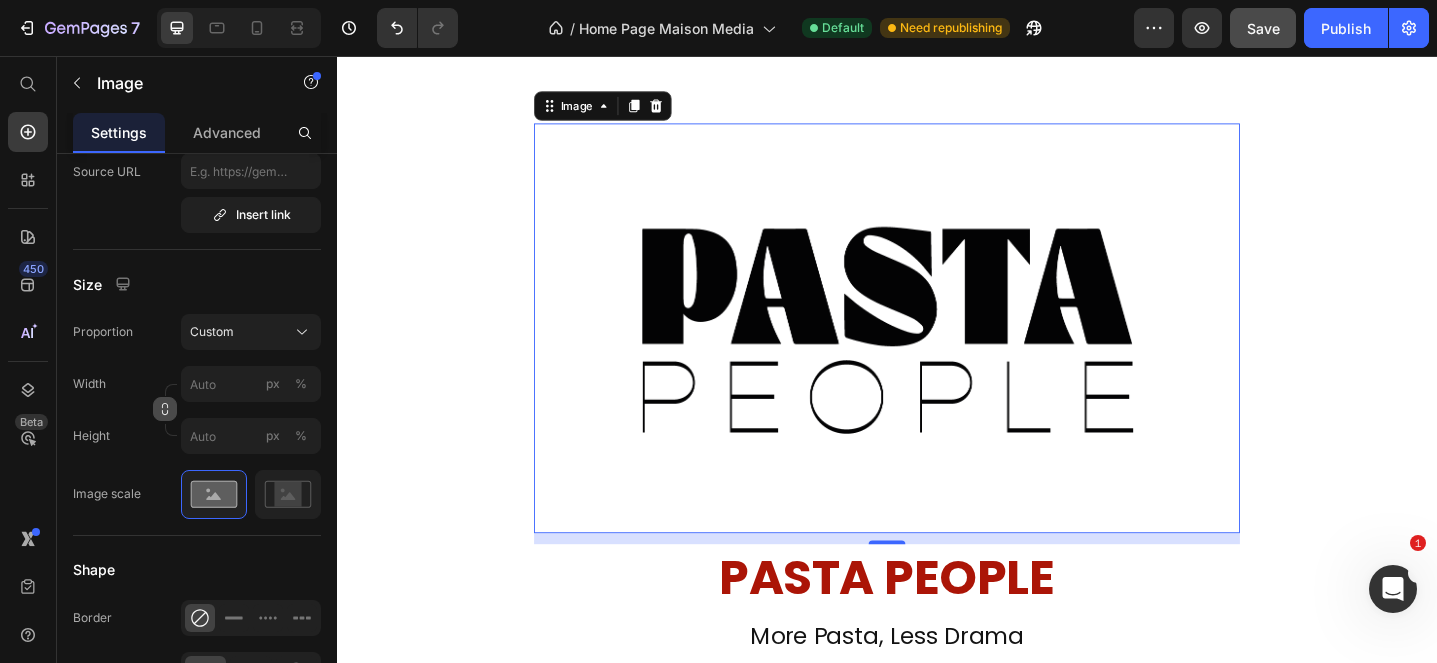 click 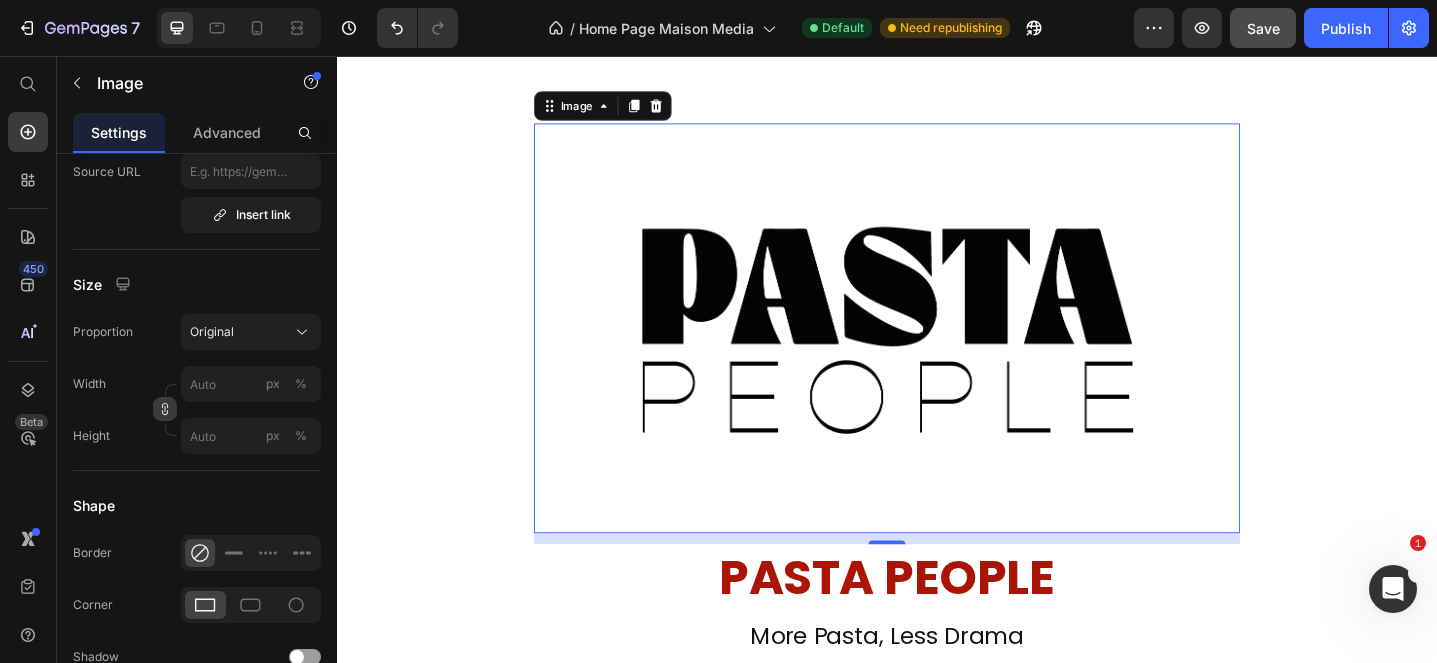 click 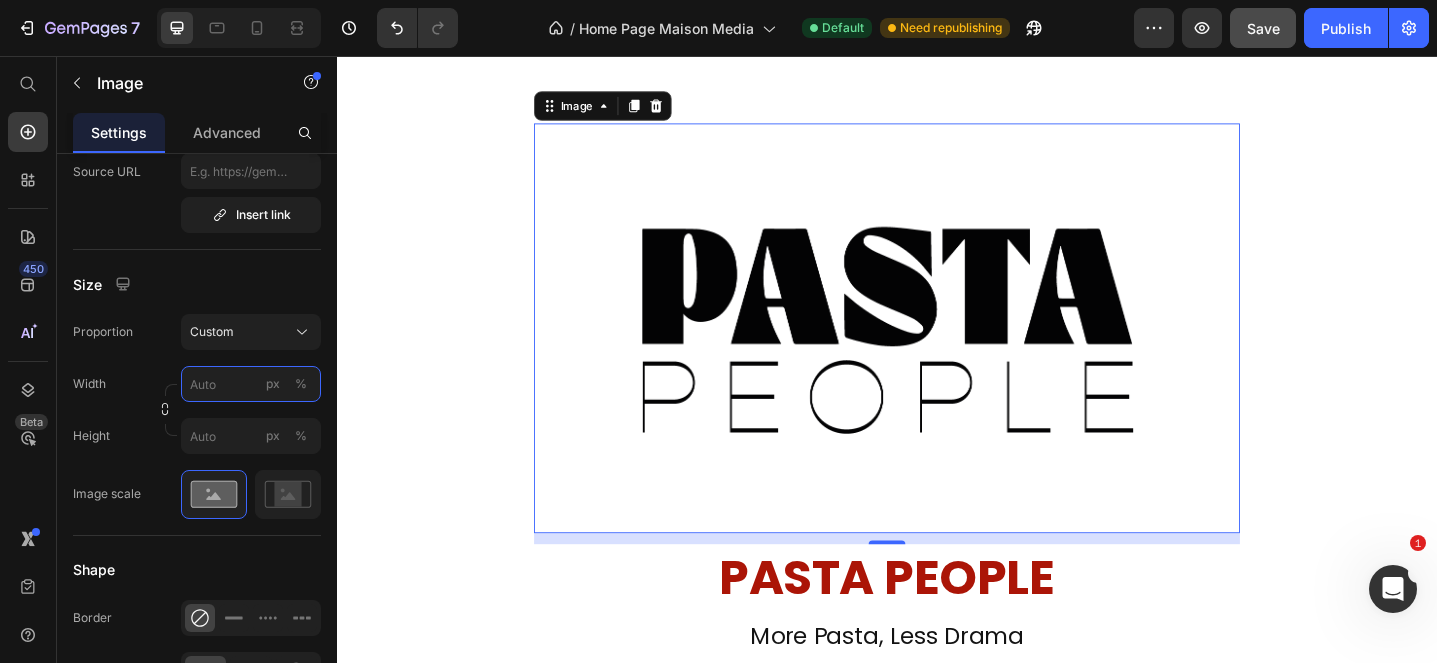 click on "px %" at bounding box center (251, 384) 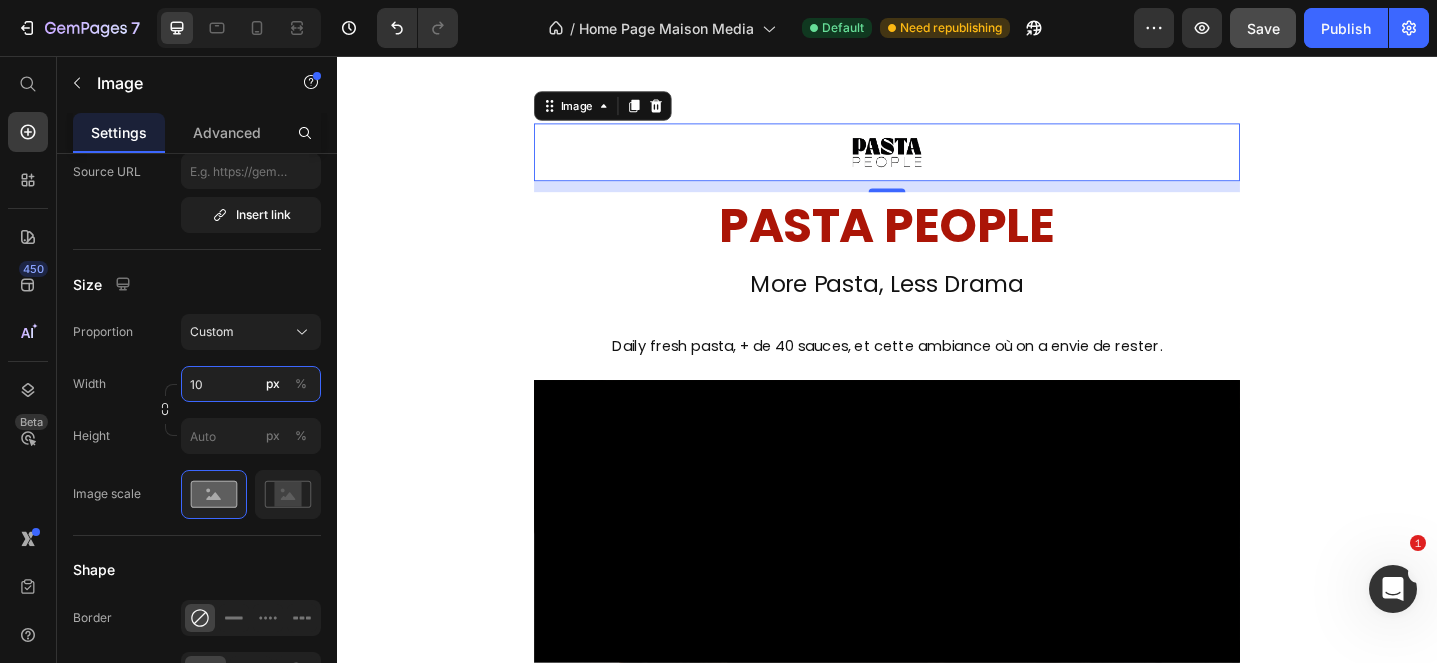 type on "1" 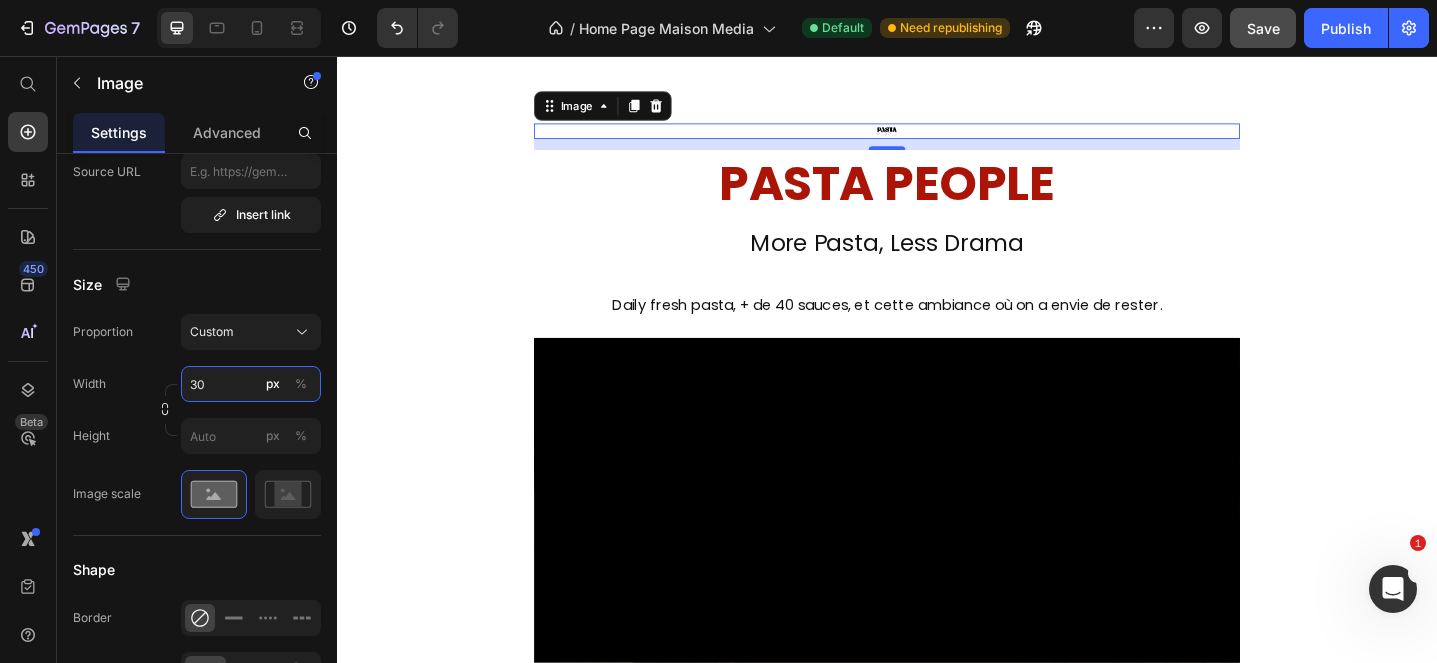 type on "3" 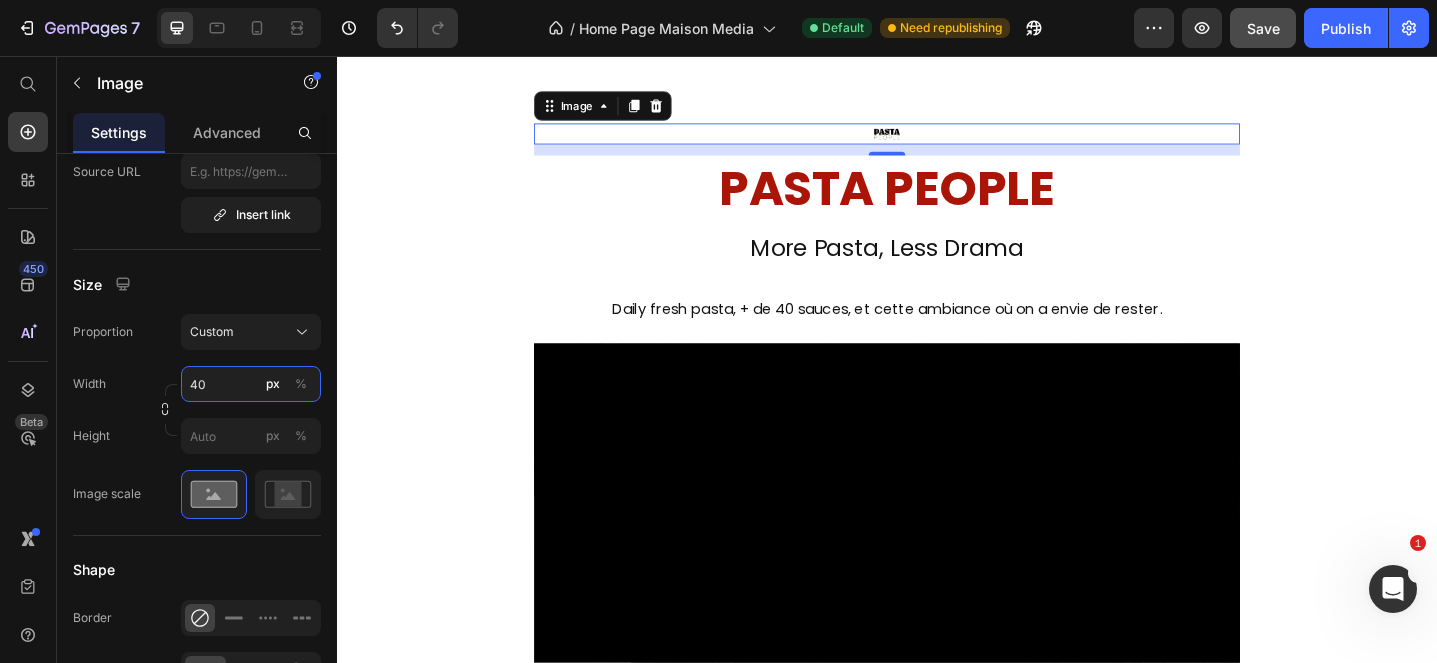 type on "400" 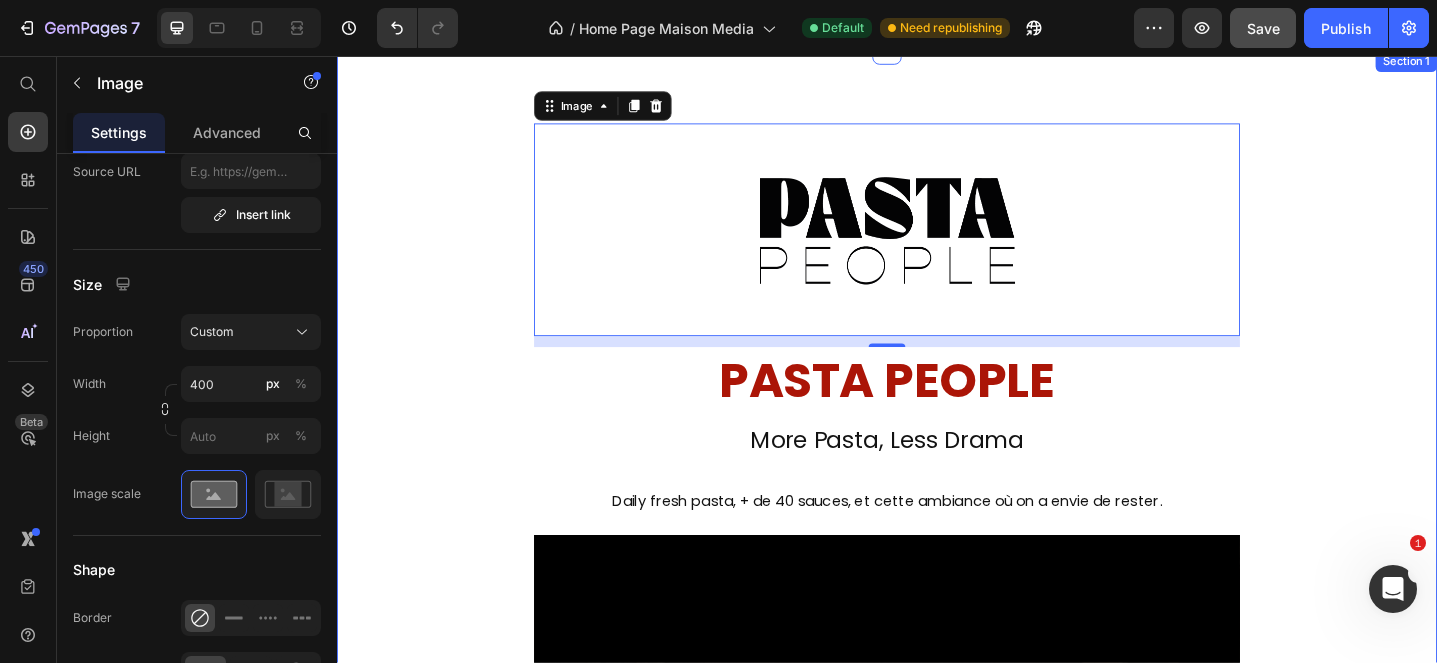 click on "Image   12 PASTA PEOPLE Heading More Pasta, Less Drama Text Block Daily fresh pasta, + de 40 sauces, et cette ambiance où on a envie de rester. Text Block Video Votre table dans la vieille ville de [GEOGRAPHIC_DATA] vous attend. Text Block je réserve ma table Button Row" at bounding box center (937, 1119) 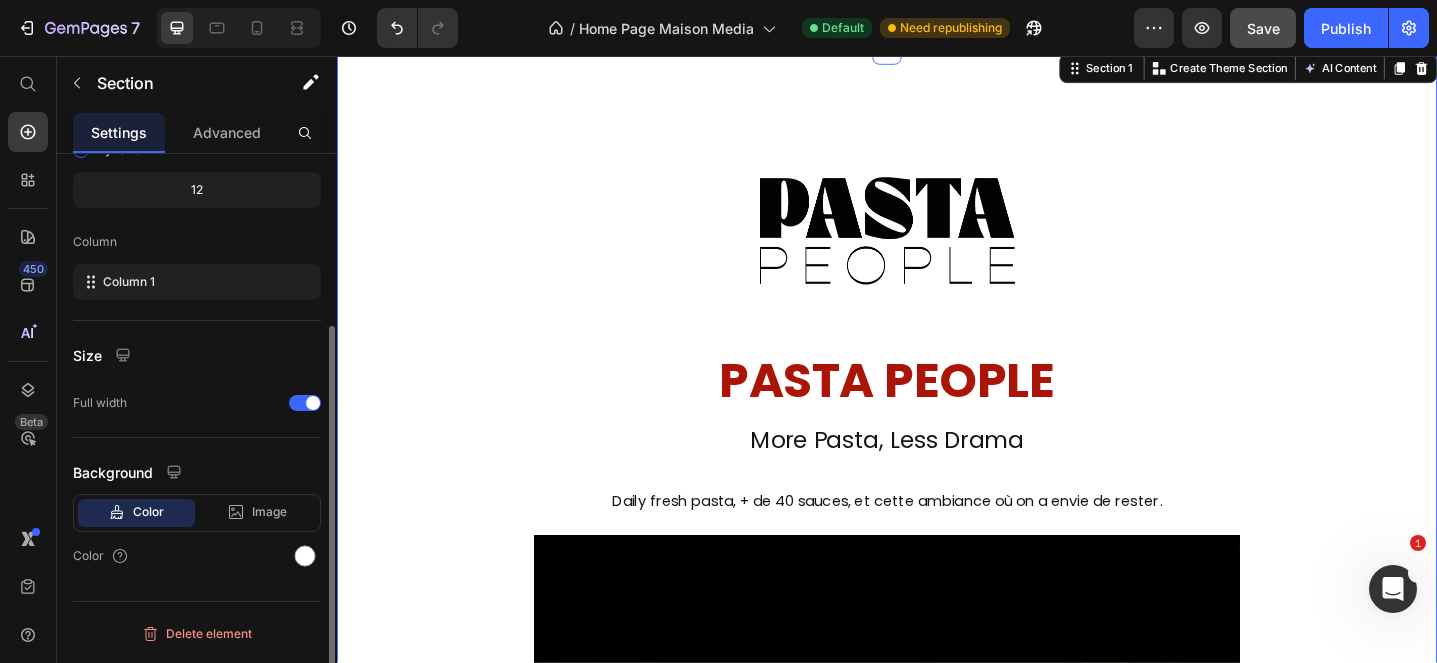 scroll, scrollTop: 0, scrollLeft: 0, axis: both 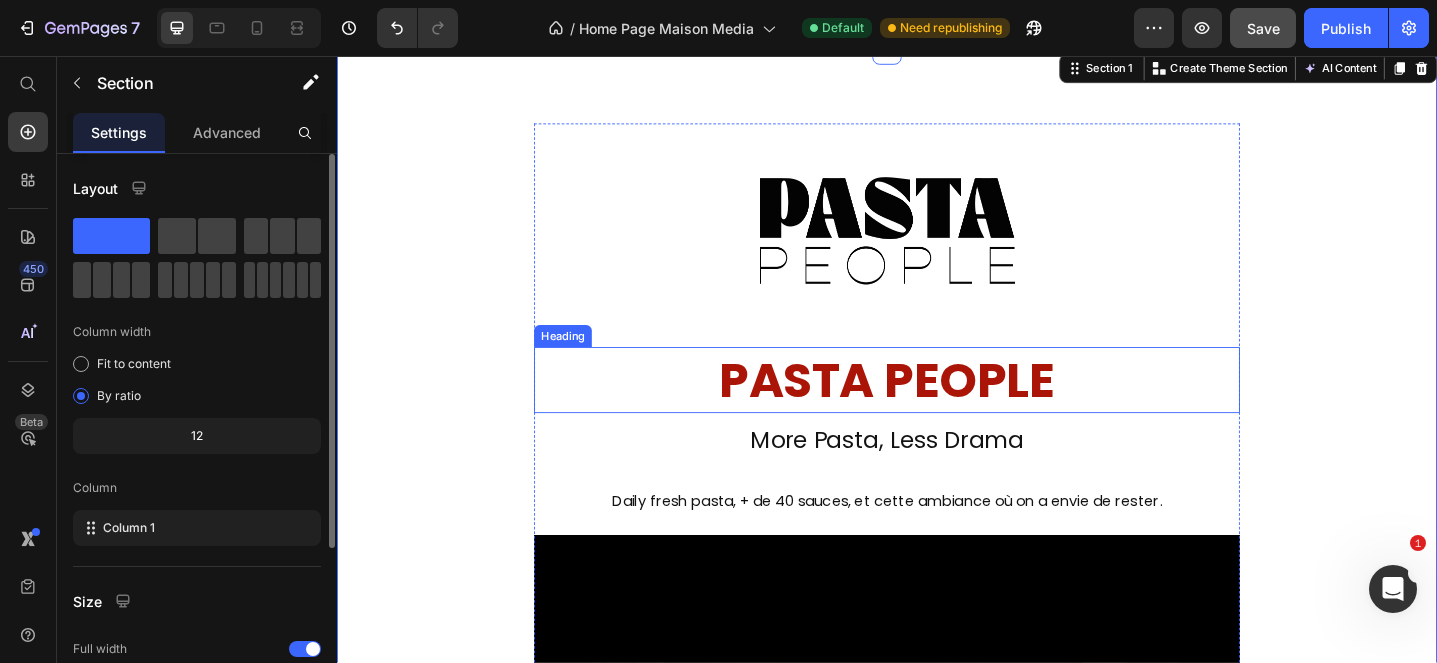 click on "PASTA PEOPLE" at bounding box center [937, 410] 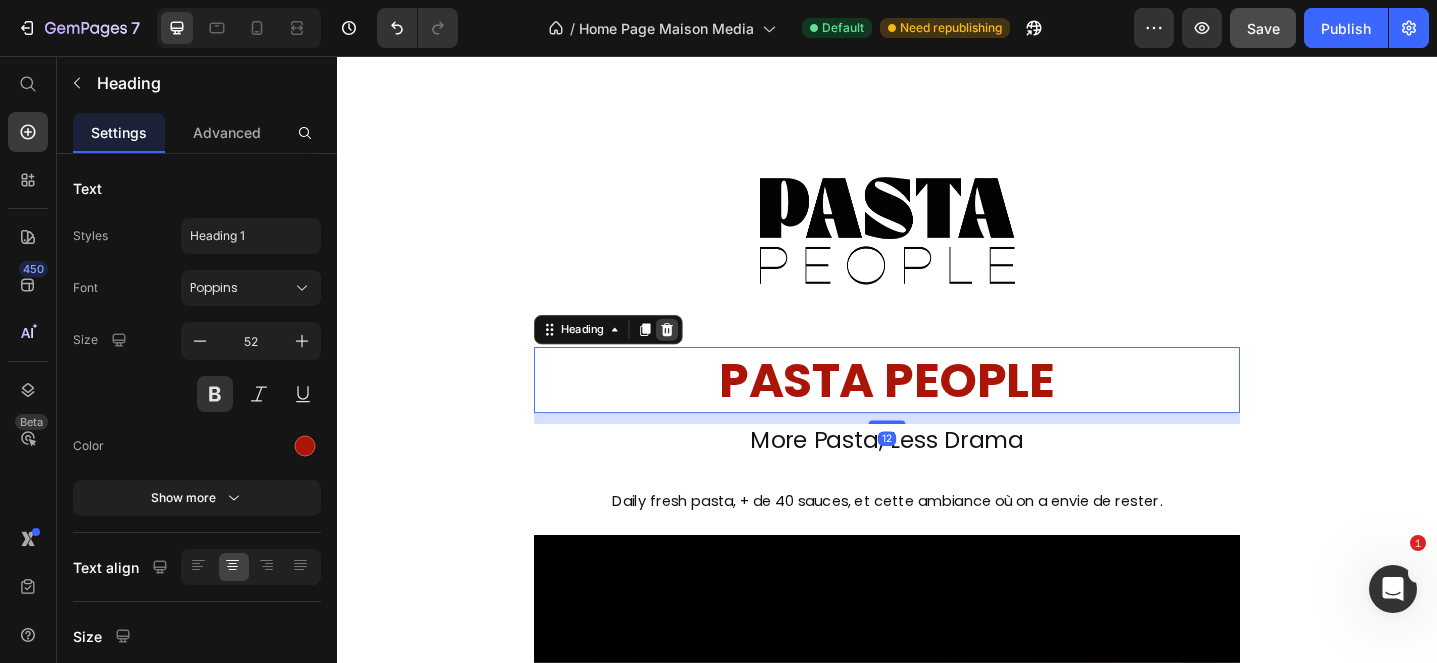 click 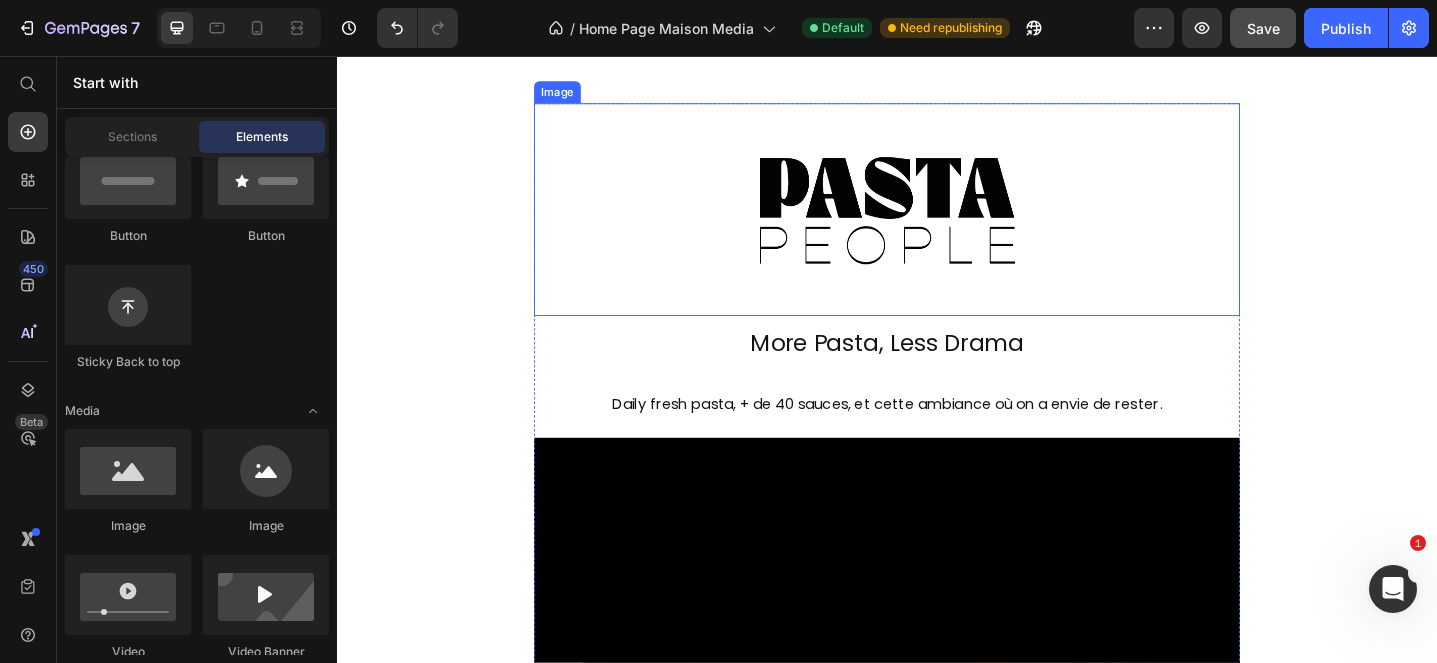 scroll, scrollTop: 74, scrollLeft: 0, axis: vertical 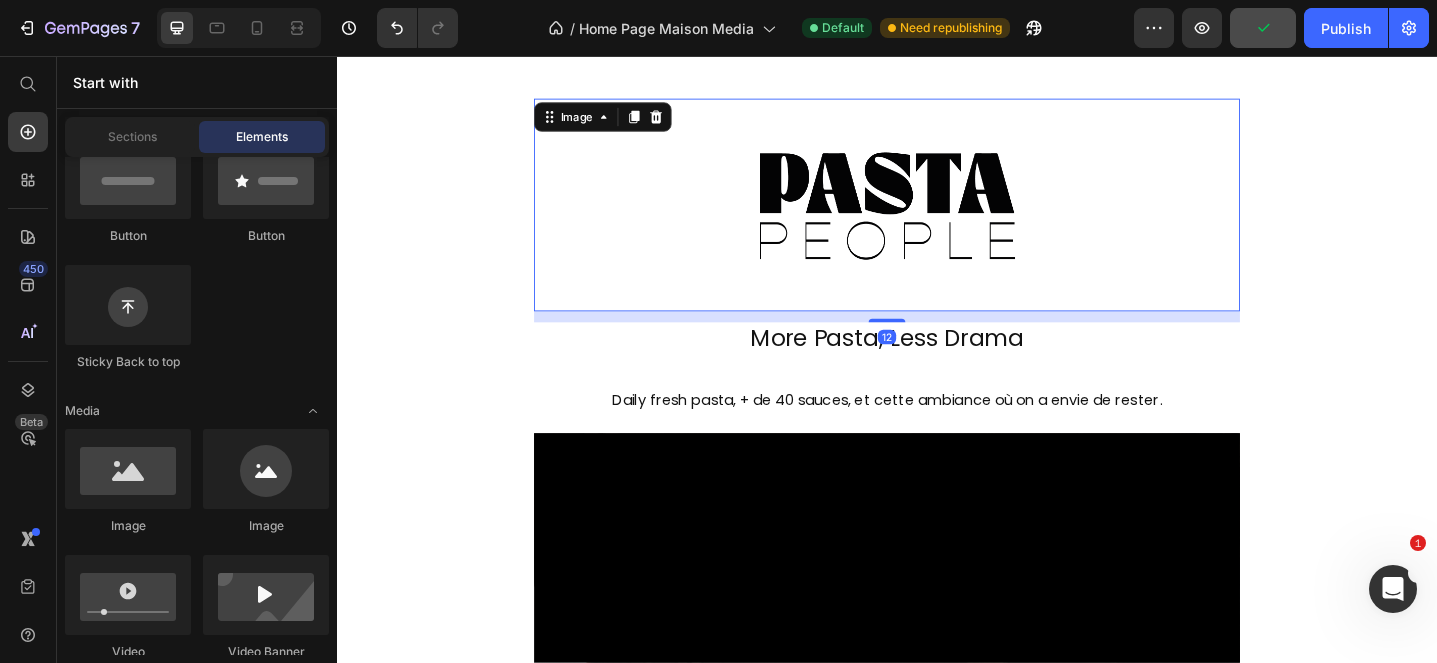 click at bounding box center [937, 219] 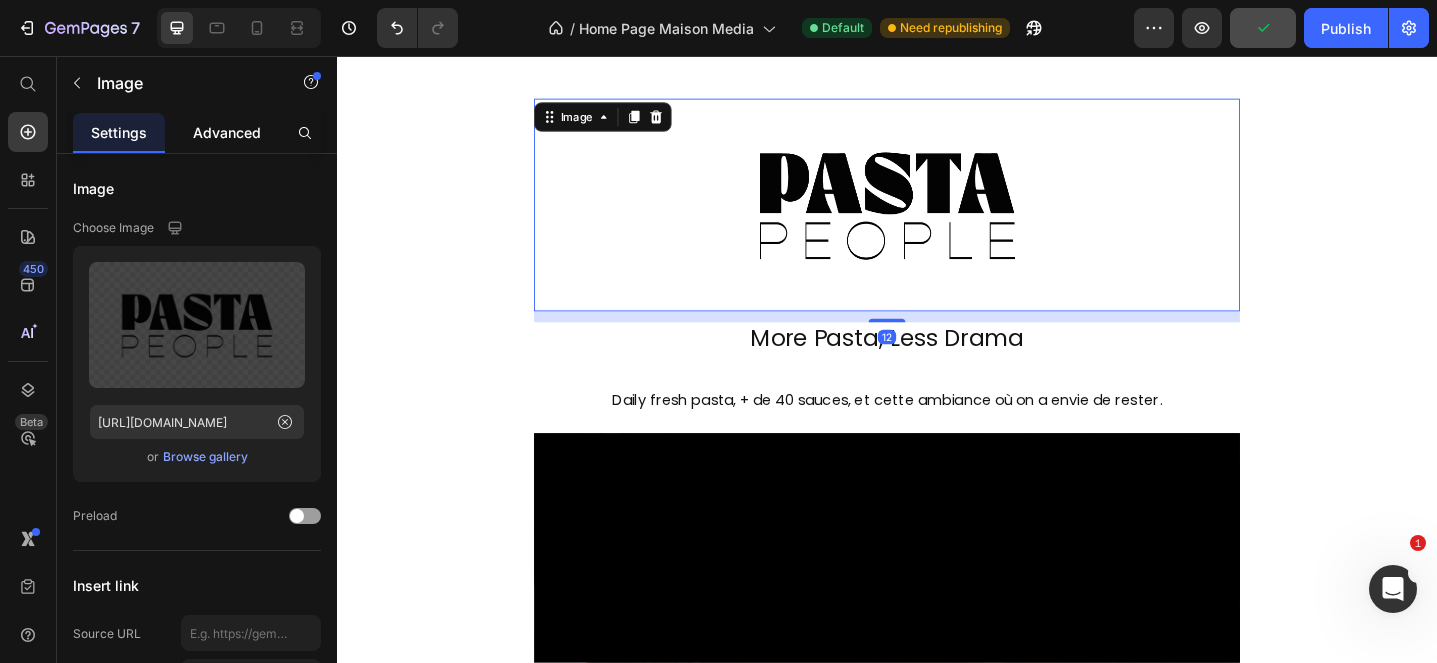 click on "Advanced" at bounding box center (227, 132) 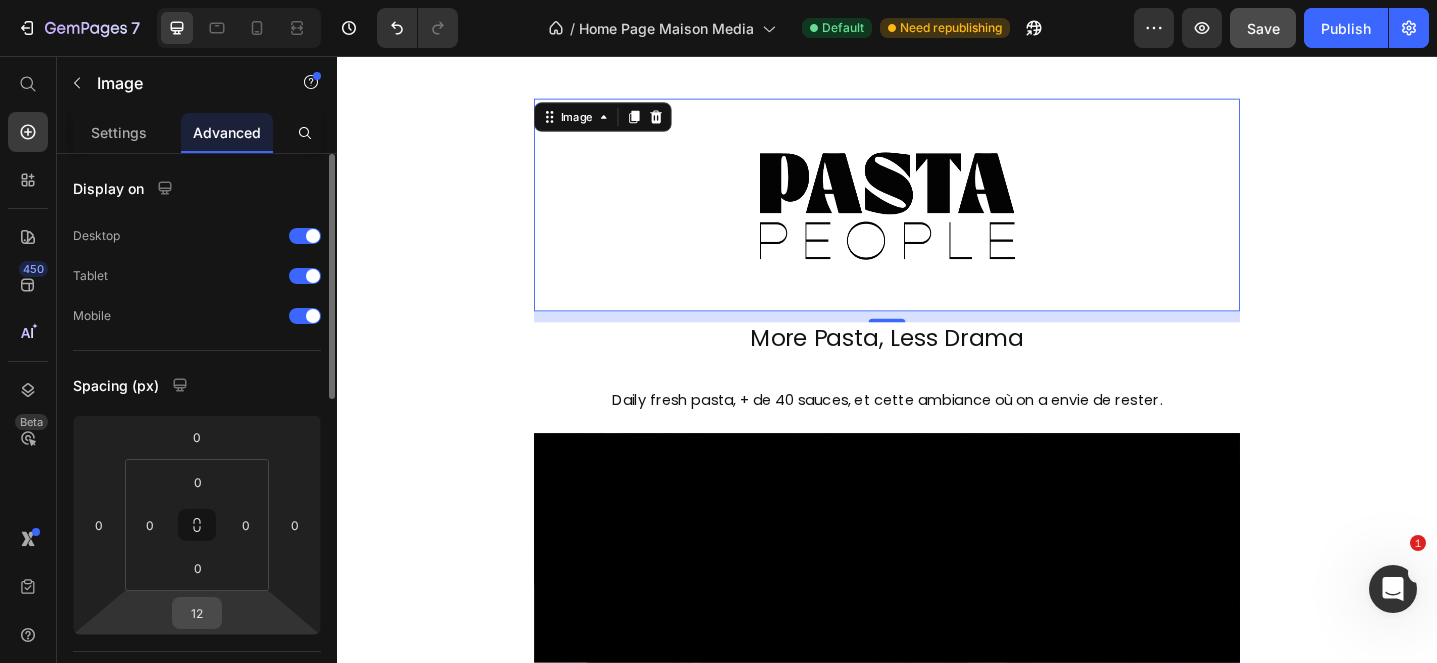 click on "12" at bounding box center [197, 613] 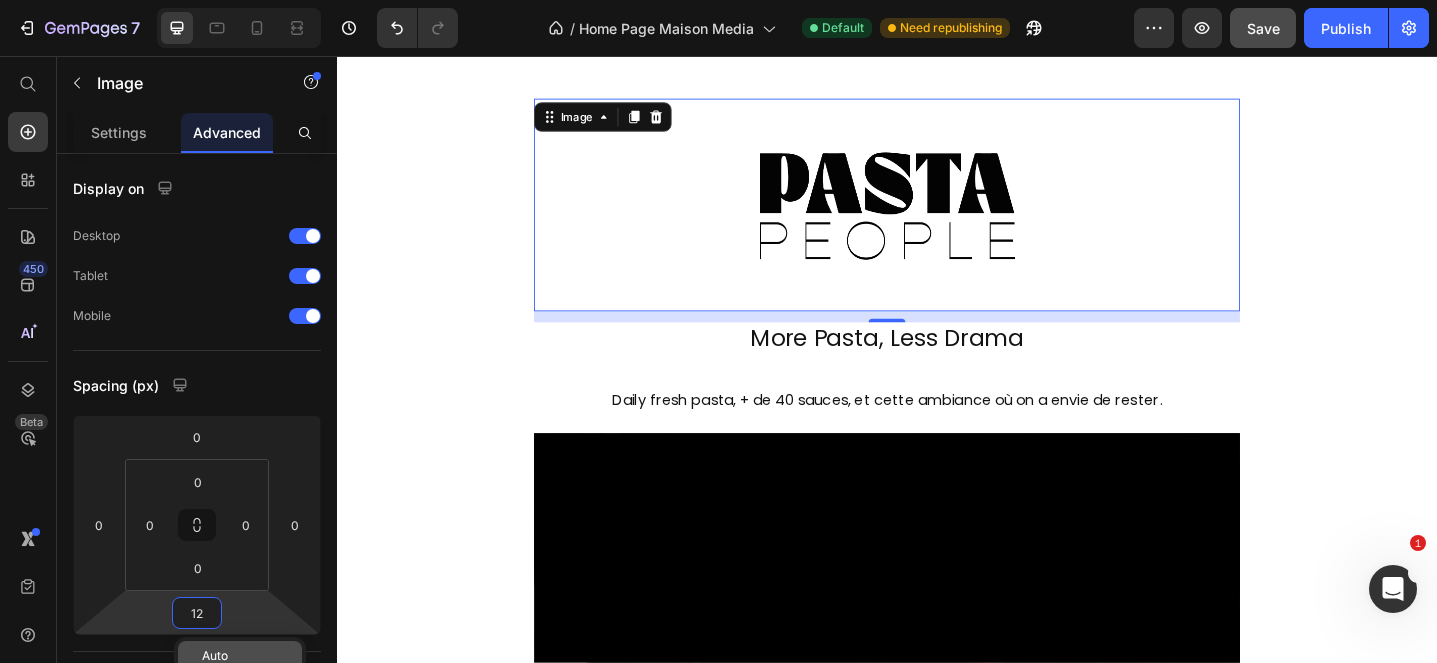 click on "Auto" 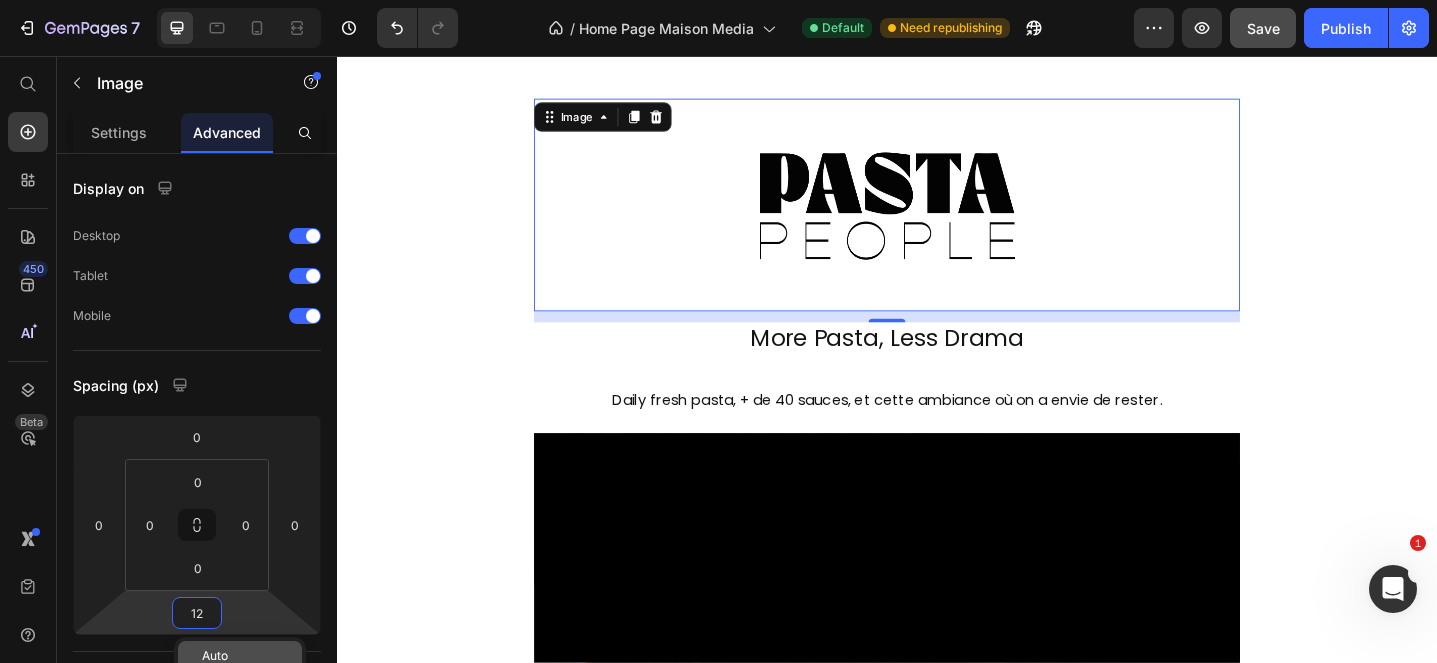 type 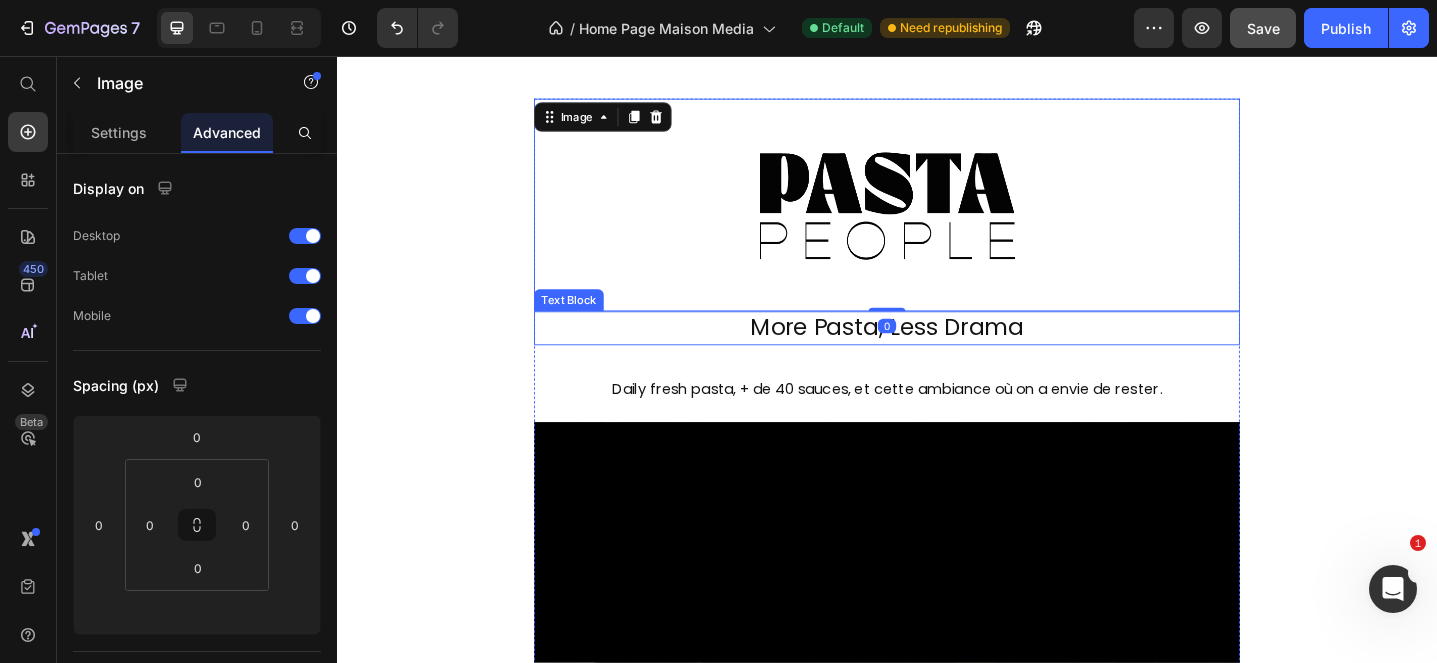 click on "More Pasta, Less Drama" at bounding box center (937, 353) 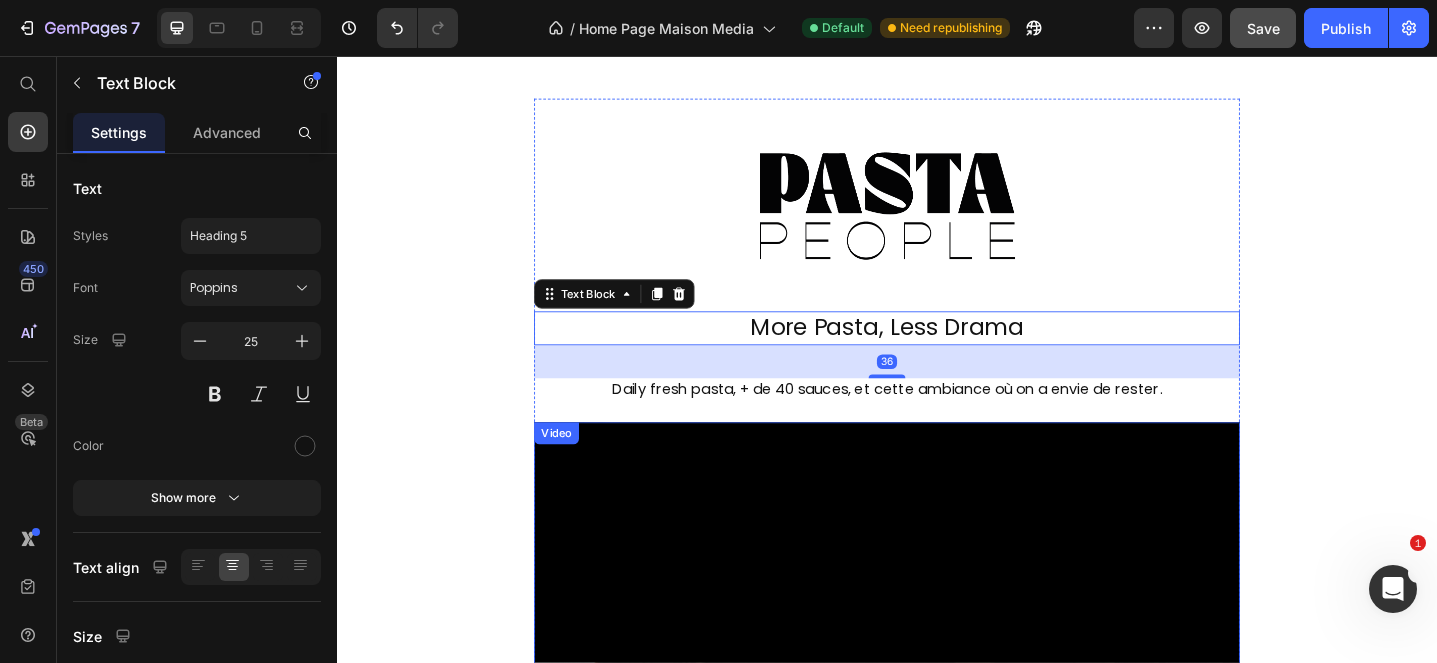 scroll, scrollTop: 108, scrollLeft: 0, axis: vertical 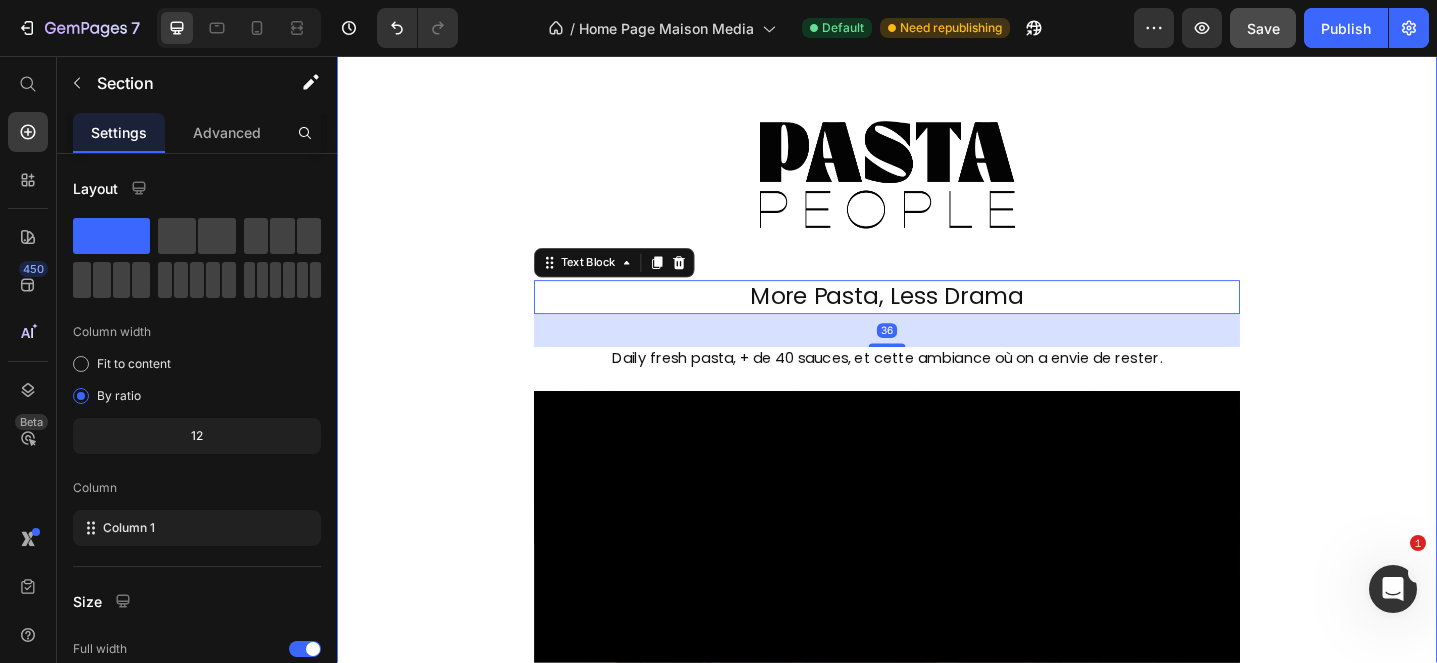 click on "Image More Pasta, Less Drama Text Block   36 Daily fresh pasta, + de 40 sauces, et cette ambiance où on a envie de rester. Text Block Video Votre table dans la vieille ville de [GEOGRAPHIC_DATA] vous attend. Text Block je réserve ma table Button Row" at bounding box center (937, 1010) 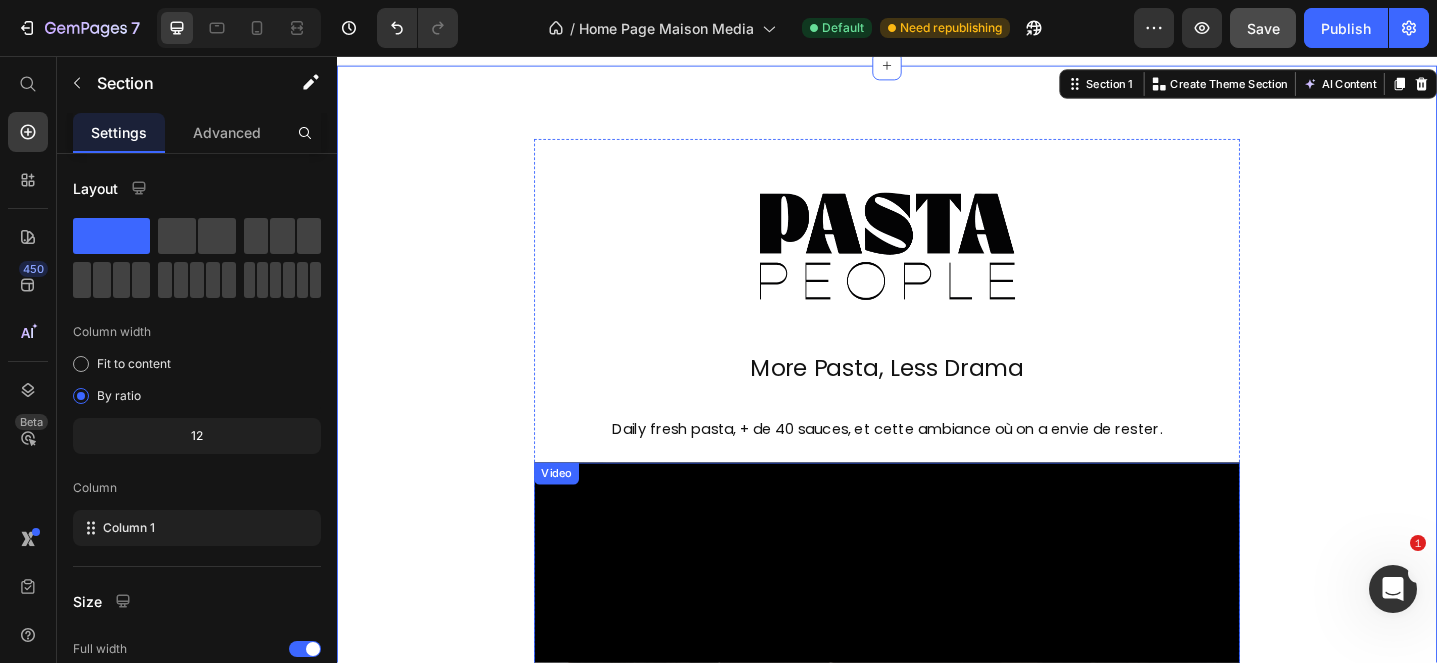 scroll, scrollTop: 0, scrollLeft: 0, axis: both 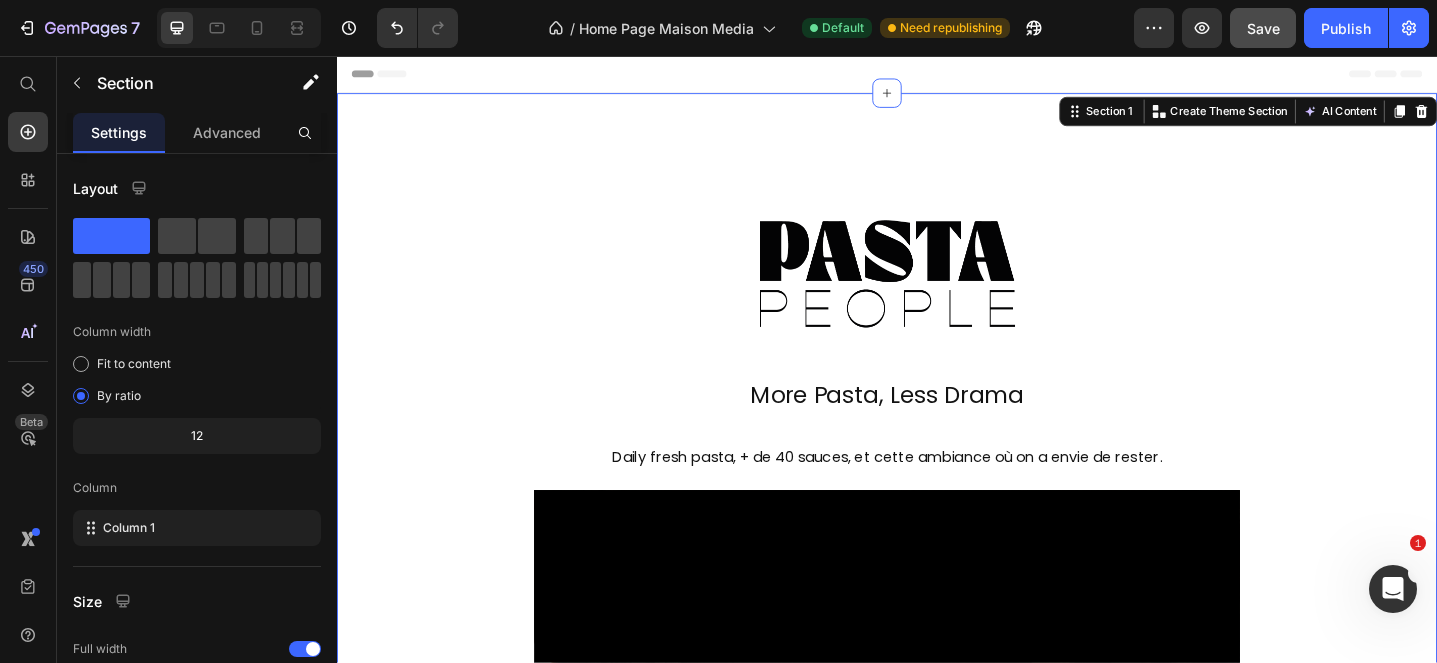 click on "Image More Pasta, Less Drama Text Block Daily fresh pasta, + de 40 sauces, et cette ambiance où on a envie de rester. Text Block Video Votre table dans la vieille ville de [GEOGRAPHIC_DATA] vous attend. Text Block je réserve ma table Button Row Section 1   You can create reusable sections Create Theme Section AI Content Write with GemAI What would you like to describe here? Tone and Voice Persuasive Product Show more Generate" at bounding box center (937, 1084) 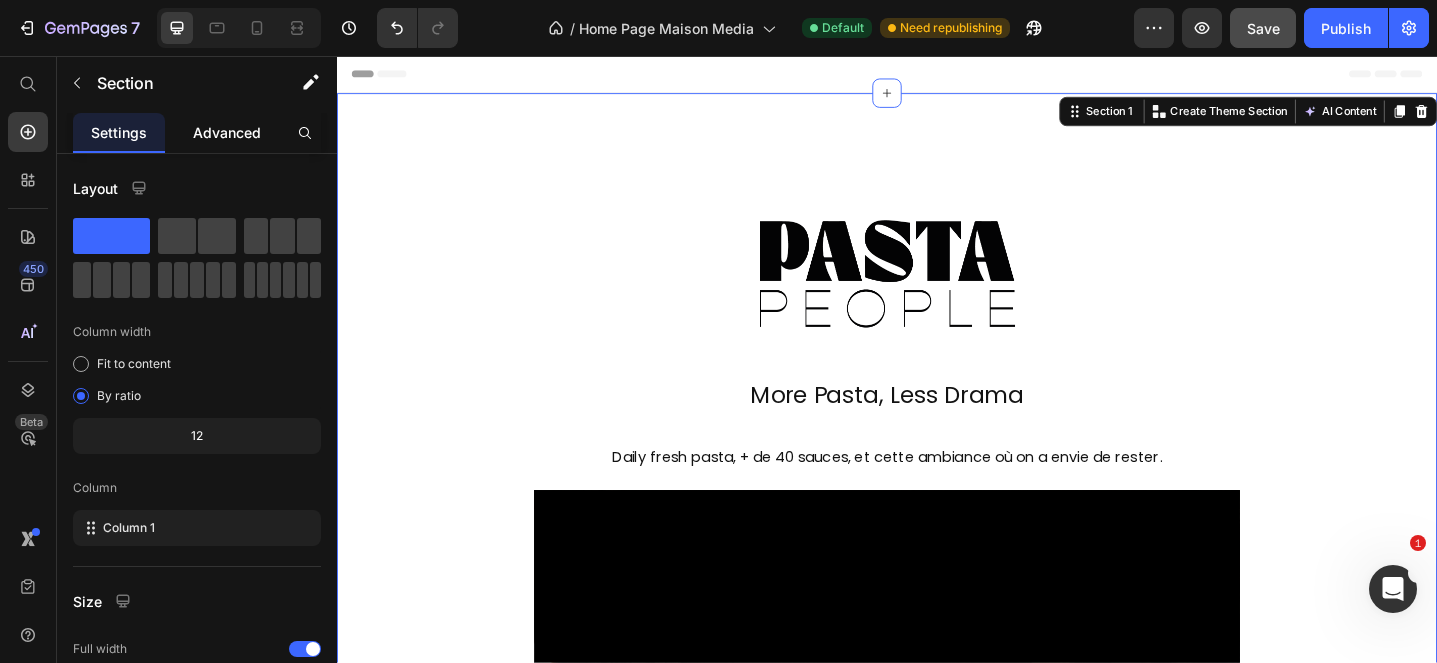 click on "Advanced" at bounding box center [227, 132] 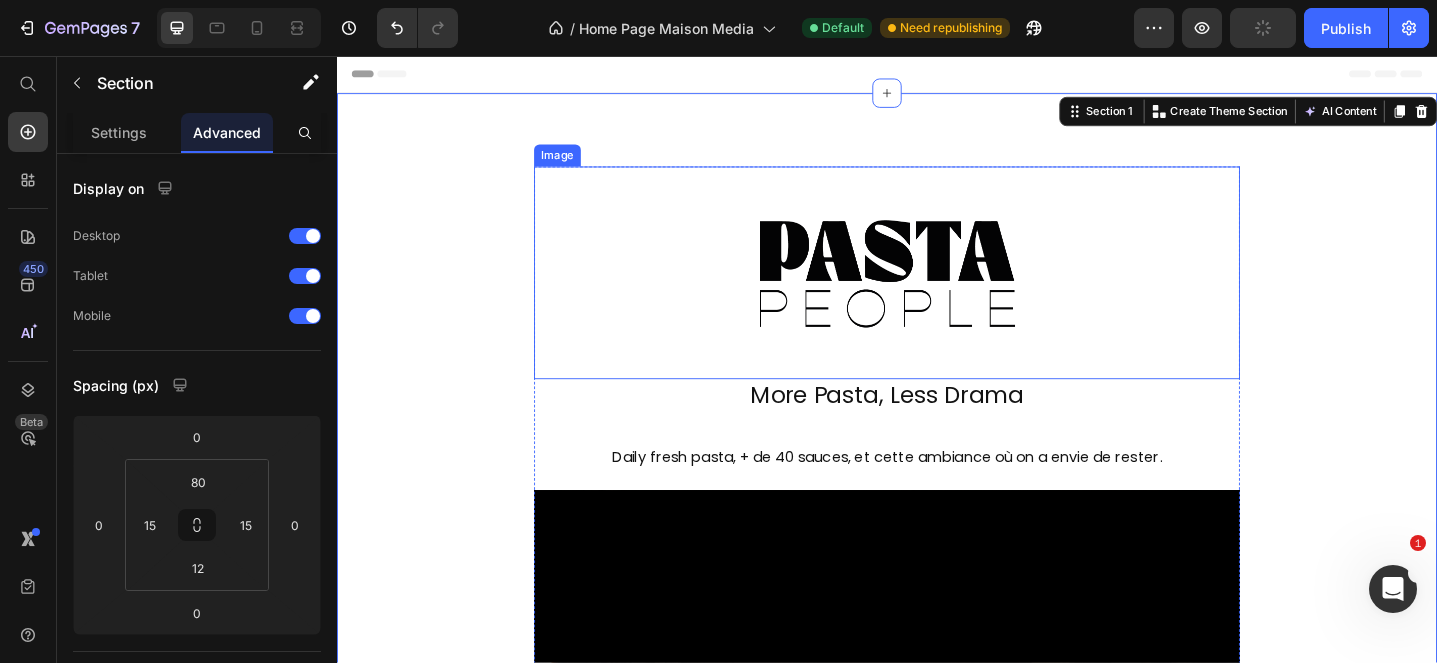 click at bounding box center [937, 293] 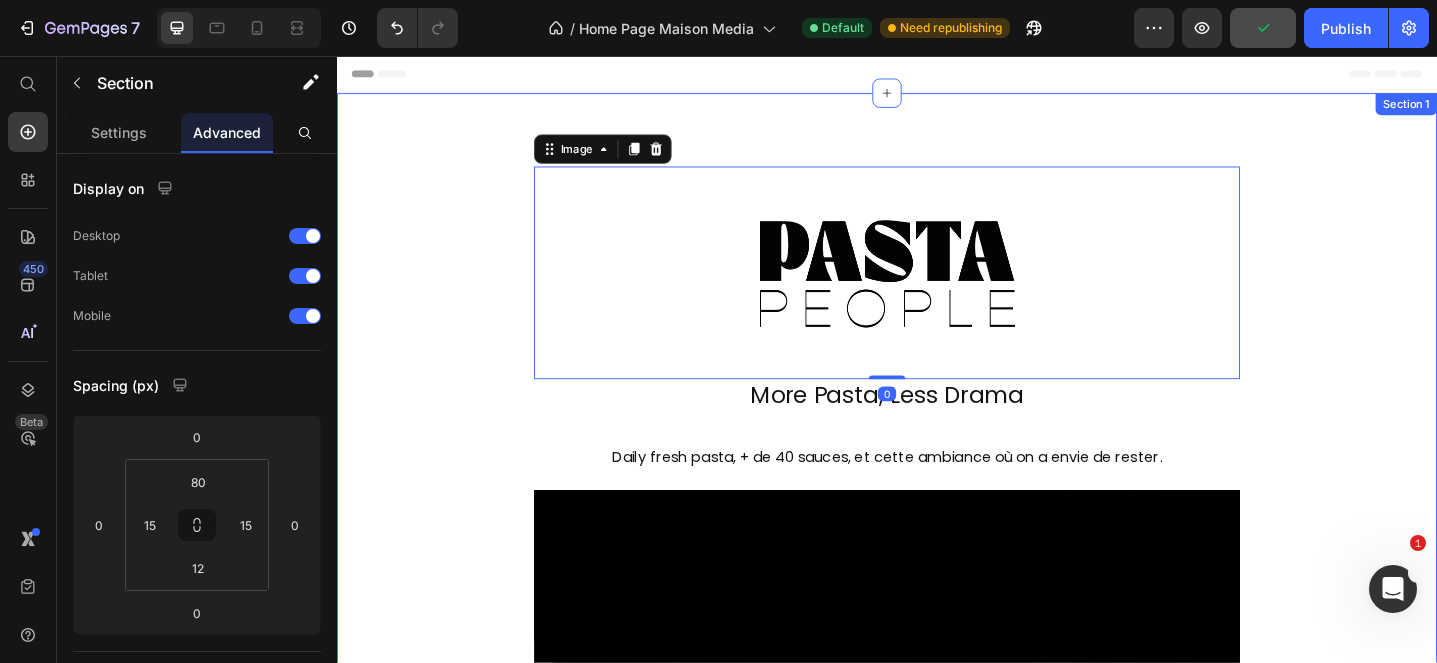 click on "Image   0 More Pasta, Less Drama Text Block Daily fresh pasta, + de 40 sauces, et cette ambiance où on a envie de rester. Text Block Video Votre table dans la vieille ville de [GEOGRAPHIC_DATA] vous attend. Text Block je réserve ma table Button Row Section 1" at bounding box center [937, 1084] 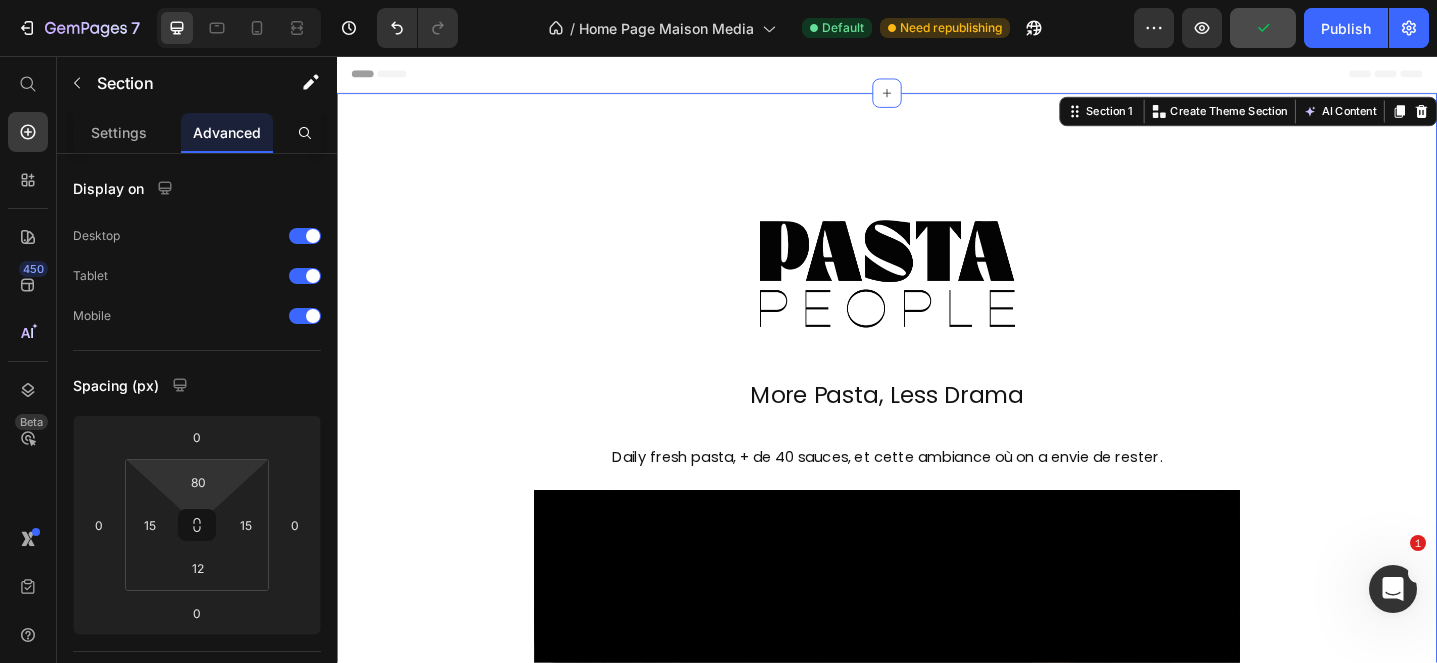 click on "7   /  Home Page Maison Media Default Need republishing Preview  Publish  450 Beta Start with Sections Elements Hero Section Product Detail Brands Trusted Badges Guarantee Product Breakdown How to use Testimonials Compare Bundle FAQs Social Proof Brand Story Product List Collection Blog List Contact Sticky Add to Cart Custom Footer Browse Library 450 Layout
Row
Row
Row
Row Text
Heading
Text Block Button
Button
Button
Sticky Back to top Media
Image
Image" at bounding box center [718, 0] 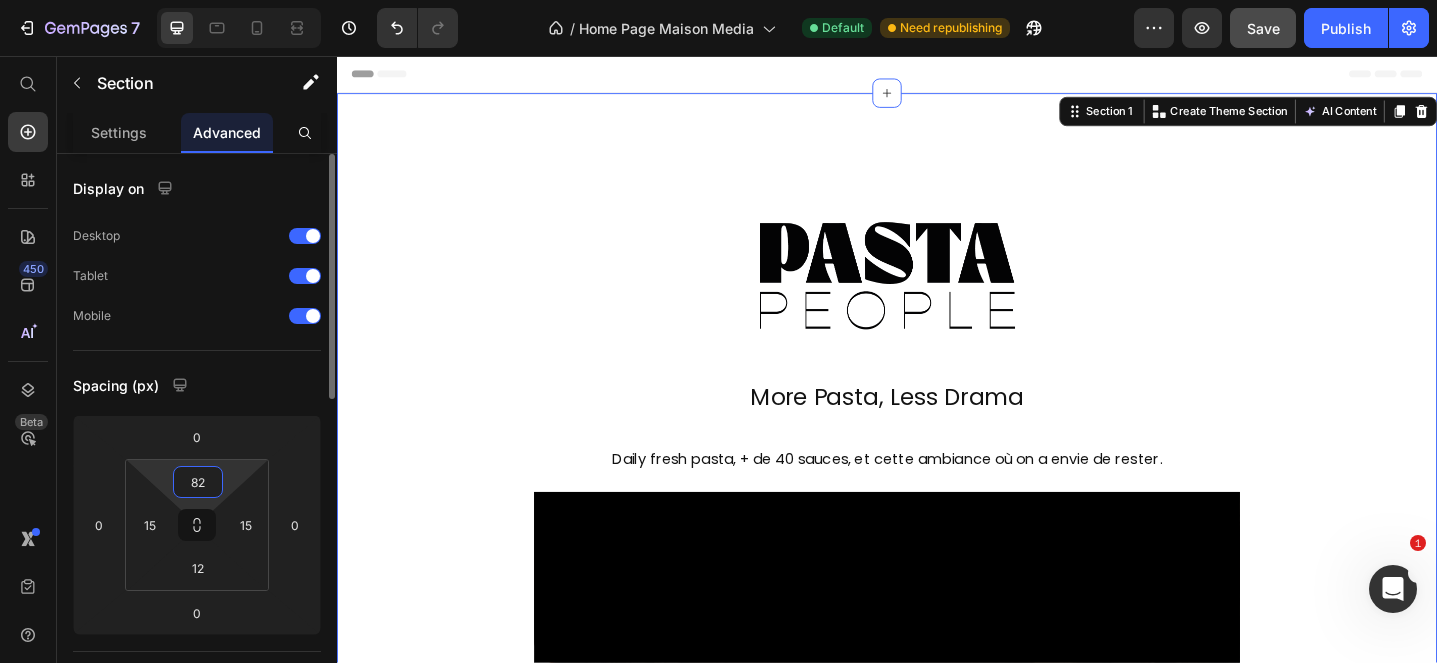 click on "82" at bounding box center [198, 482] 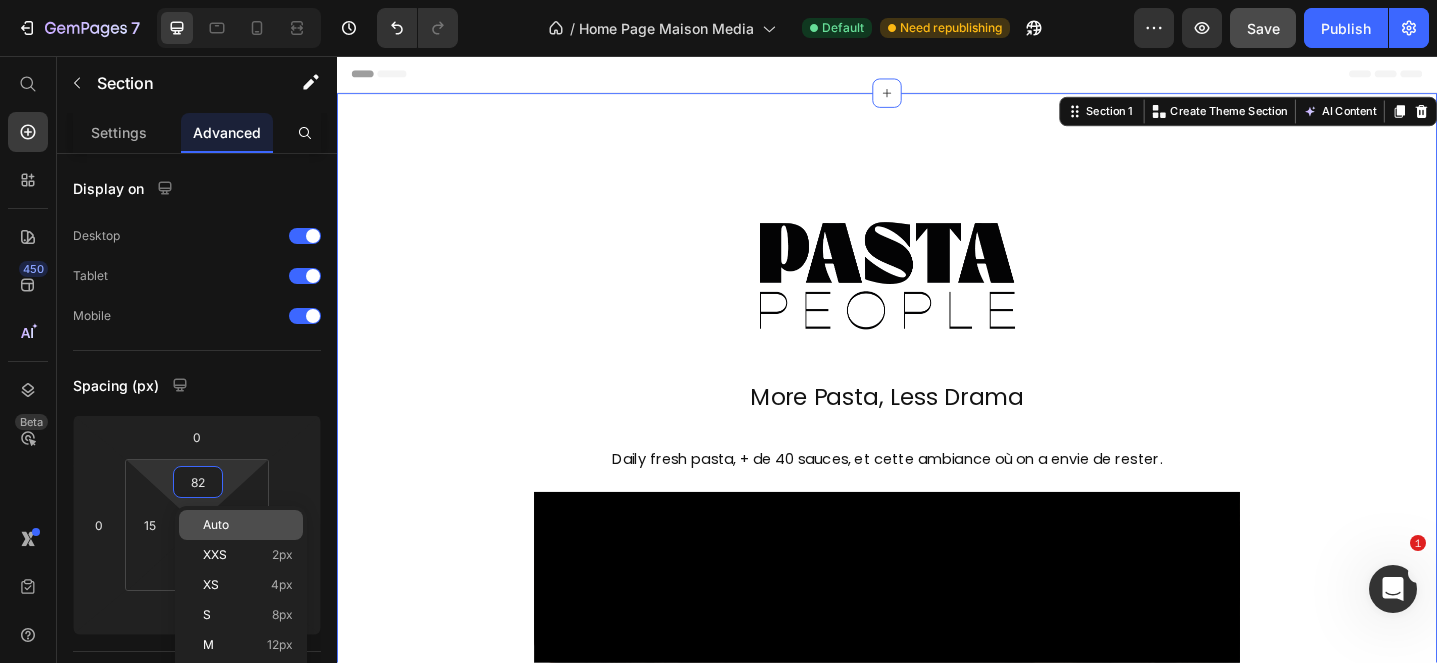 click on "Auto" at bounding box center (248, 525) 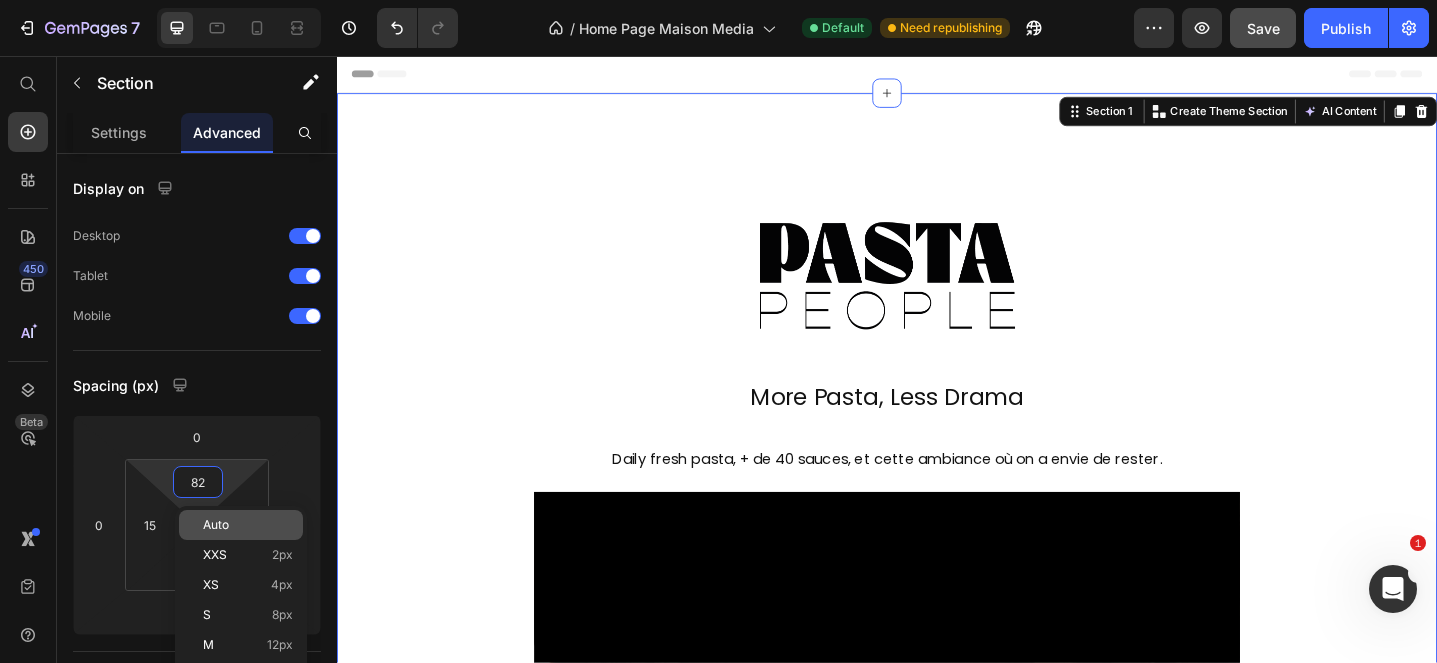 type 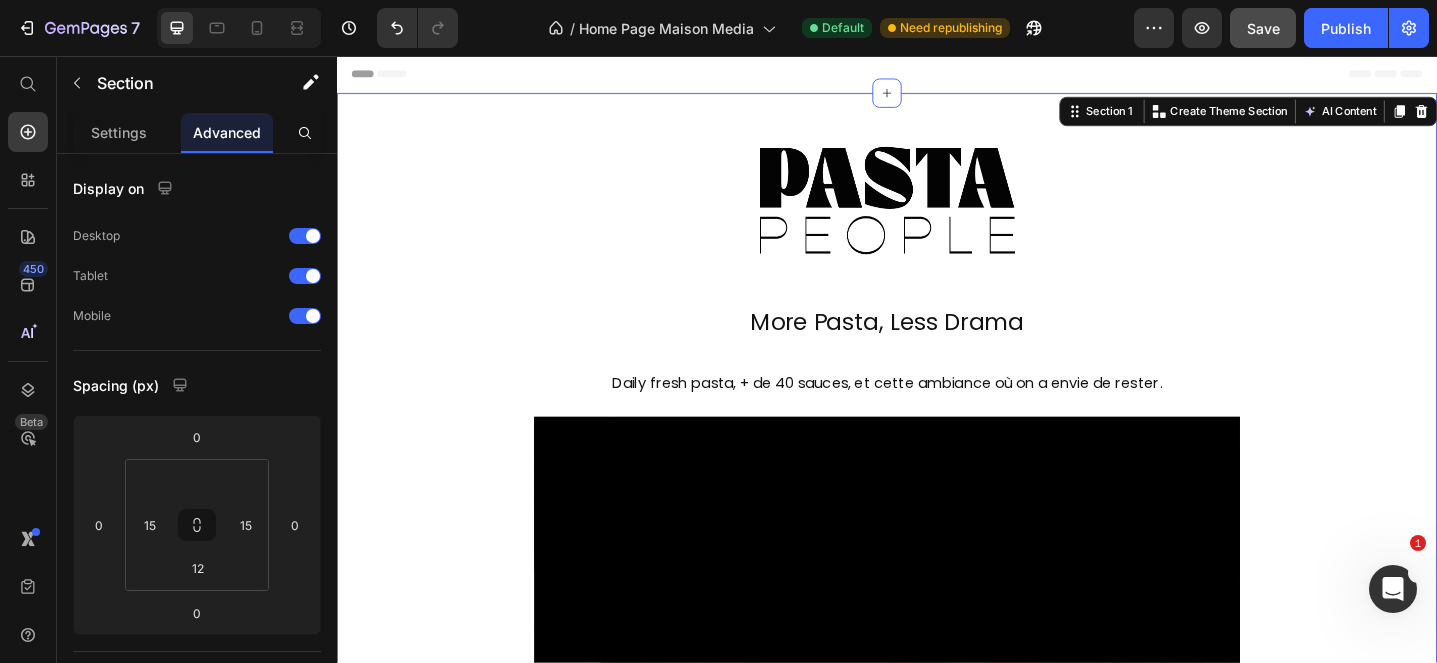 click on "Image More Pasta, Less Drama Text Block Daily fresh pasta, + de 40 sauces, et cette ambiance où on a envie de rester. Text Block Video Votre table dans la vieille ville de [GEOGRAPHIC_DATA] vous attend. Text Block je réserve ma table Button Row" at bounding box center (937, 1038) 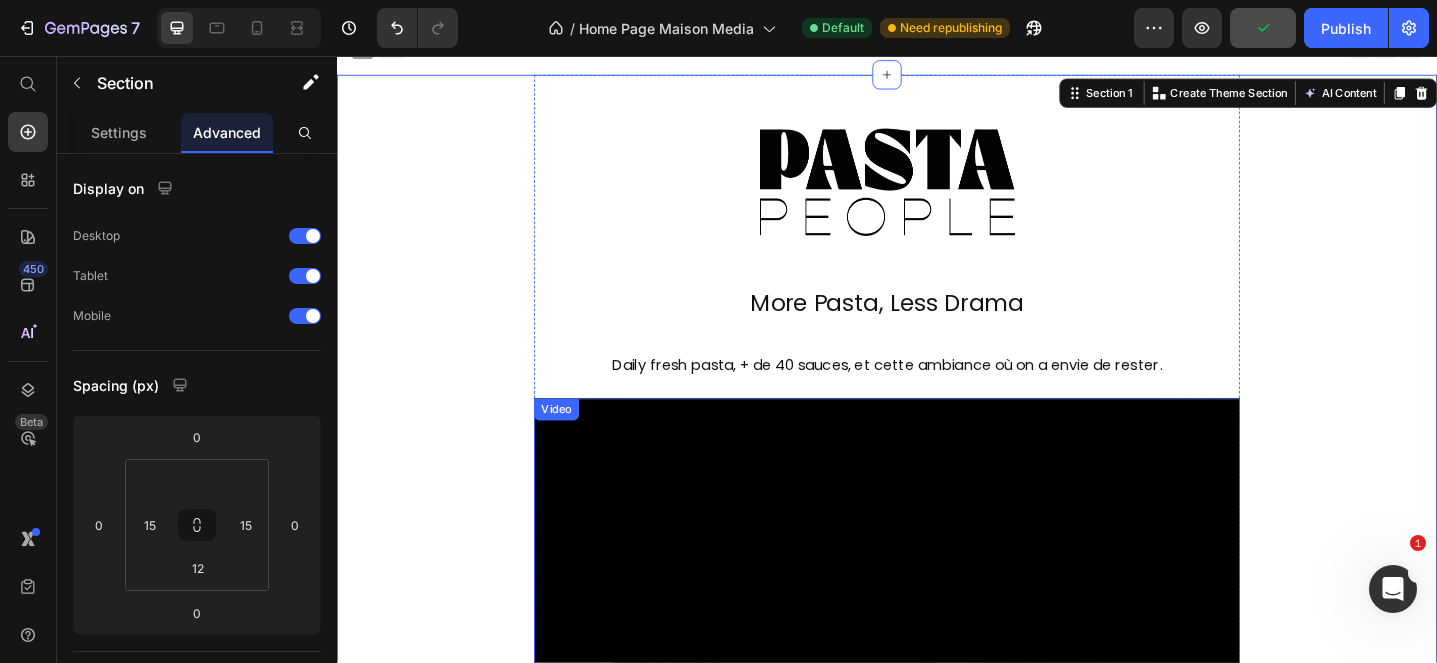 scroll, scrollTop: 0, scrollLeft: 0, axis: both 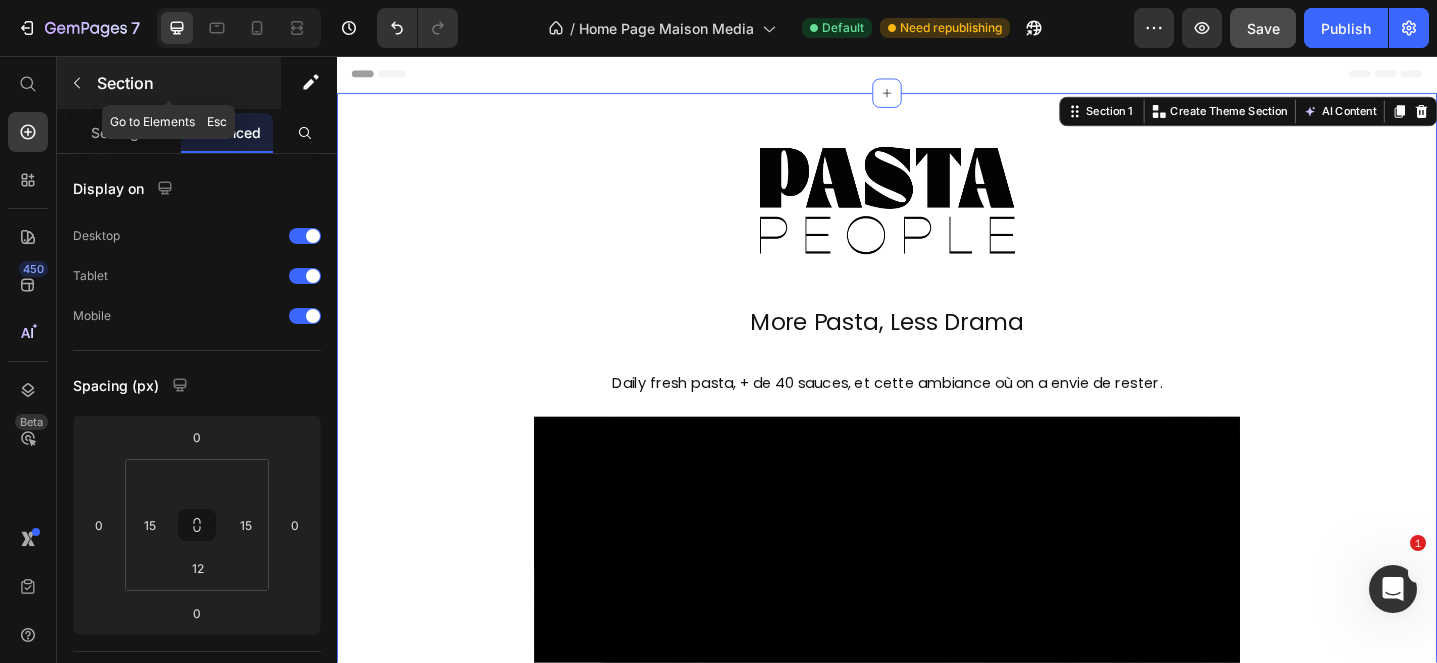 click at bounding box center [77, 83] 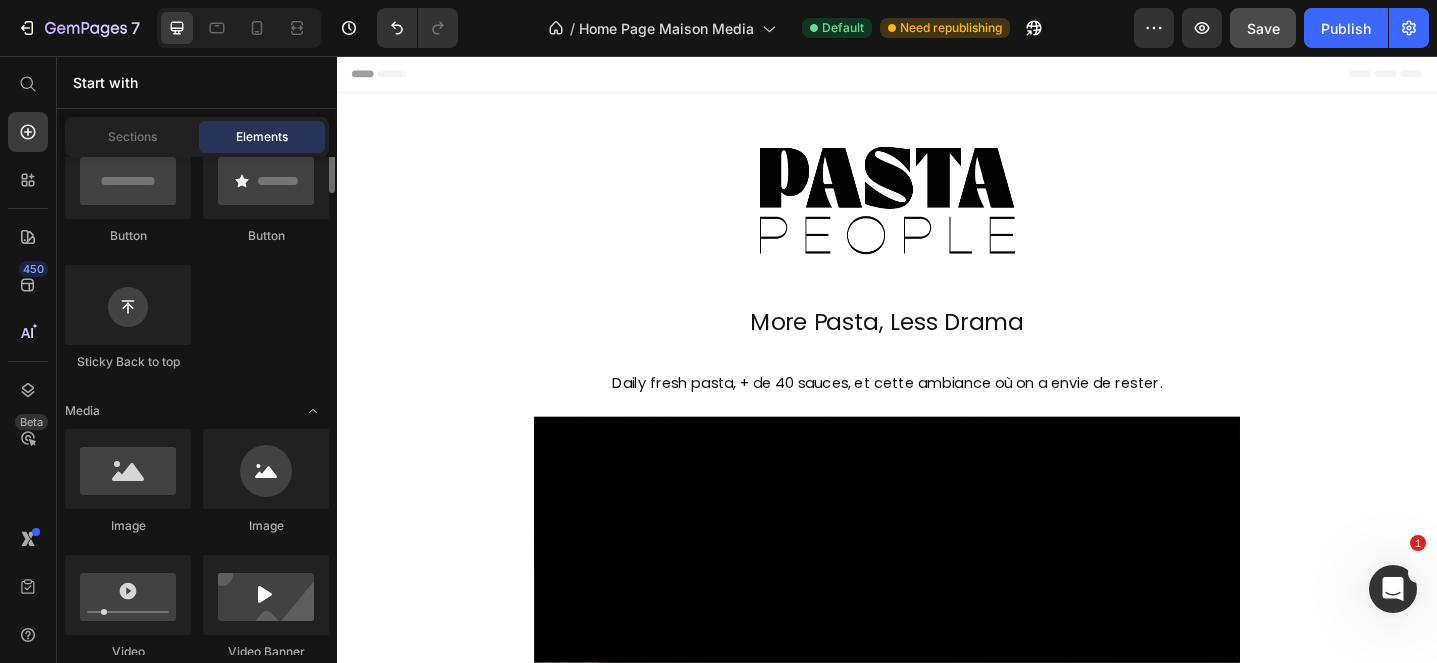 scroll, scrollTop: 0, scrollLeft: 0, axis: both 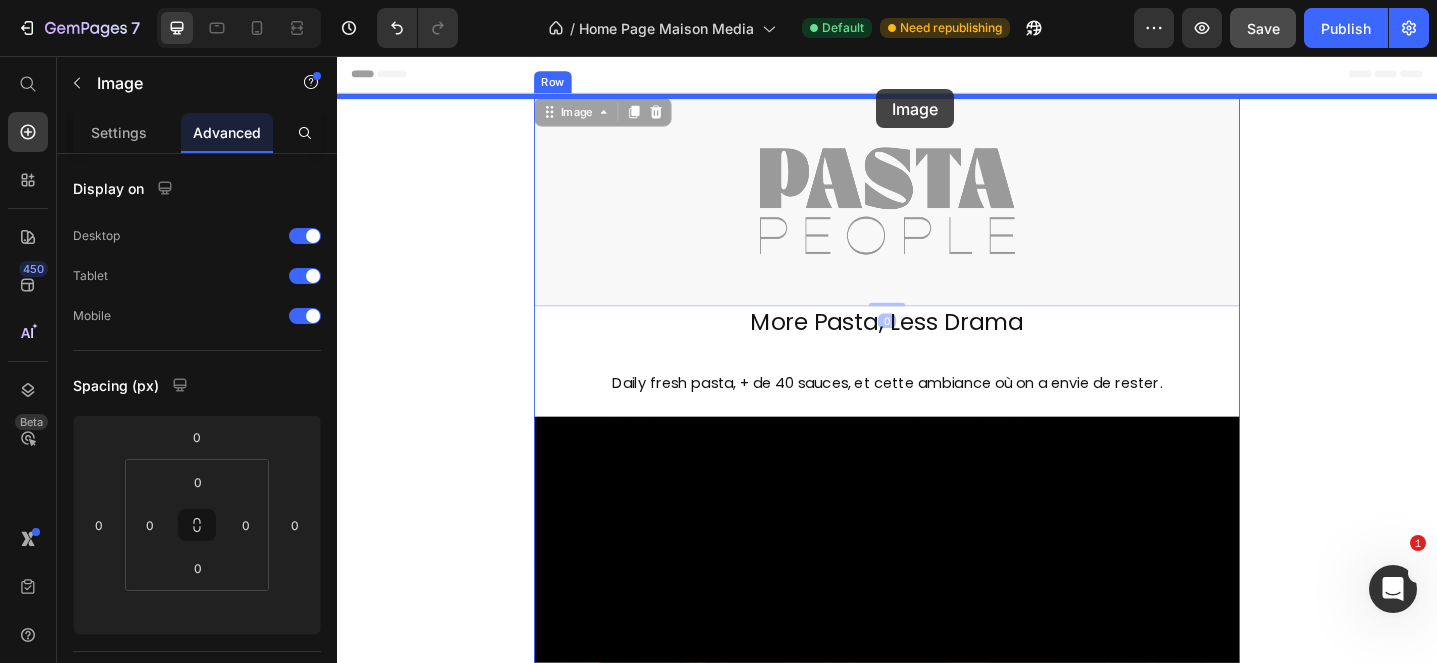 drag, startPoint x: 928, startPoint y: 198, endPoint x: 925, endPoint y: 92, distance: 106.04244 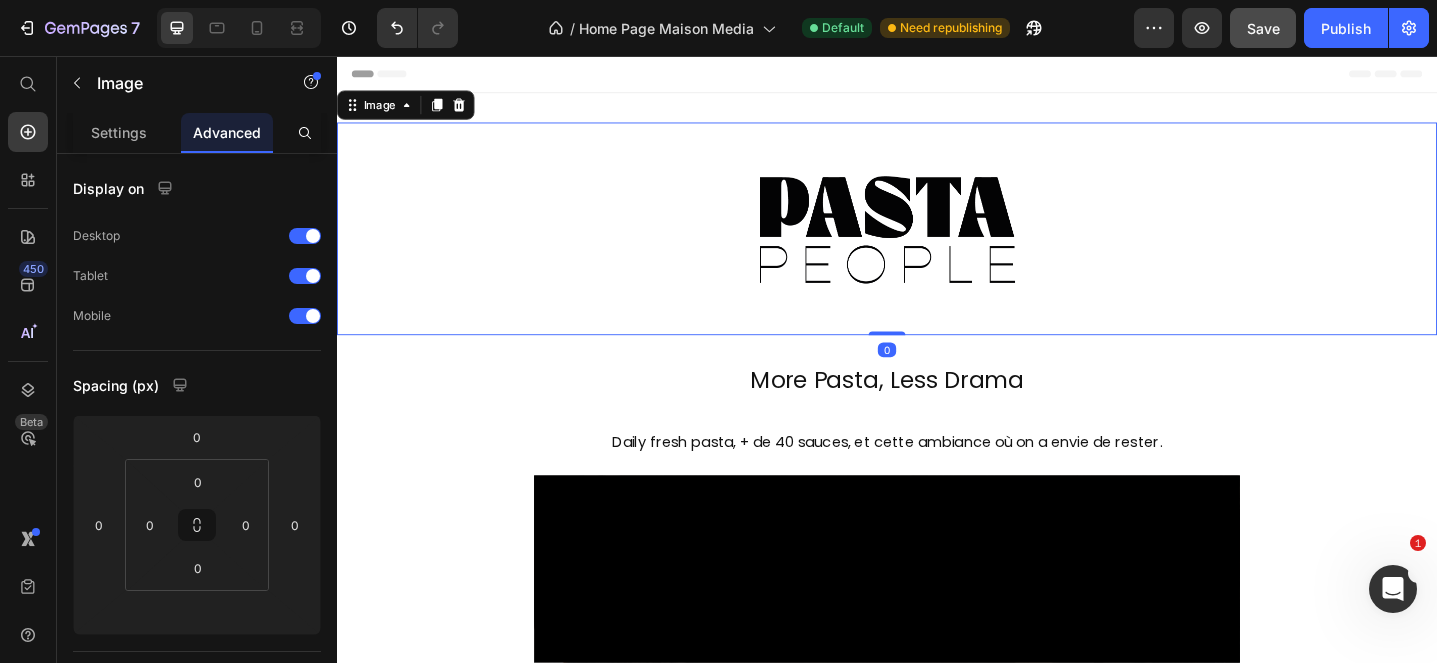 click at bounding box center (937, 245) 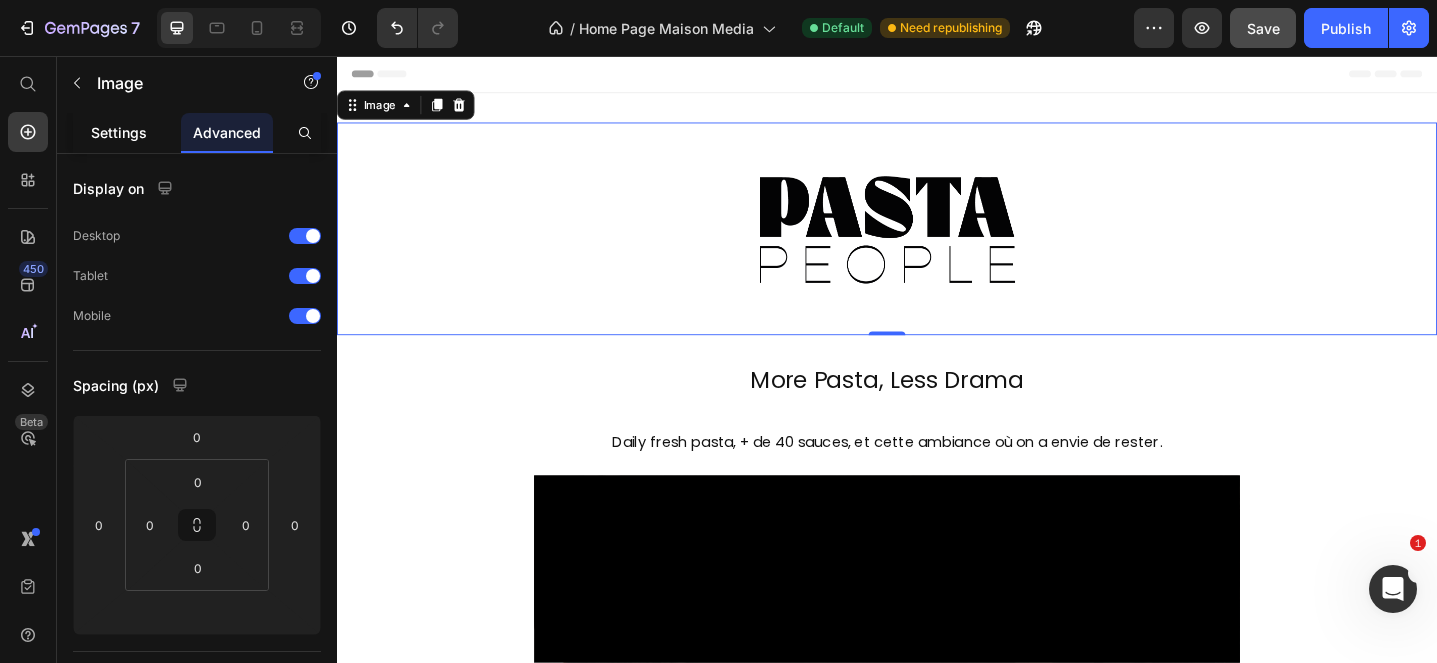 click on "Settings" at bounding box center (119, 132) 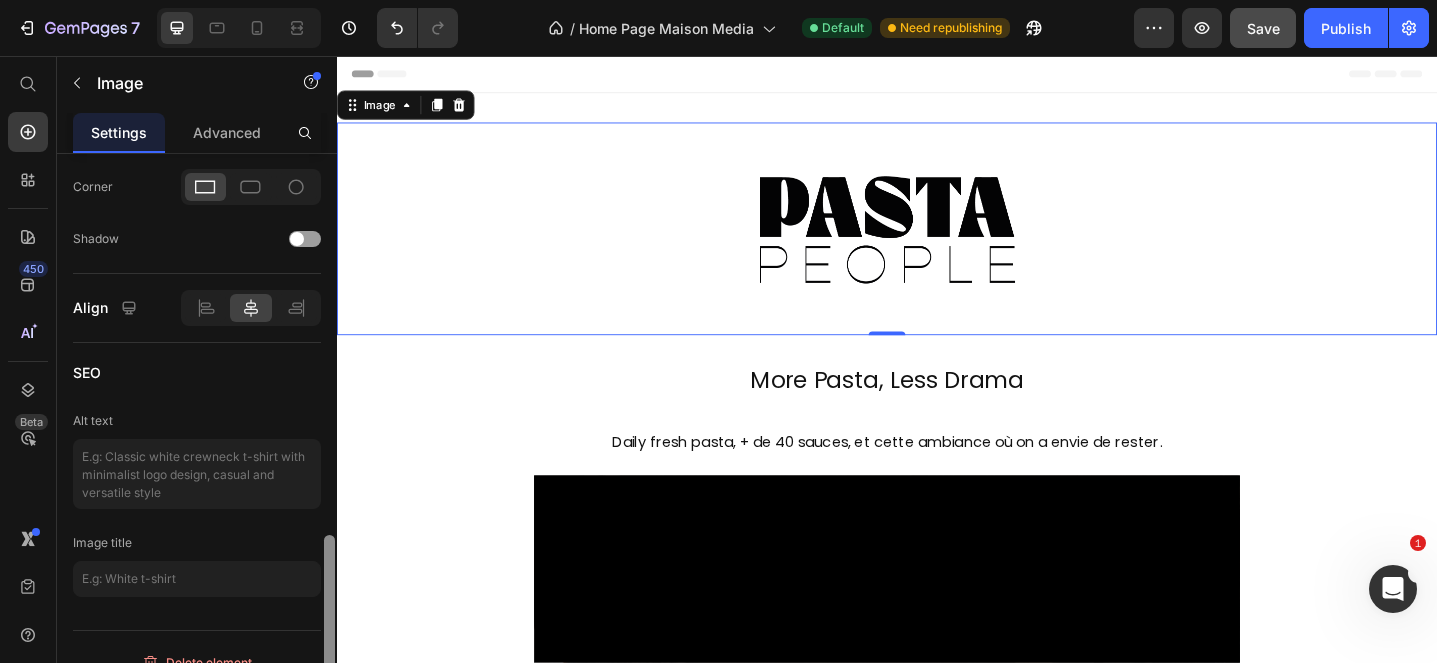 scroll, scrollTop: 969, scrollLeft: 0, axis: vertical 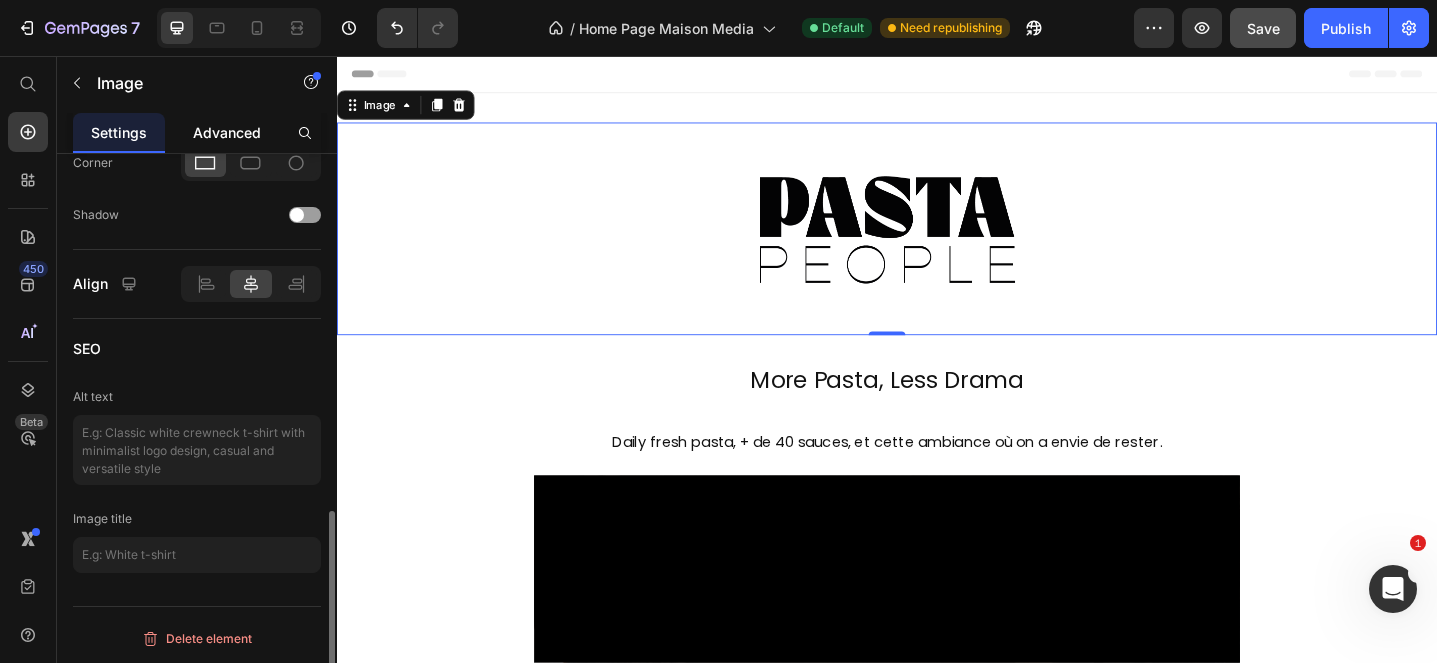 click on "Advanced" at bounding box center (227, 132) 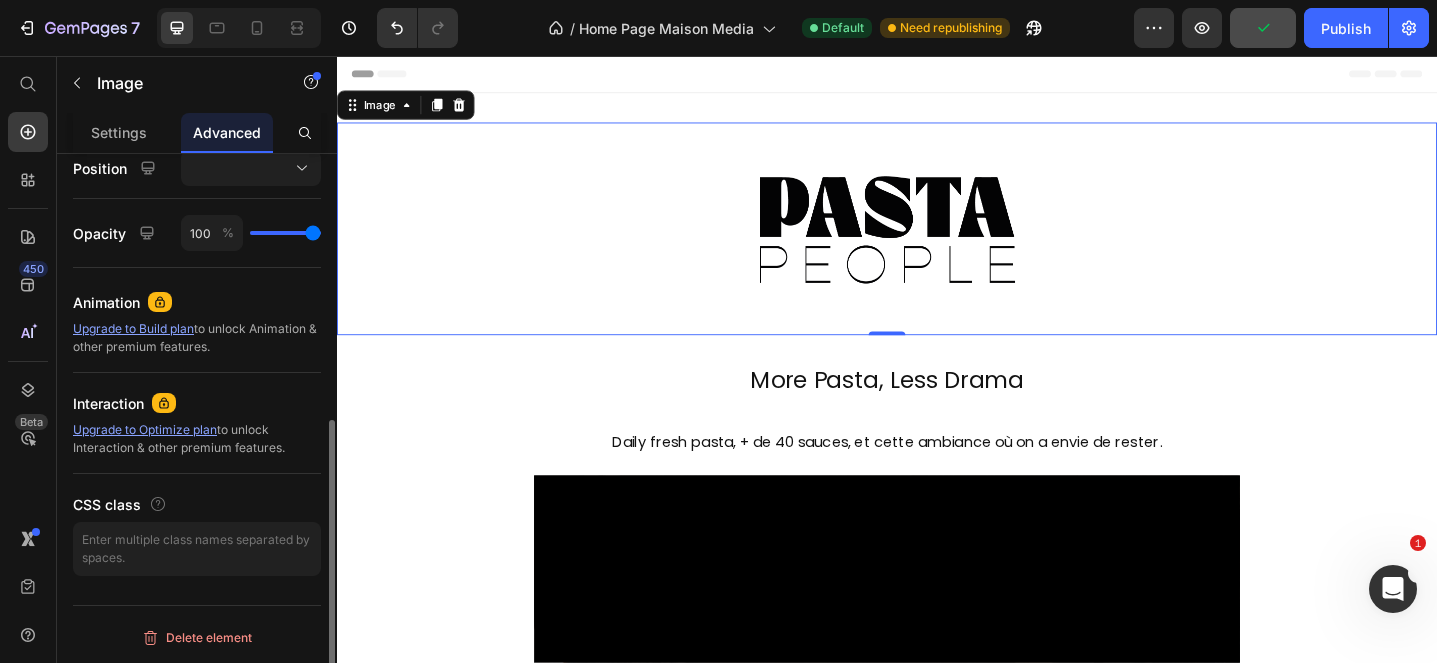 scroll, scrollTop: 0, scrollLeft: 0, axis: both 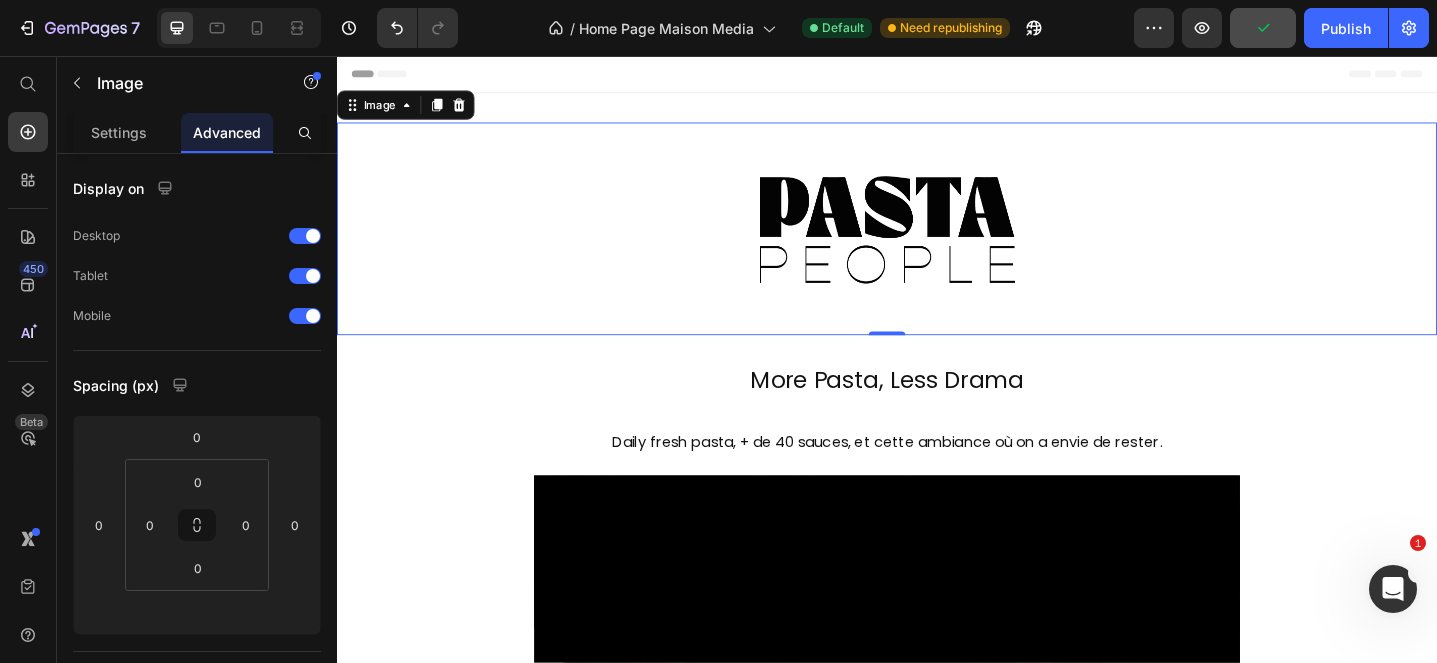 click at bounding box center [937, 245] 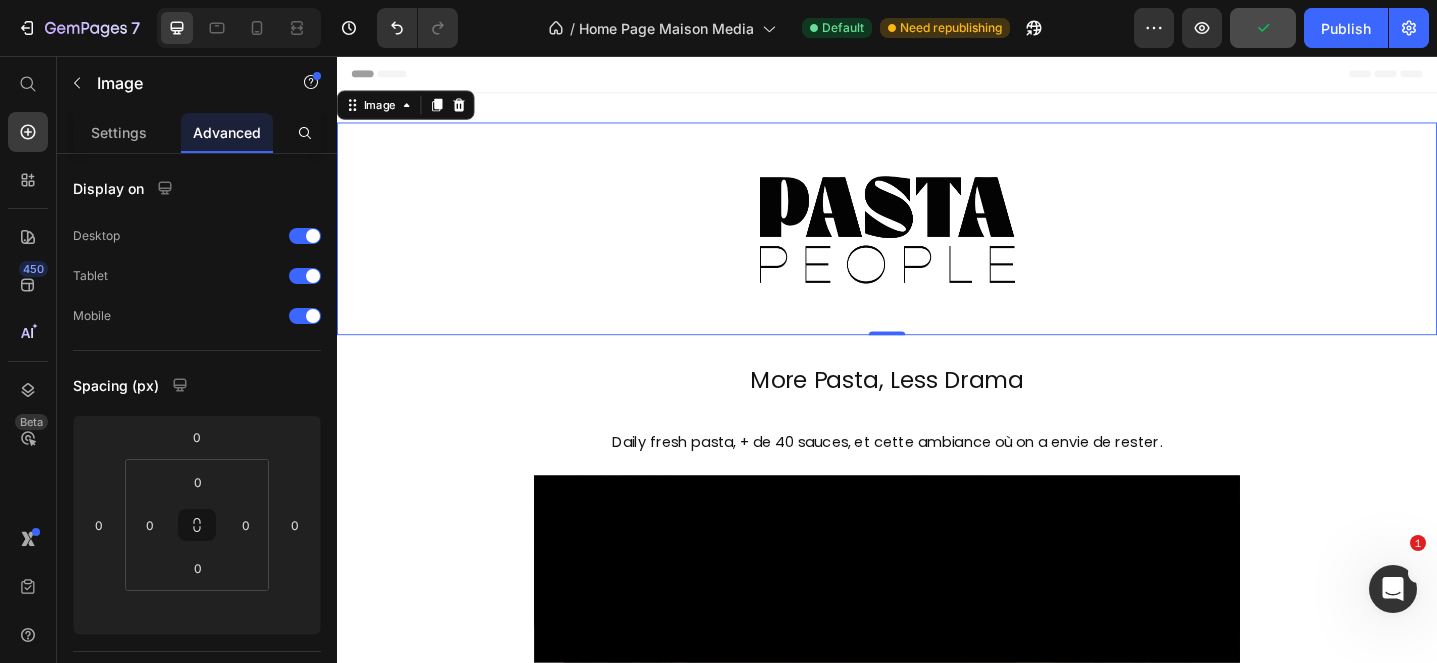 click at bounding box center [937, 245] 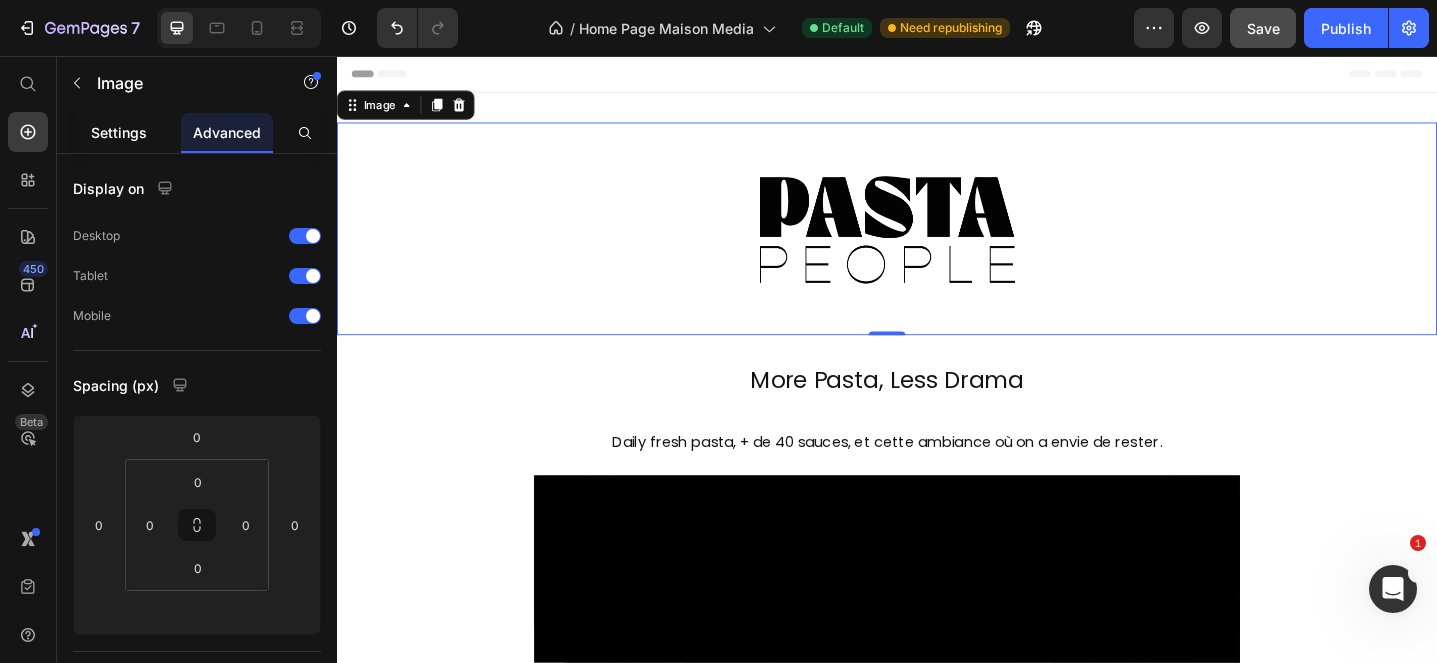 click on "Settings" 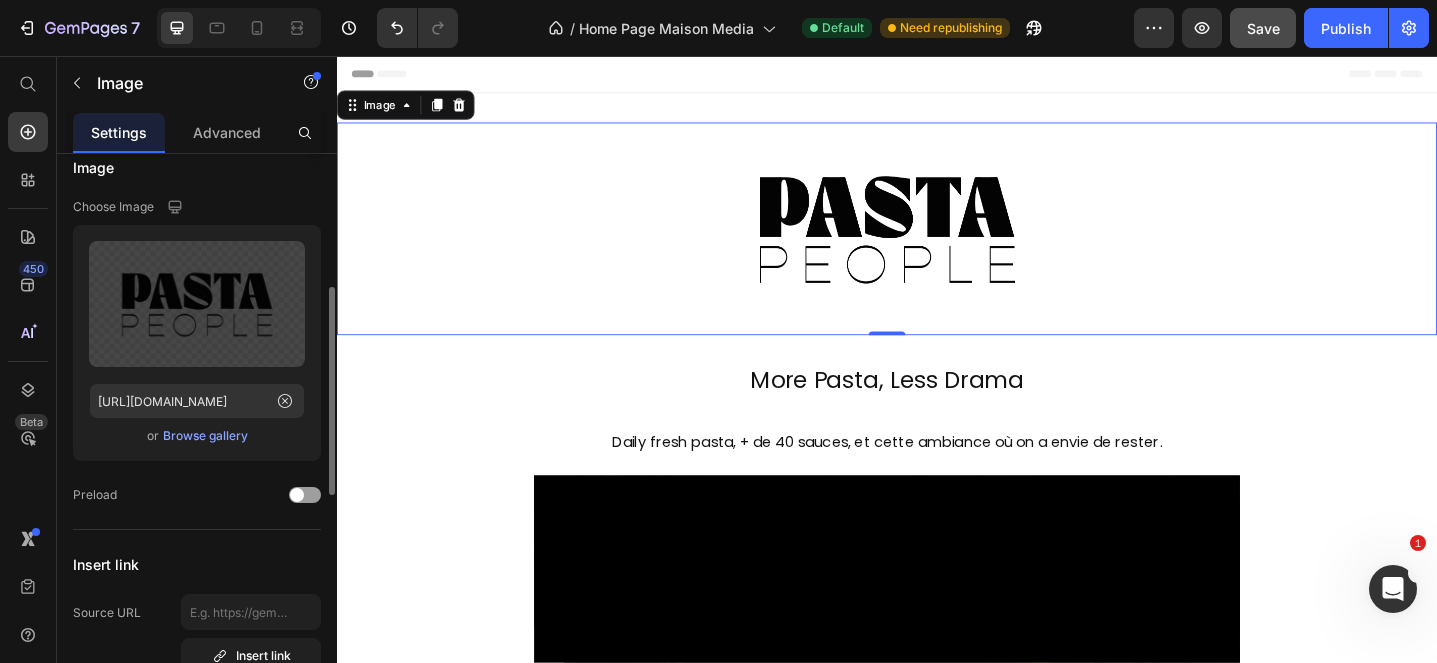 scroll, scrollTop: 0, scrollLeft: 0, axis: both 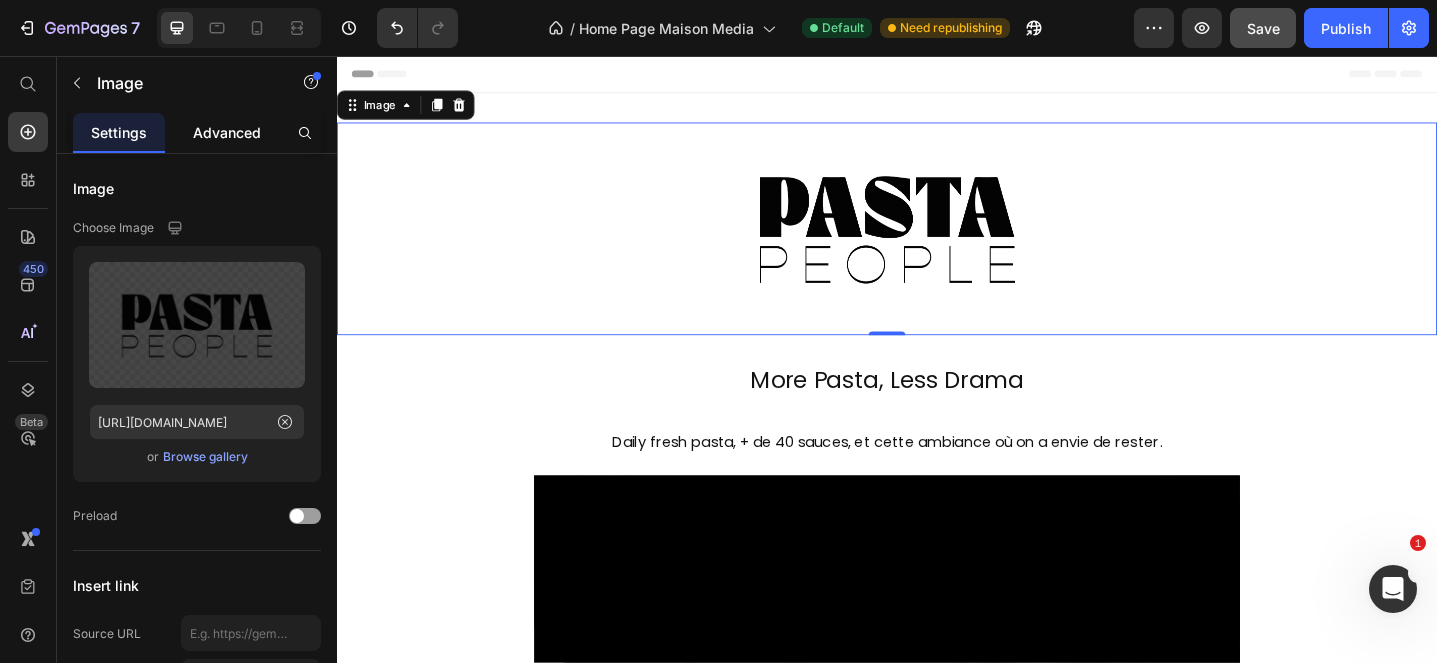 click on "Advanced" at bounding box center [227, 132] 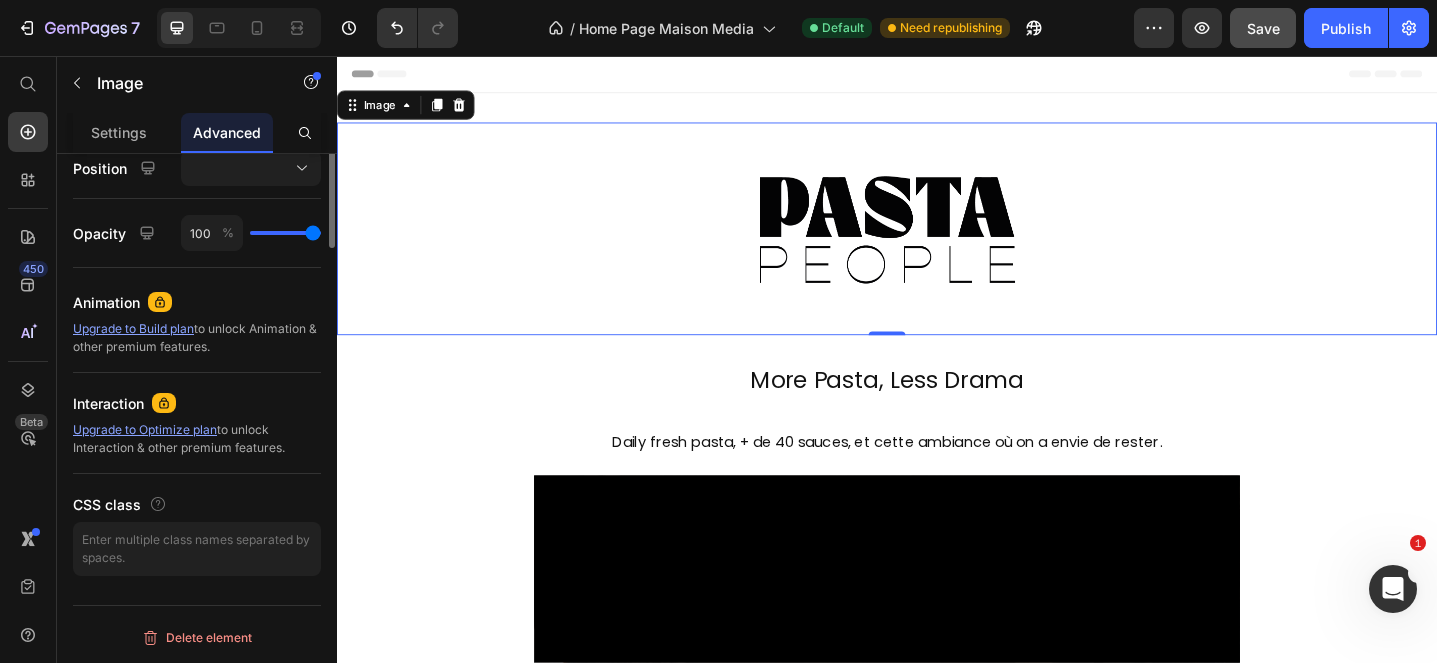 scroll, scrollTop: 0, scrollLeft: 0, axis: both 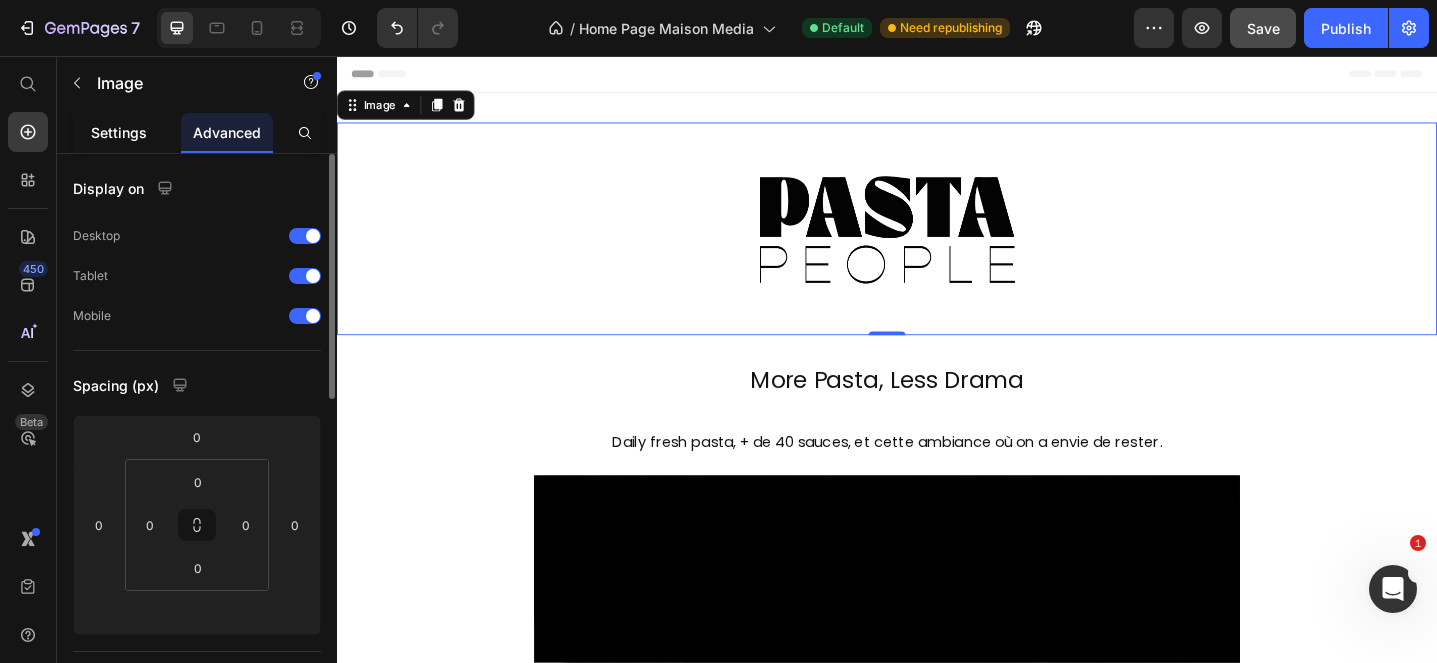 click on "Settings" at bounding box center [119, 132] 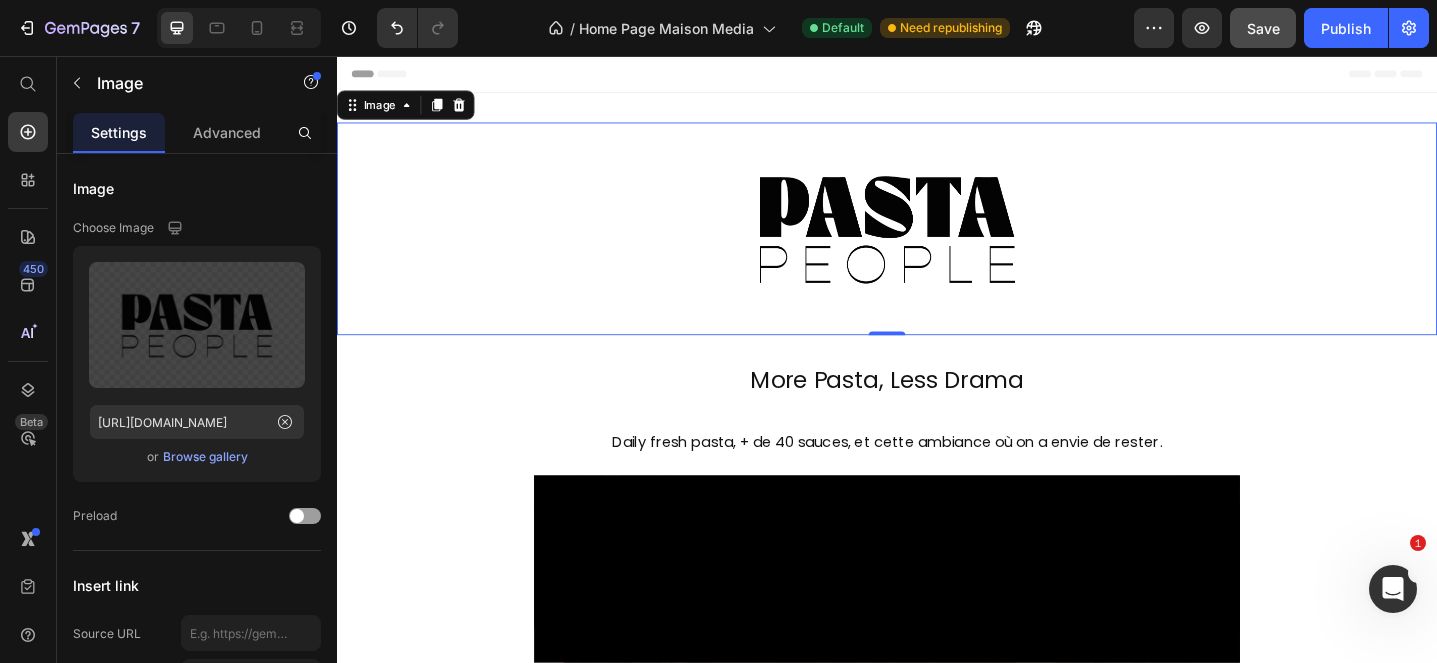 click at bounding box center [937, 245] 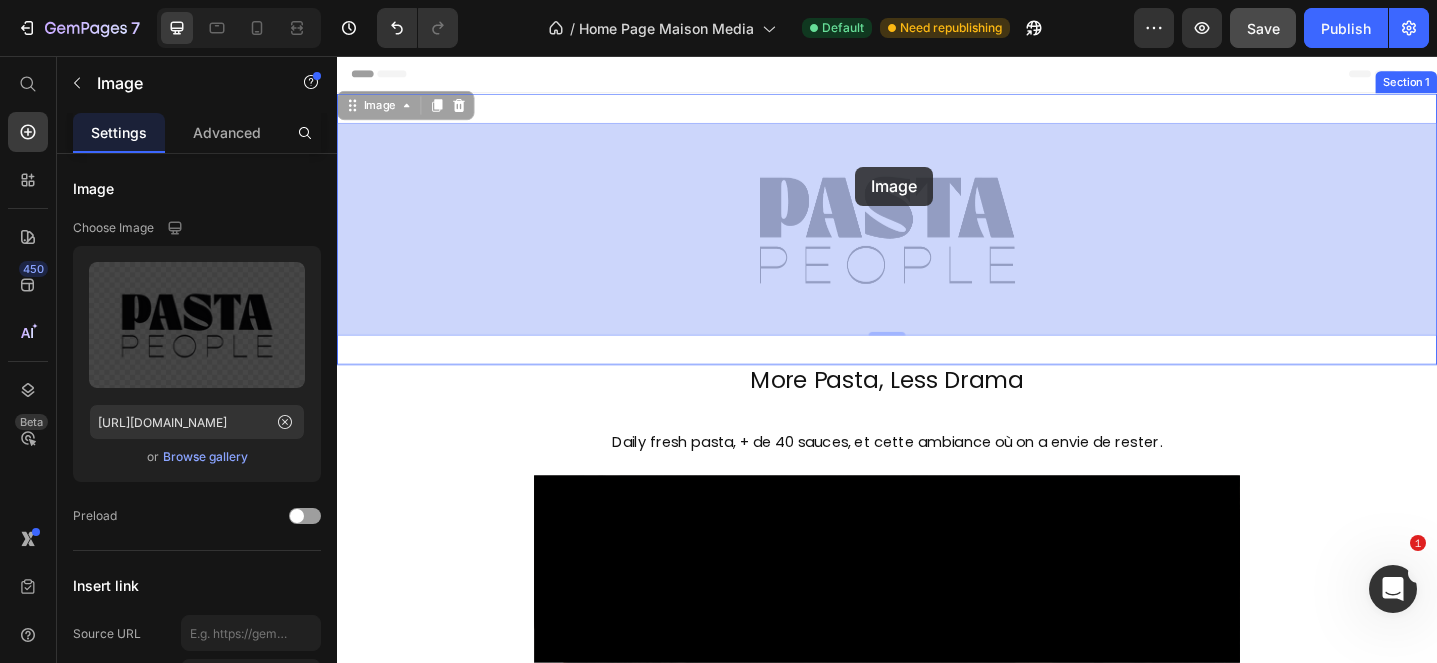 drag, startPoint x: 896, startPoint y: 255, endPoint x: 902, endPoint y: 177, distance: 78.23043 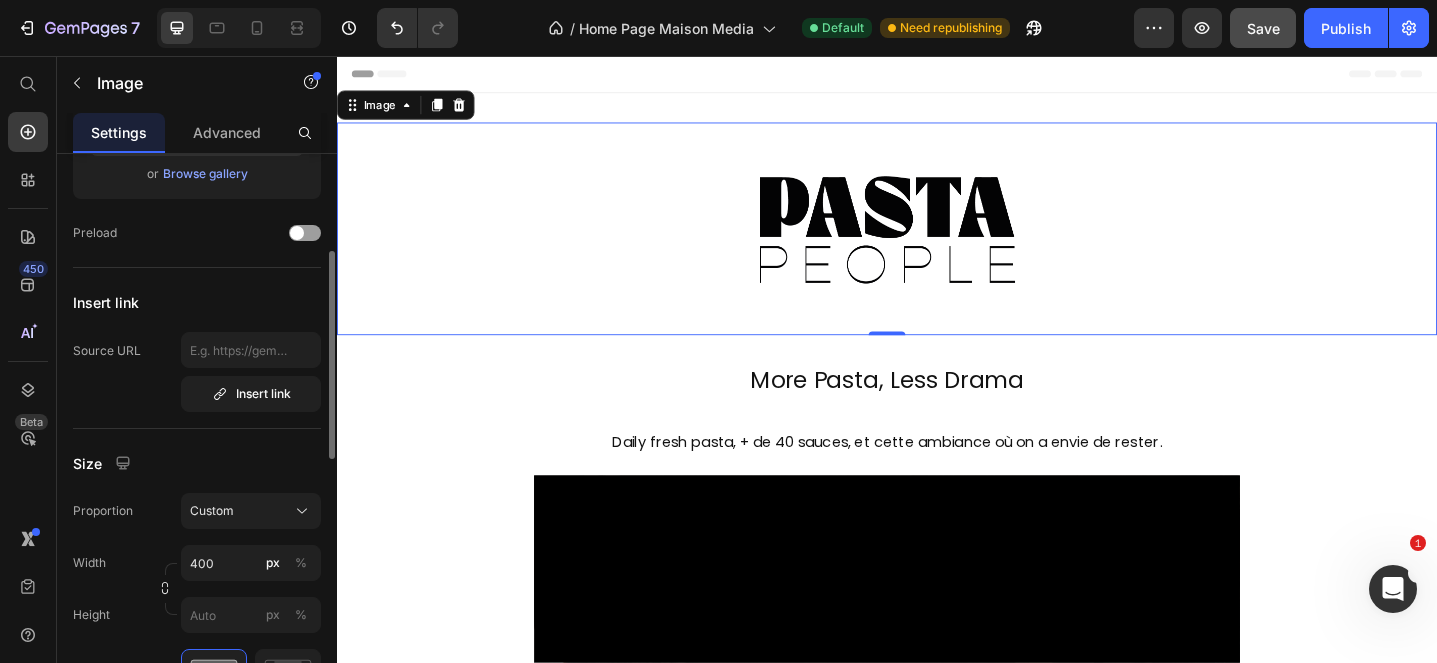 scroll, scrollTop: 253, scrollLeft: 0, axis: vertical 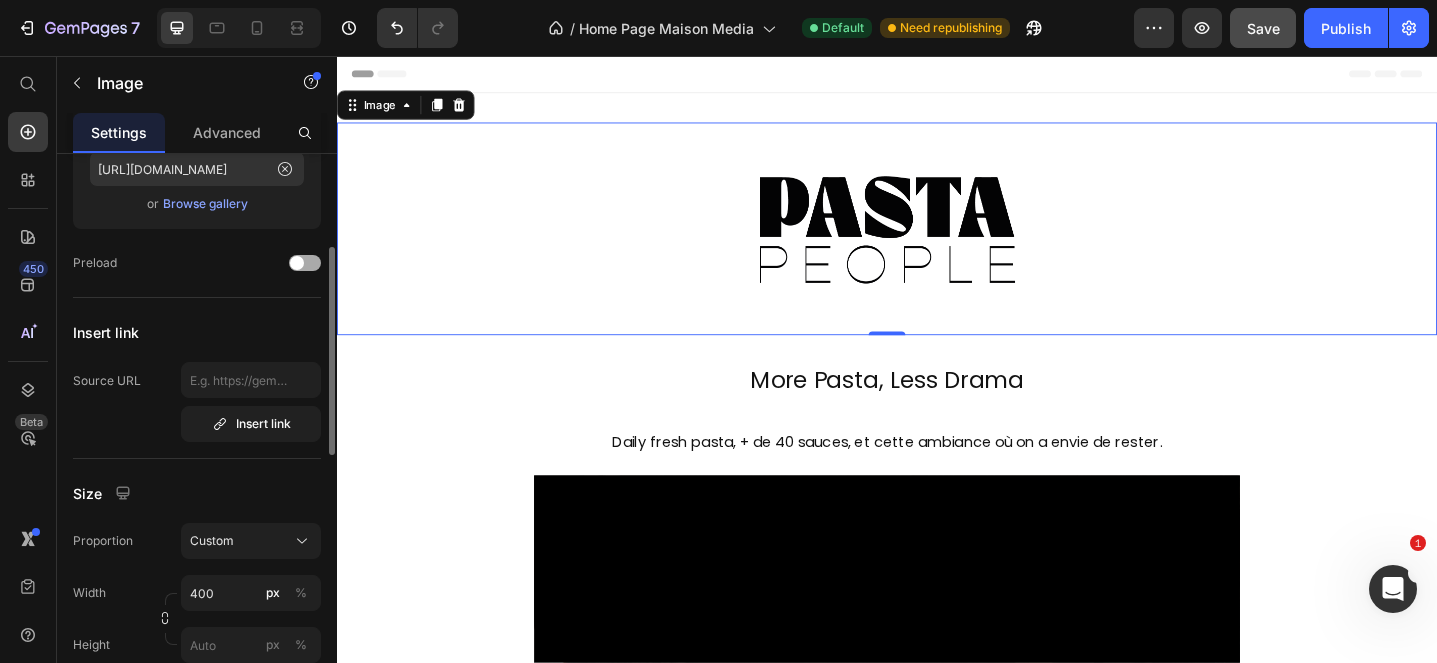 click at bounding box center [297, 263] 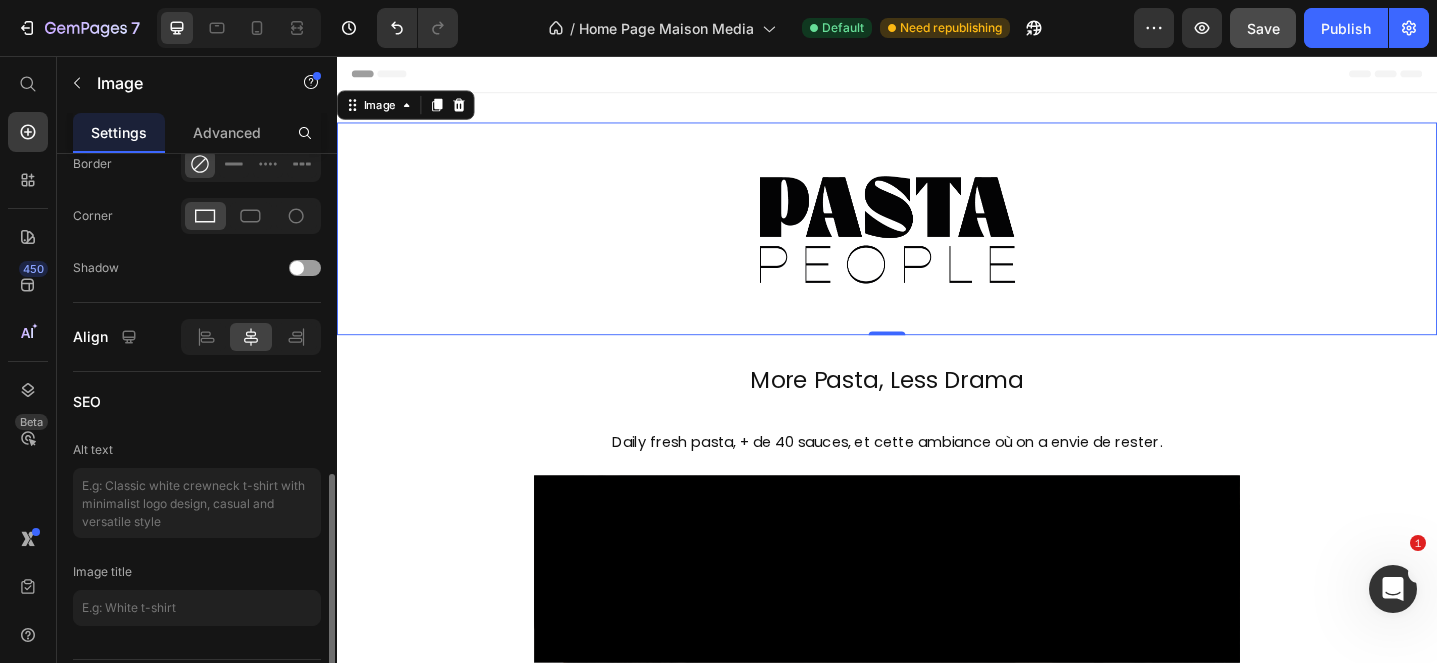 scroll, scrollTop: 969, scrollLeft: 0, axis: vertical 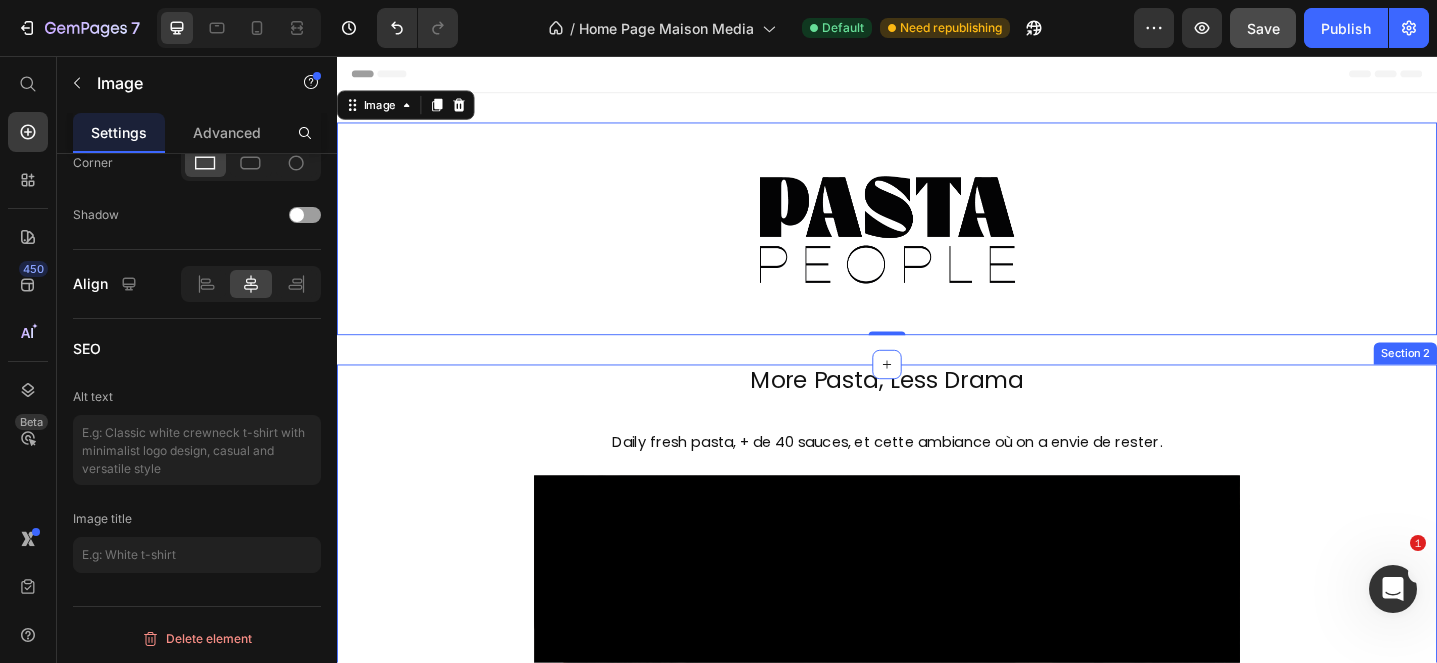 click on "More Pasta, Less Drama Text Block Daily fresh pasta, + de 40 sauces, et cette ambiance où on a envie de rester. Text Block Video Votre table dans la vieille ville de [GEOGRAPHIC_DATA] vous attend. Text Block je réserve ma table Button Row" at bounding box center (937, 1218) 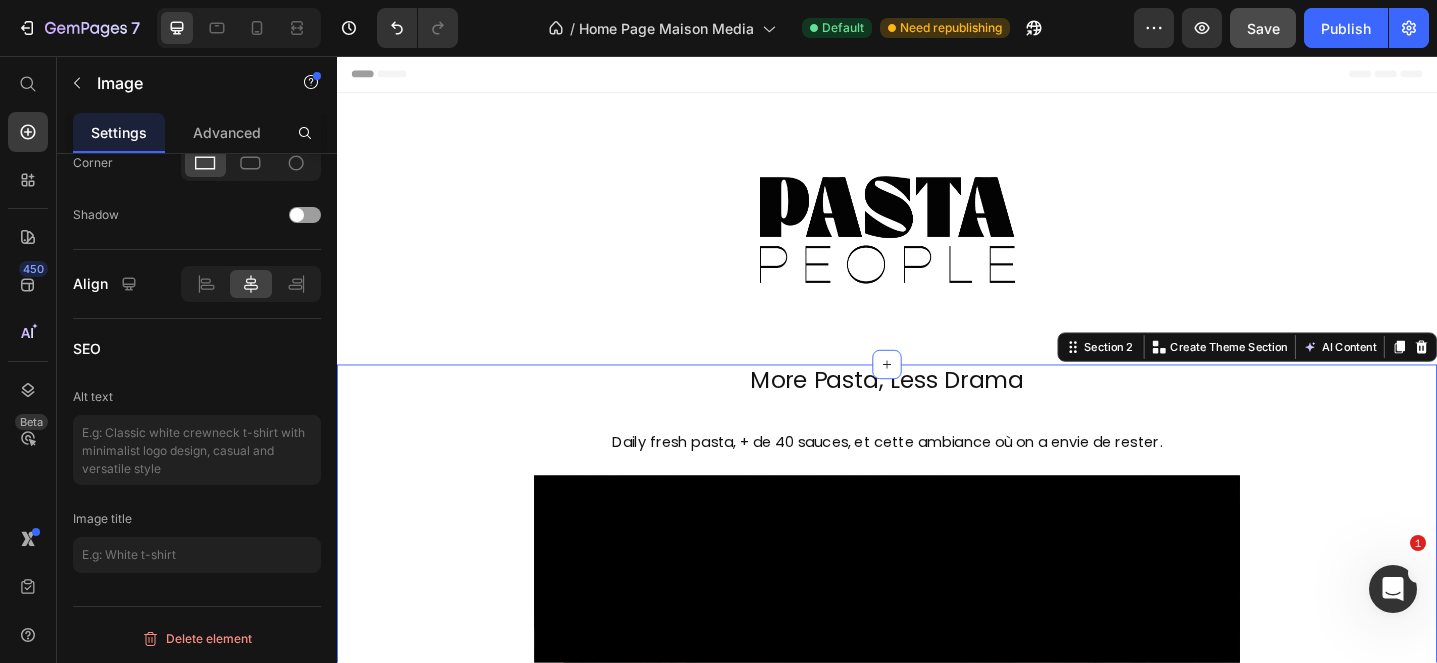scroll, scrollTop: 0, scrollLeft: 0, axis: both 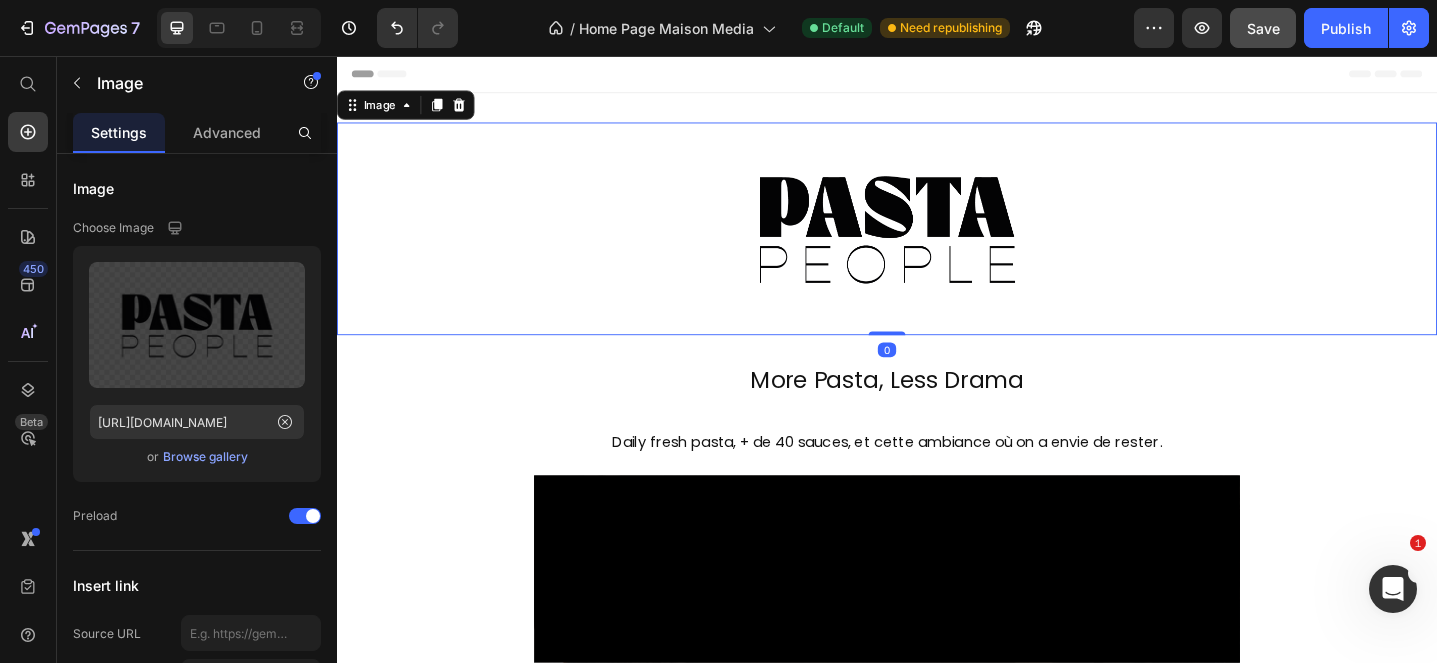 click at bounding box center [937, 245] 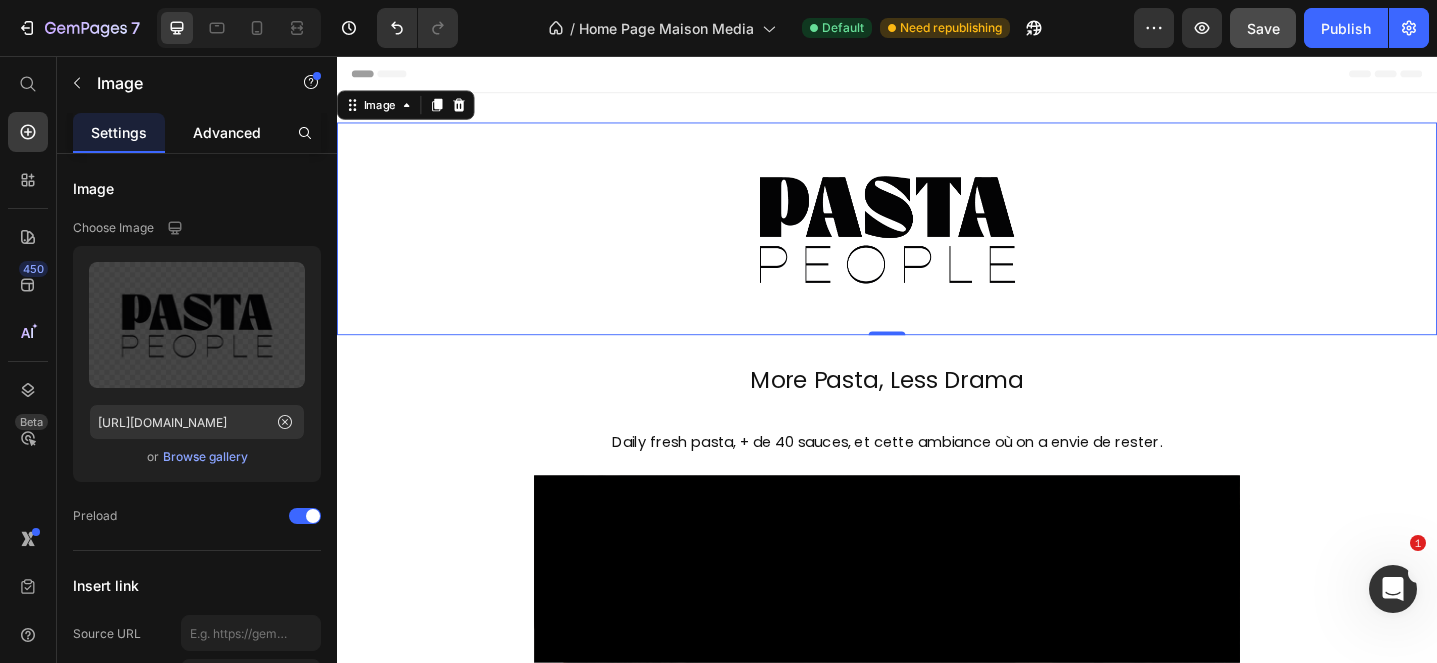 click on "Advanced" at bounding box center [227, 132] 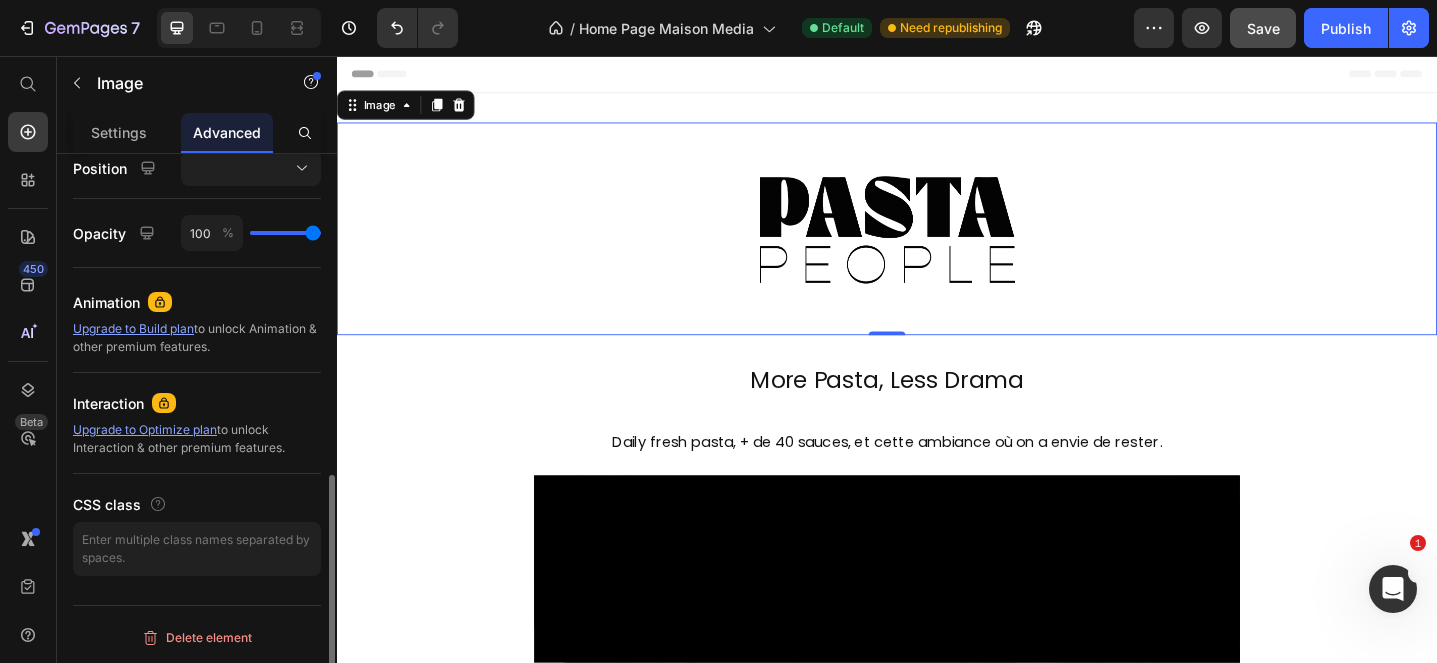 scroll, scrollTop: 0, scrollLeft: 0, axis: both 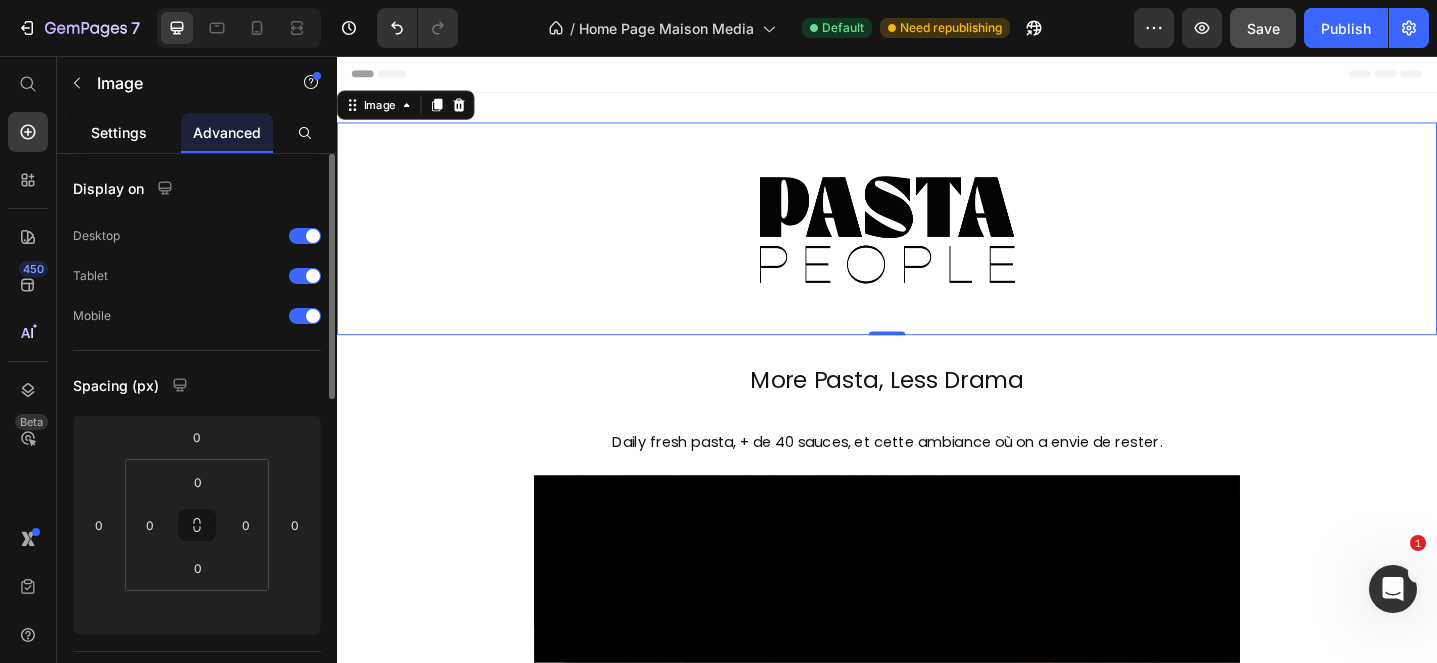 click on "Settings" at bounding box center [119, 132] 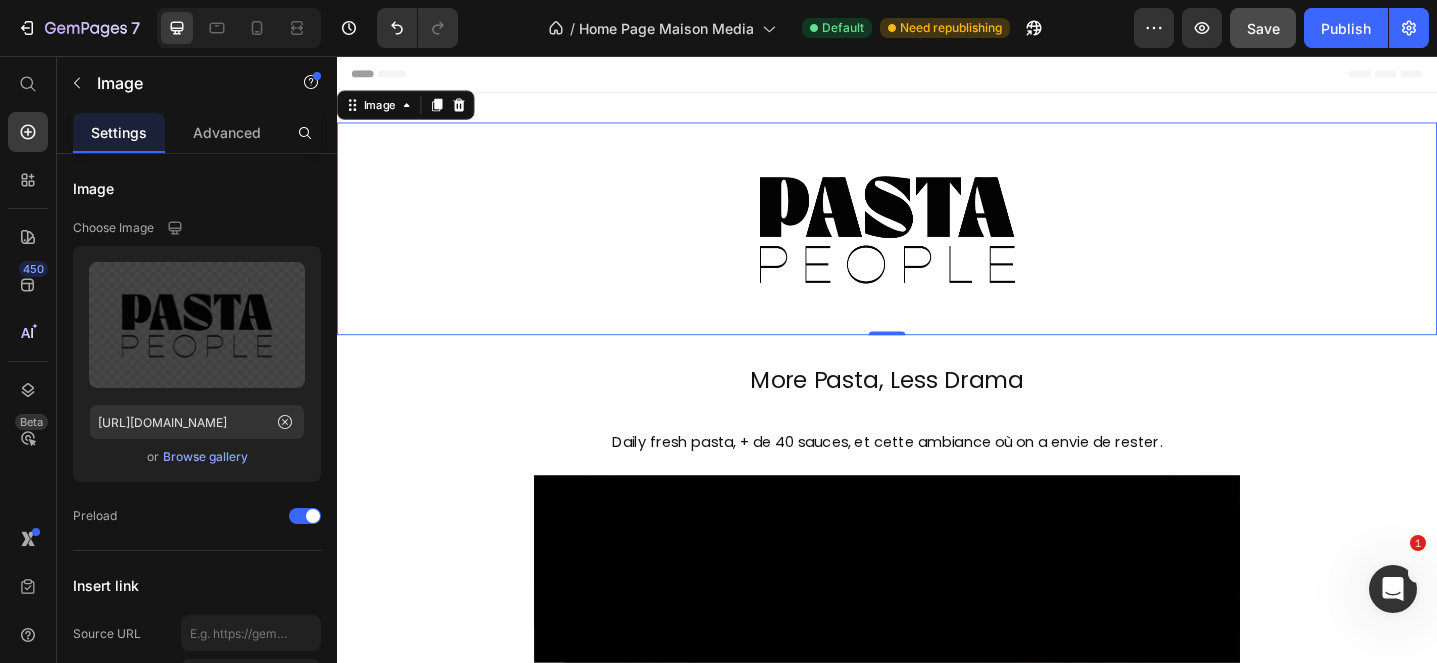 click at bounding box center (937, 245) 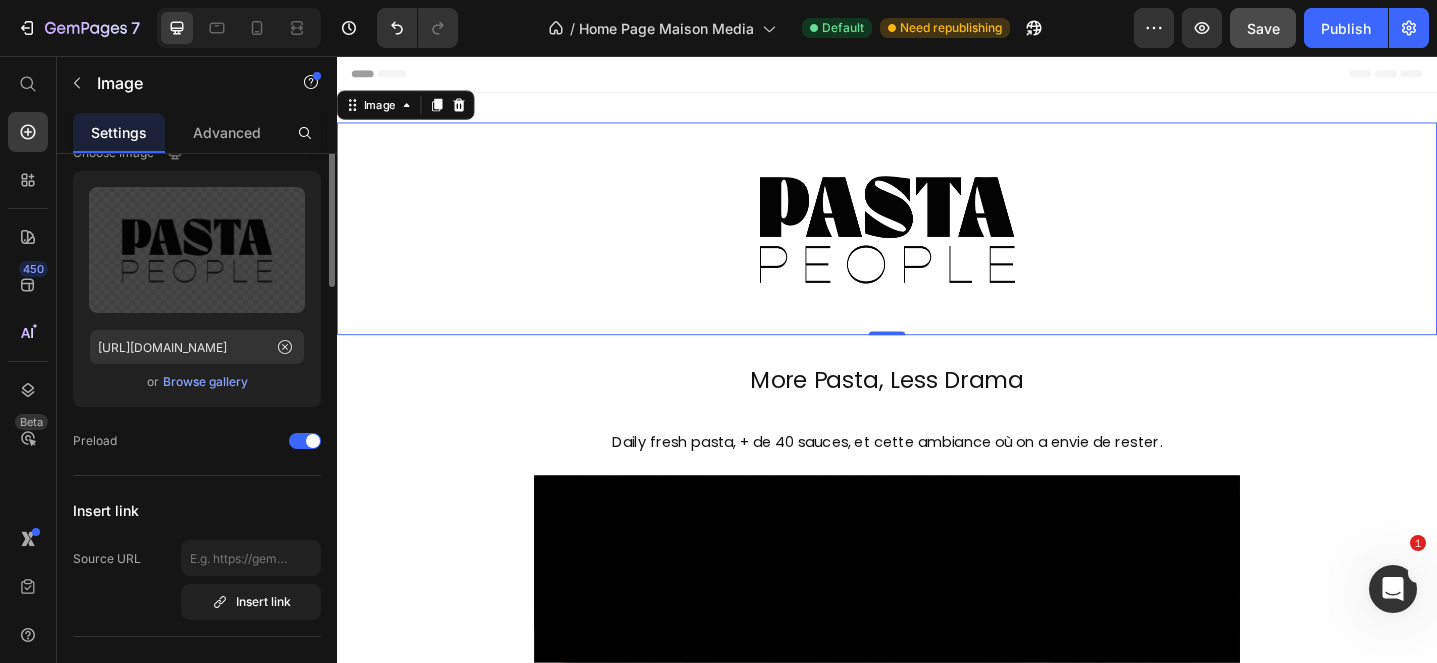 scroll, scrollTop: 0, scrollLeft: 0, axis: both 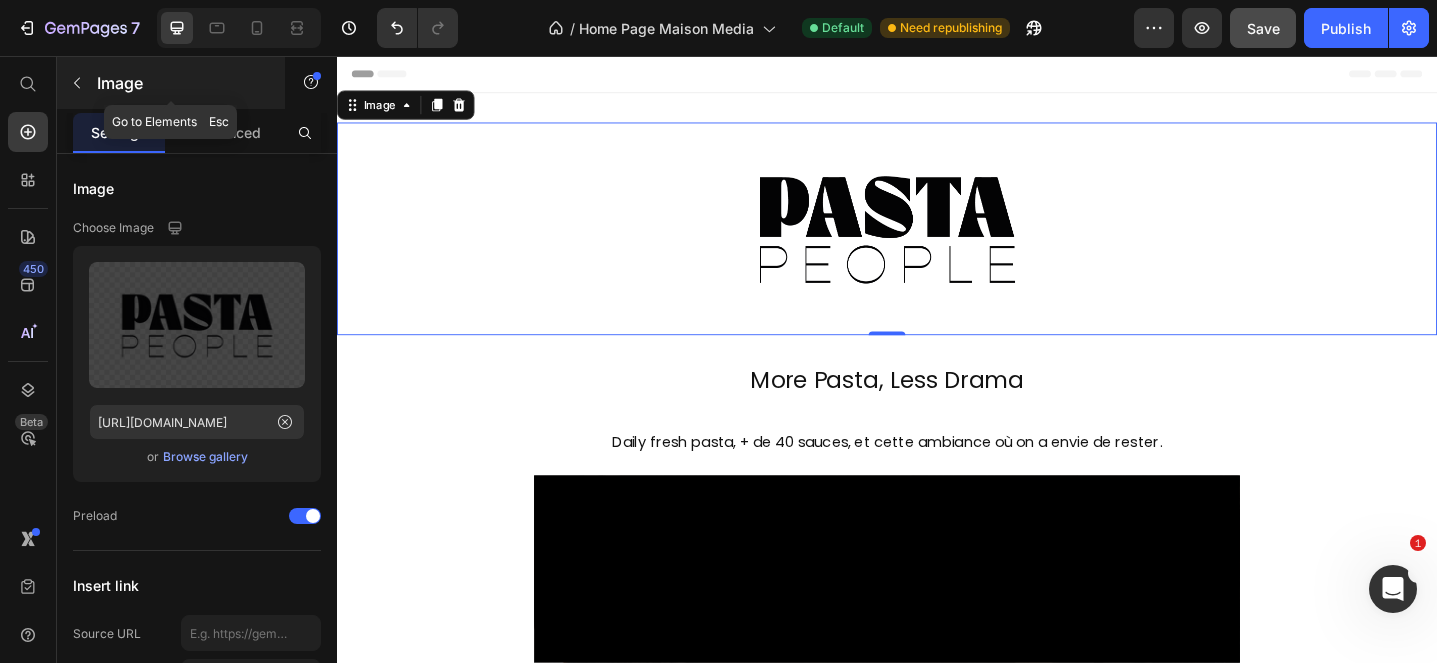 click 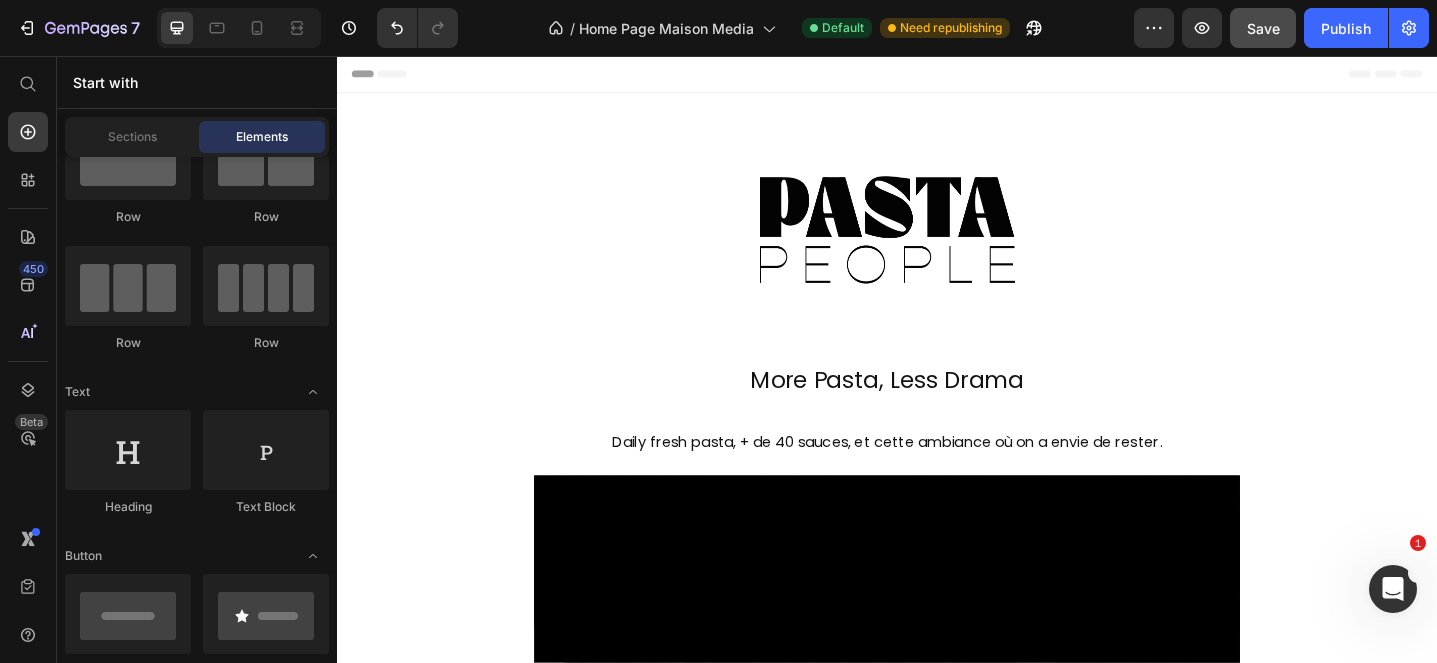 scroll, scrollTop: 0, scrollLeft: 0, axis: both 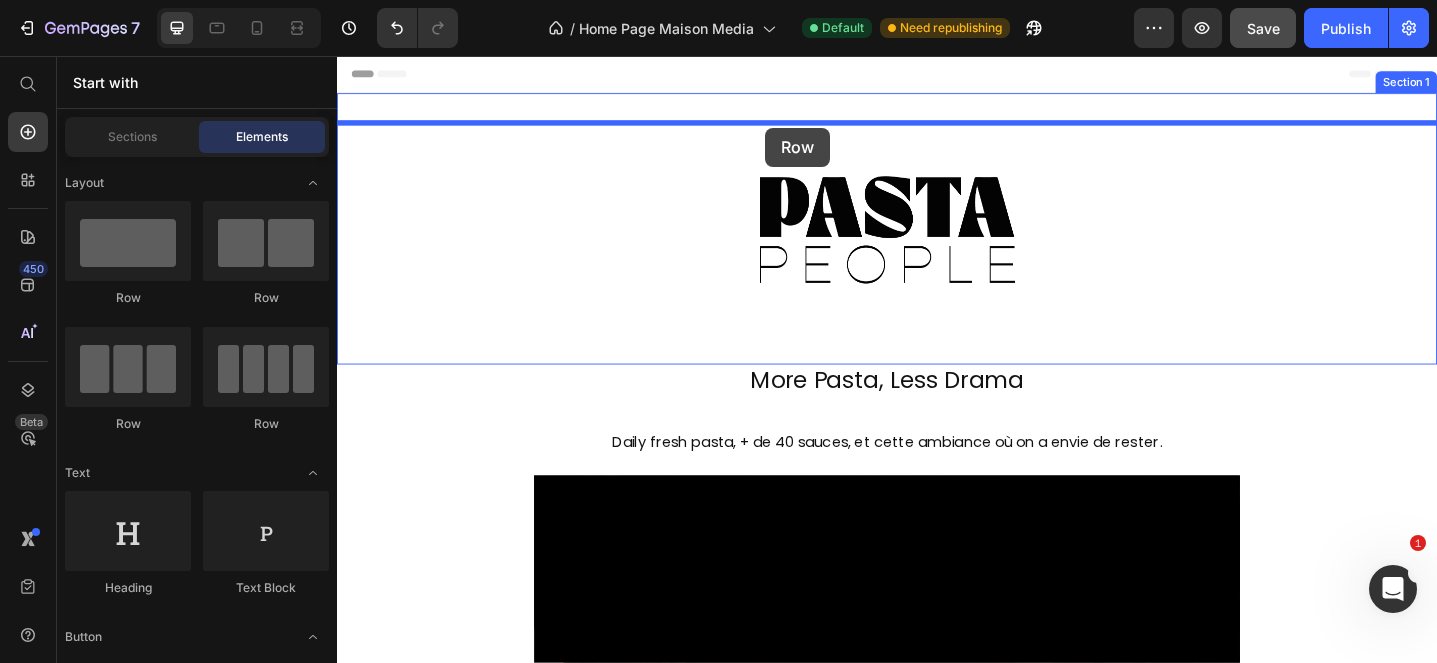 drag, startPoint x: 466, startPoint y: 315, endPoint x: 804, endPoint y: 134, distance: 383.41232 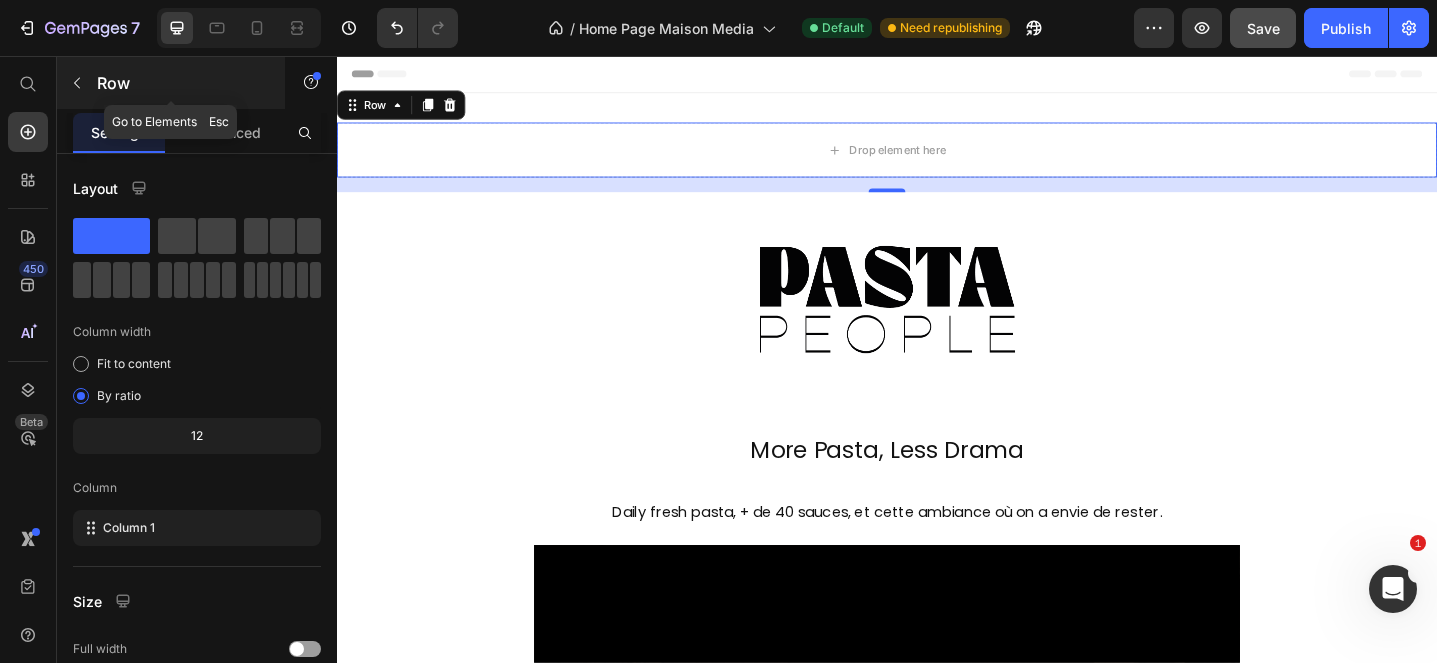 click 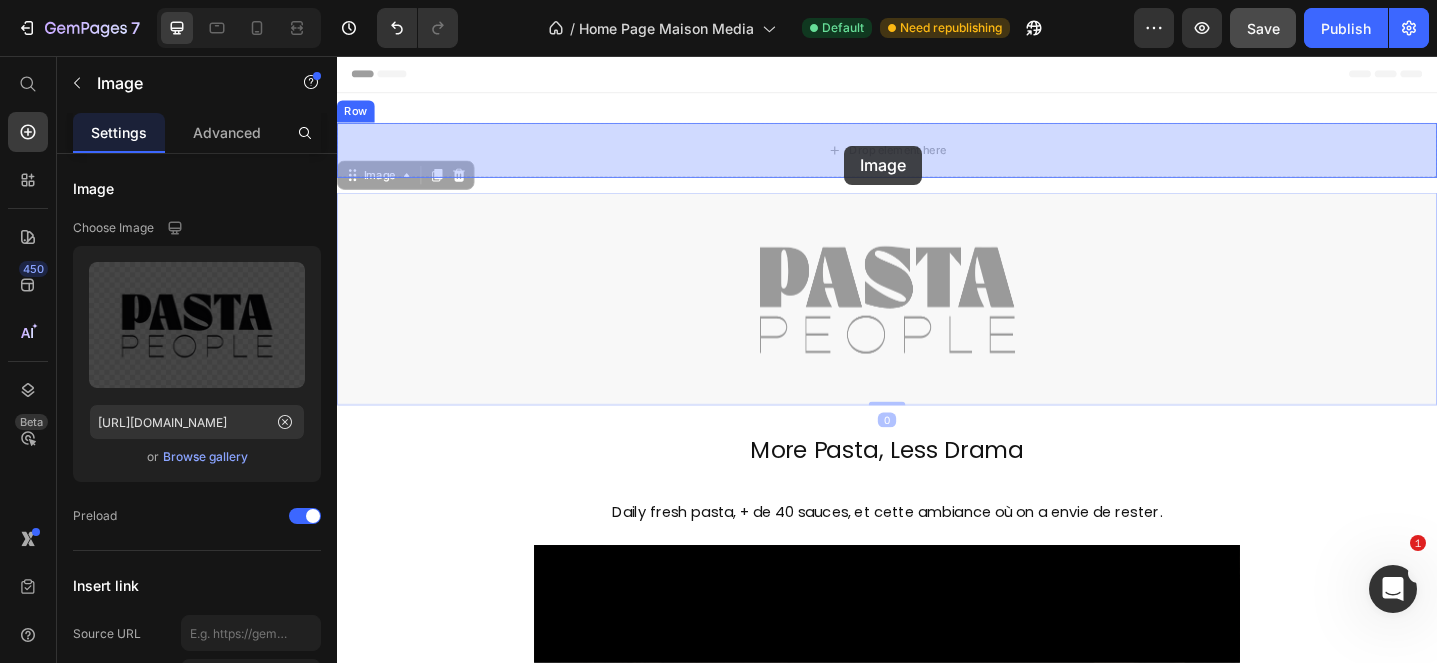drag, startPoint x: 887, startPoint y: 341, endPoint x: 890, endPoint y: 154, distance: 187.02406 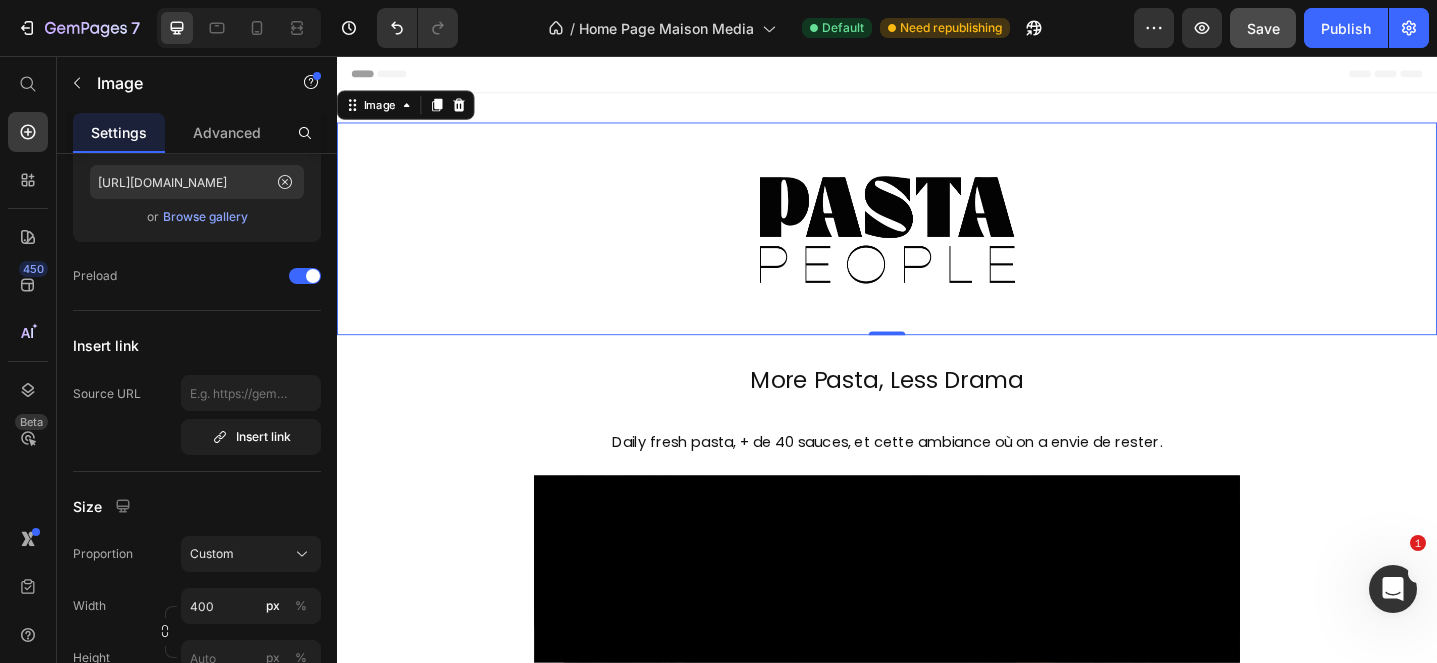 scroll, scrollTop: 113, scrollLeft: 0, axis: vertical 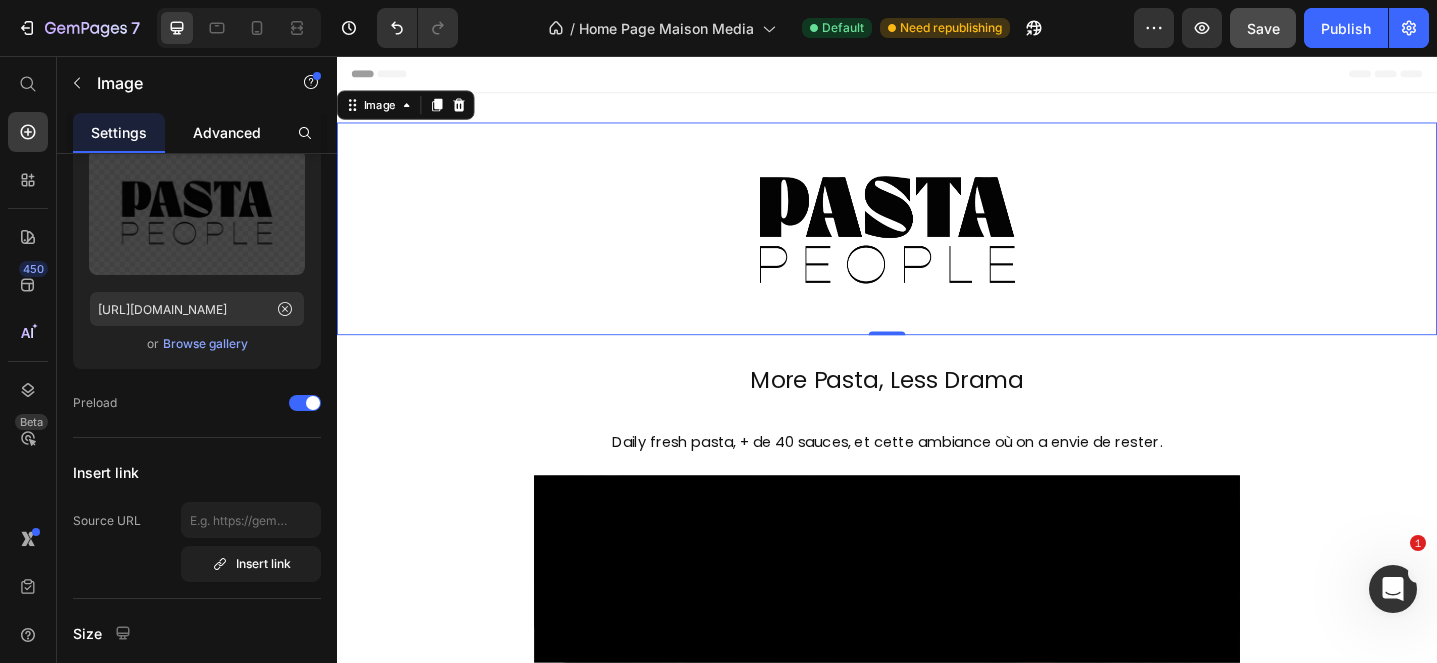 click on "Advanced" at bounding box center (227, 132) 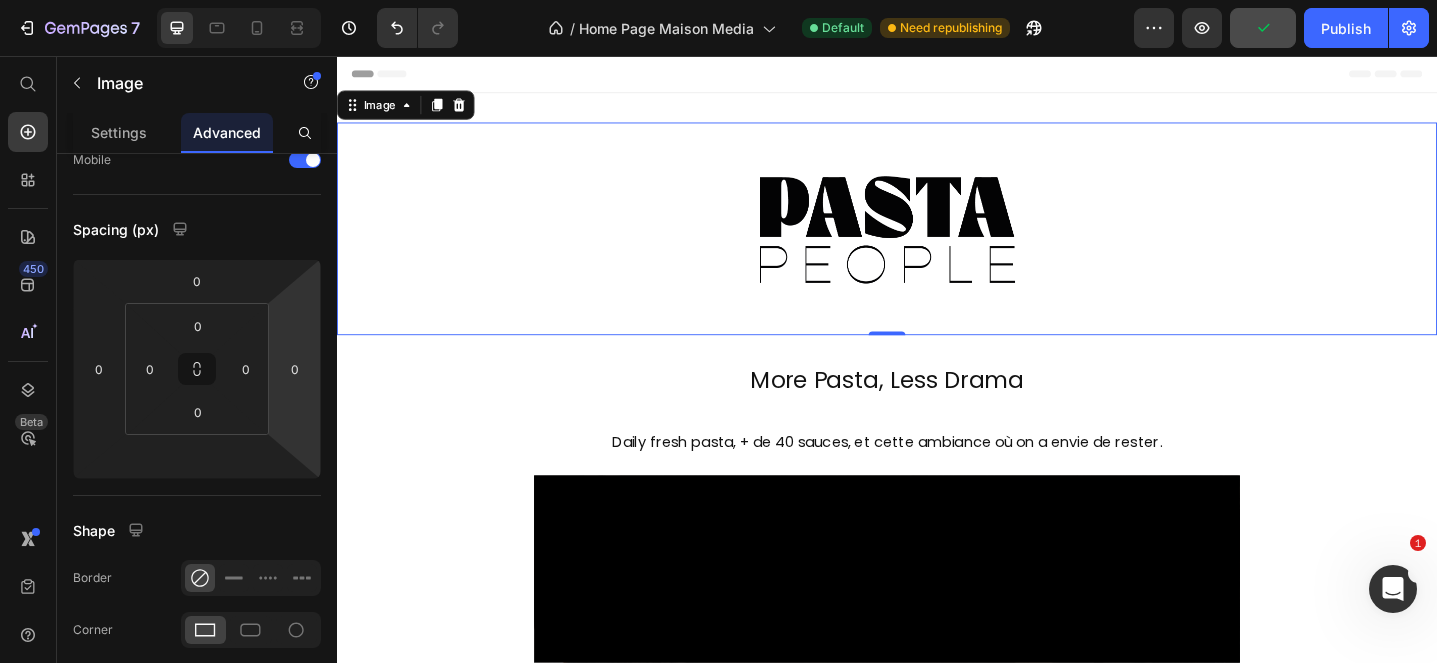 scroll, scrollTop: 739, scrollLeft: 0, axis: vertical 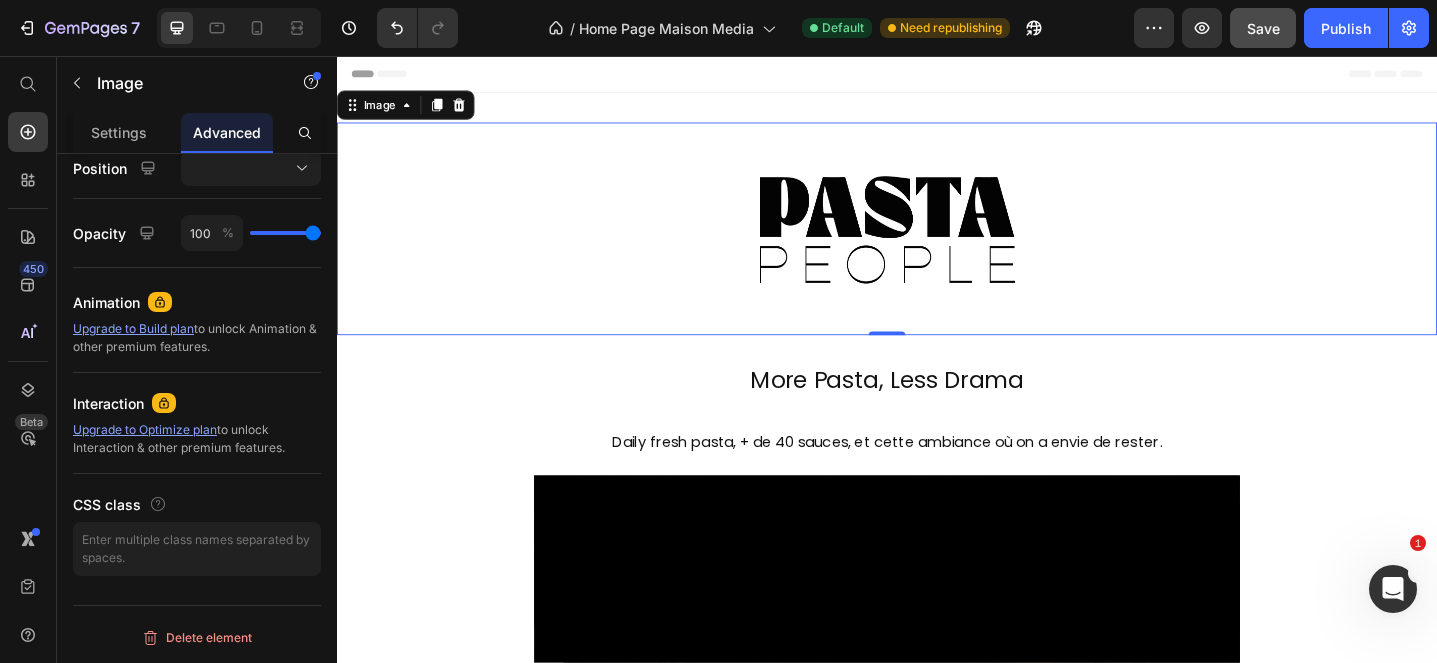 click at bounding box center [937, 245] 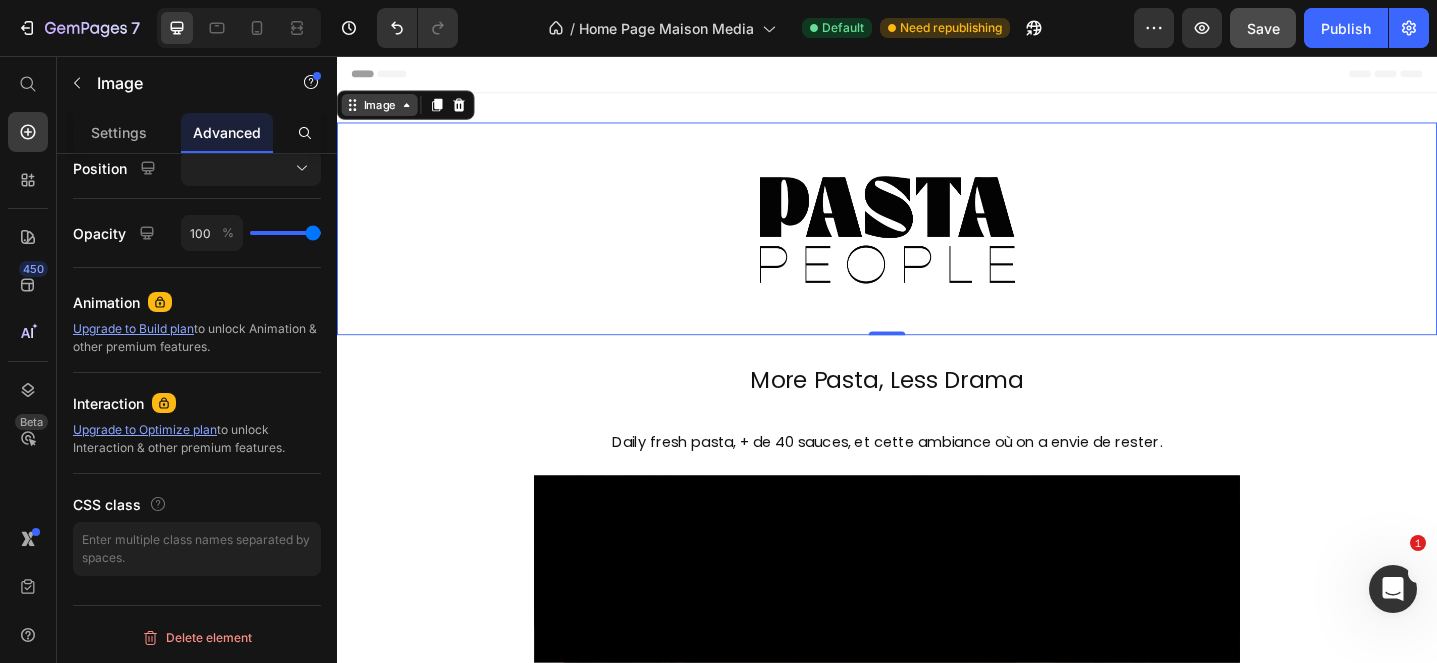 click on "Image" at bounding box center [383, 110] 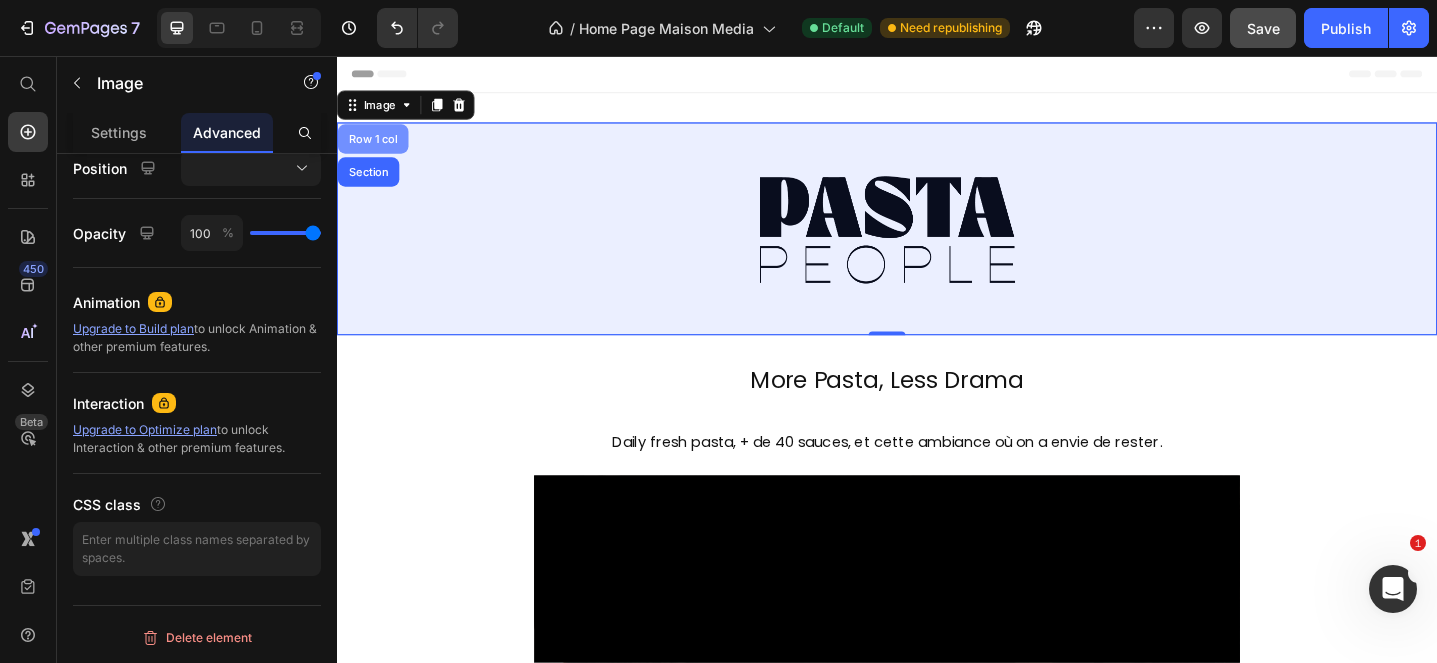 click on "Row 1 col" at bounding box center (376, 147) 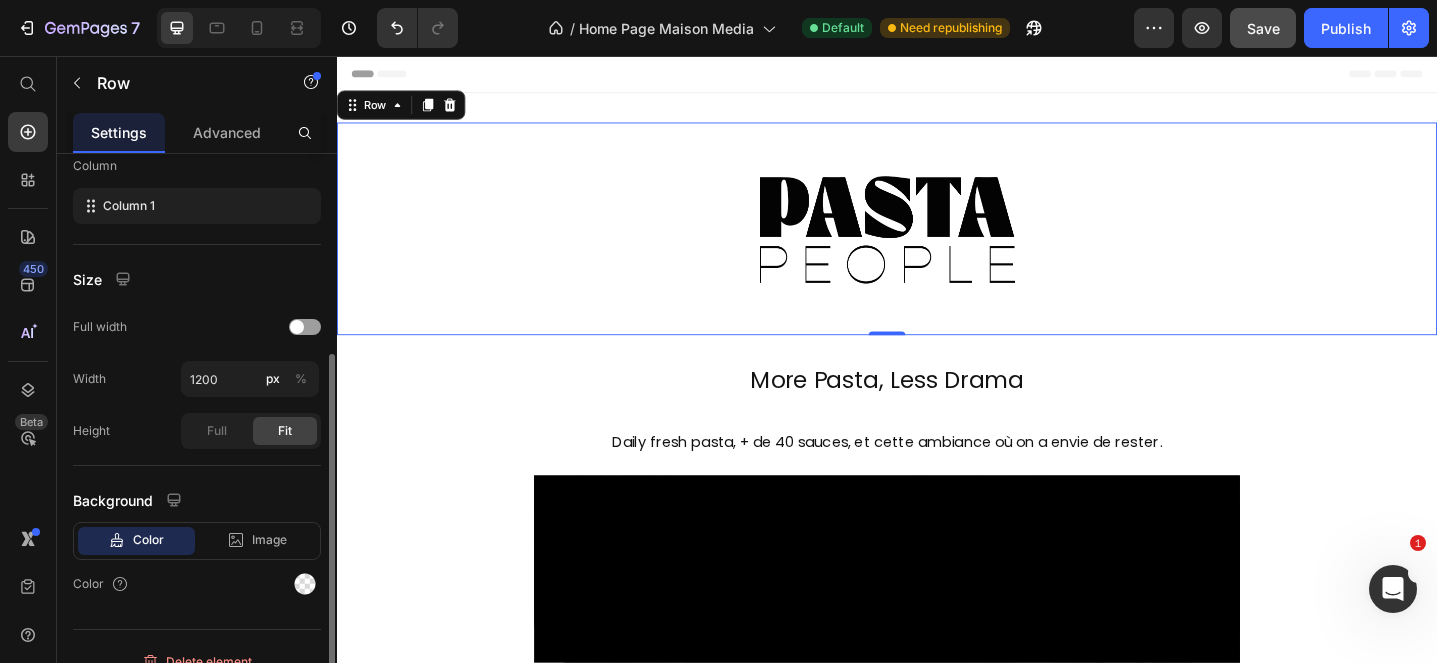 scroll, scrollTop: 346, scrollLeft: 0, axis: vertical 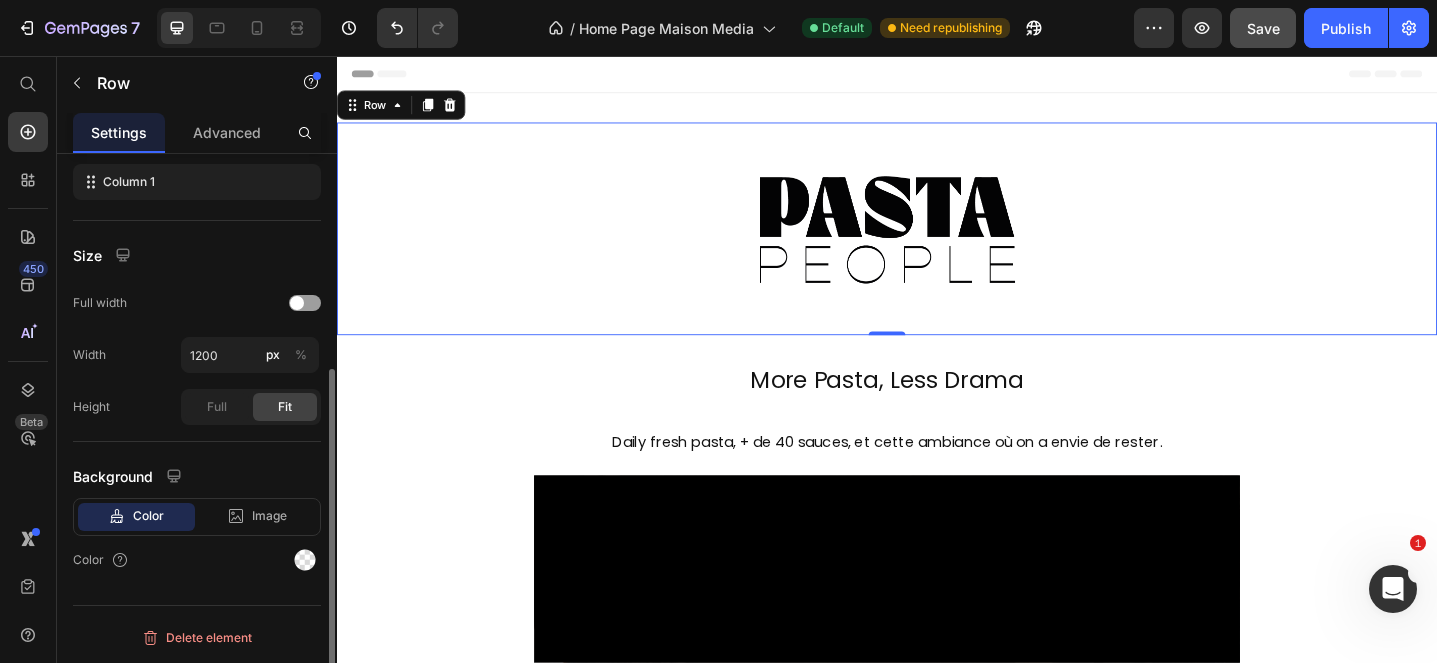 click on "Layout Column width Fit to content By ratio 12 Column Column 1 Size Full width Width 1200 px % Height Full Fit Background Color Image Video  Color   Delete element" at bounding box center [197, 264] 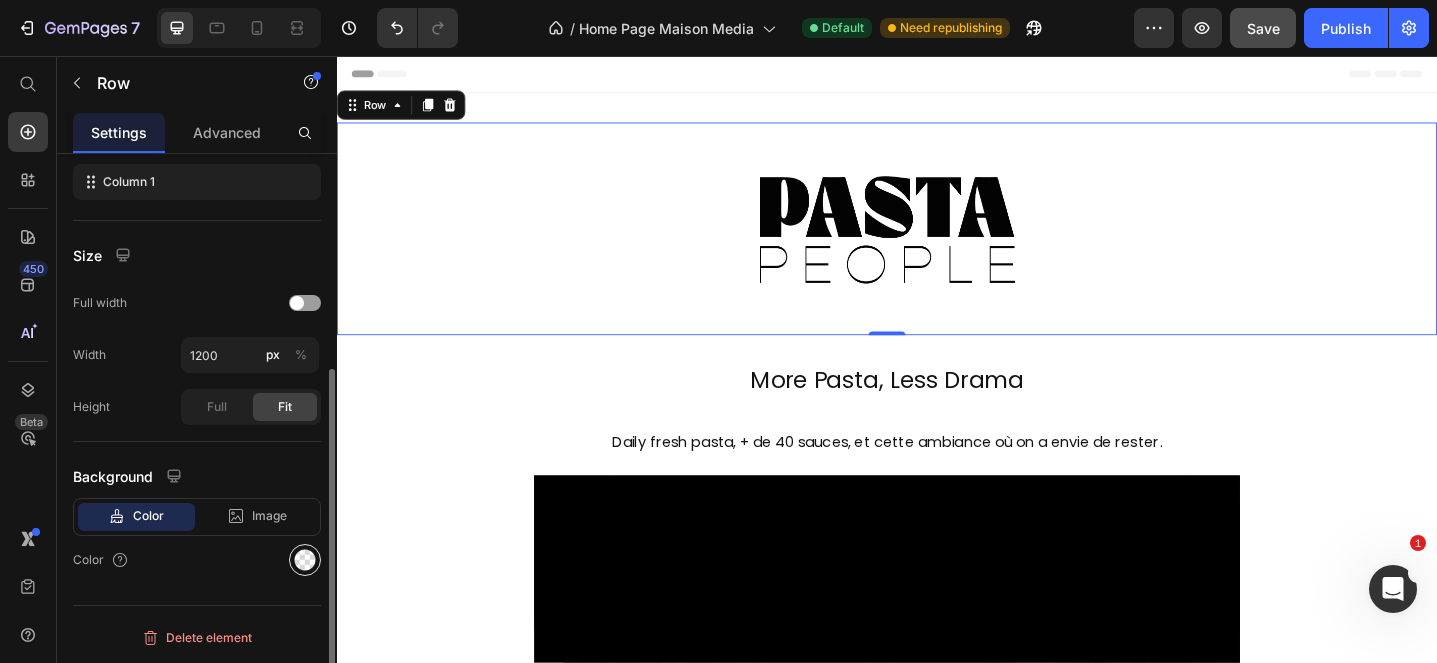 click at bounding box center [305, 560] 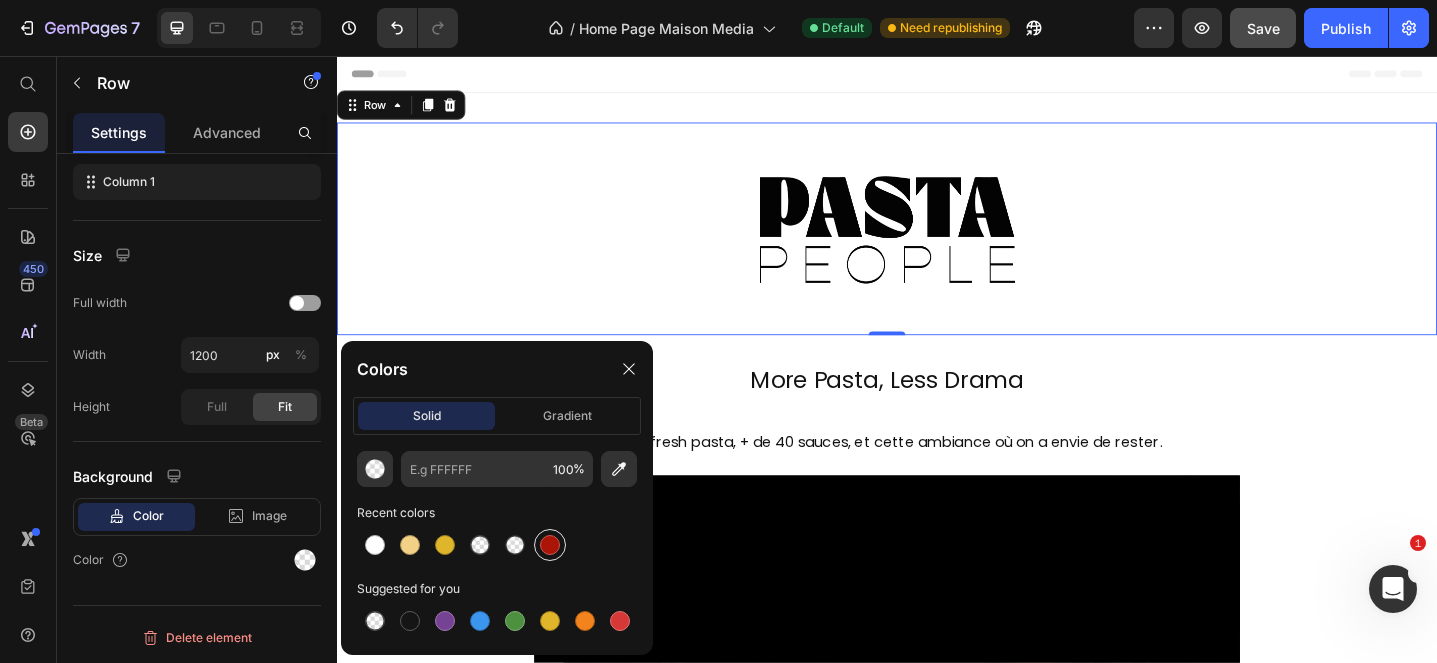 click at bounding box center [550, 545] 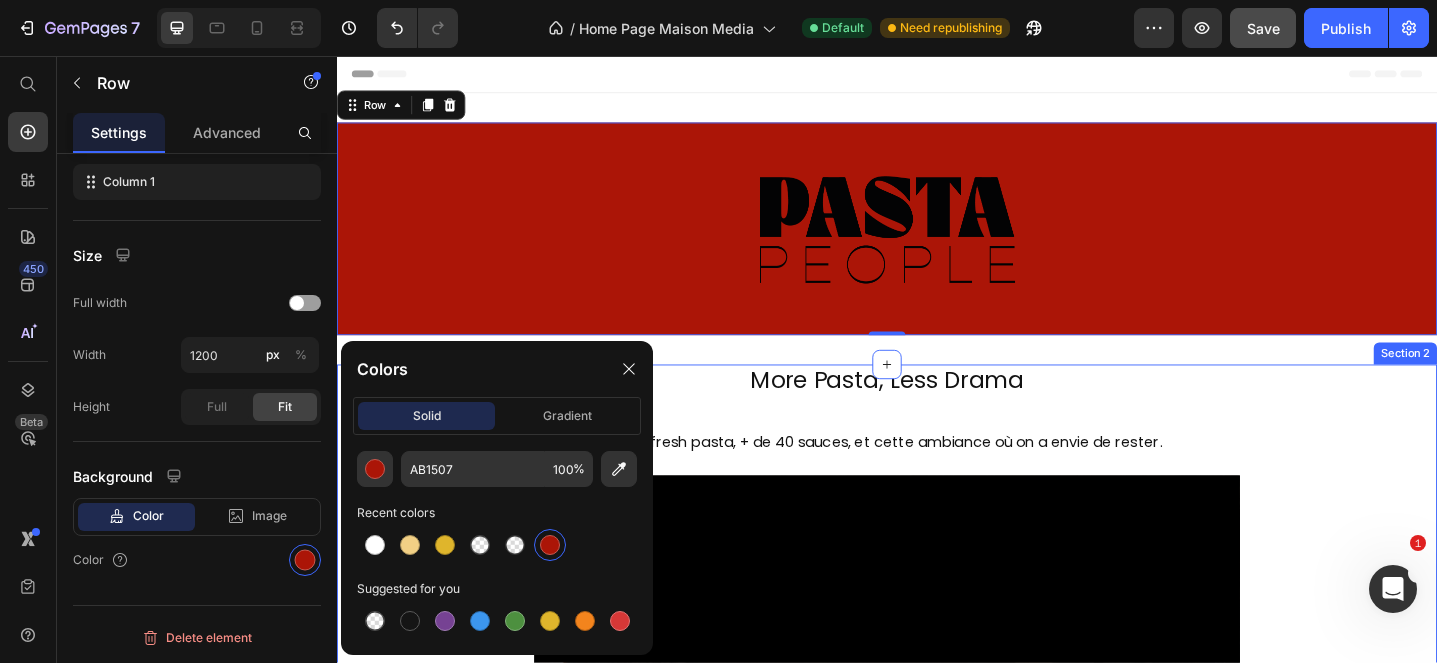 click on "More Pasta, Less Drama Text Block Daily fresh pasta, + de 40 sauces, et cette ambiance où on a envie de rester. Text Block Video Votre table dans la vieille ville de [GEOGRAPHIC_DATA] vous attend. Text Block je réserve ma table Button Row" at bounding box center (937, 1218) 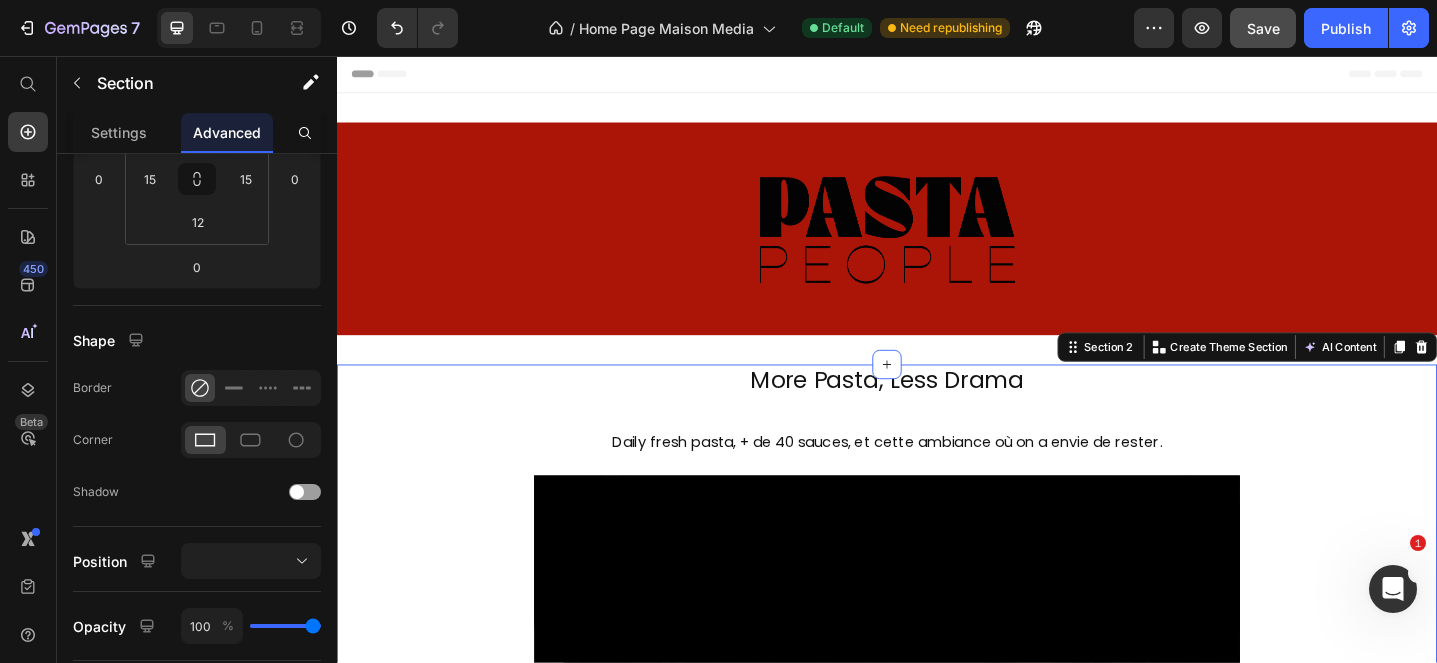 scroll, scrollTop: 0, scrollLeft: 0, axis: both 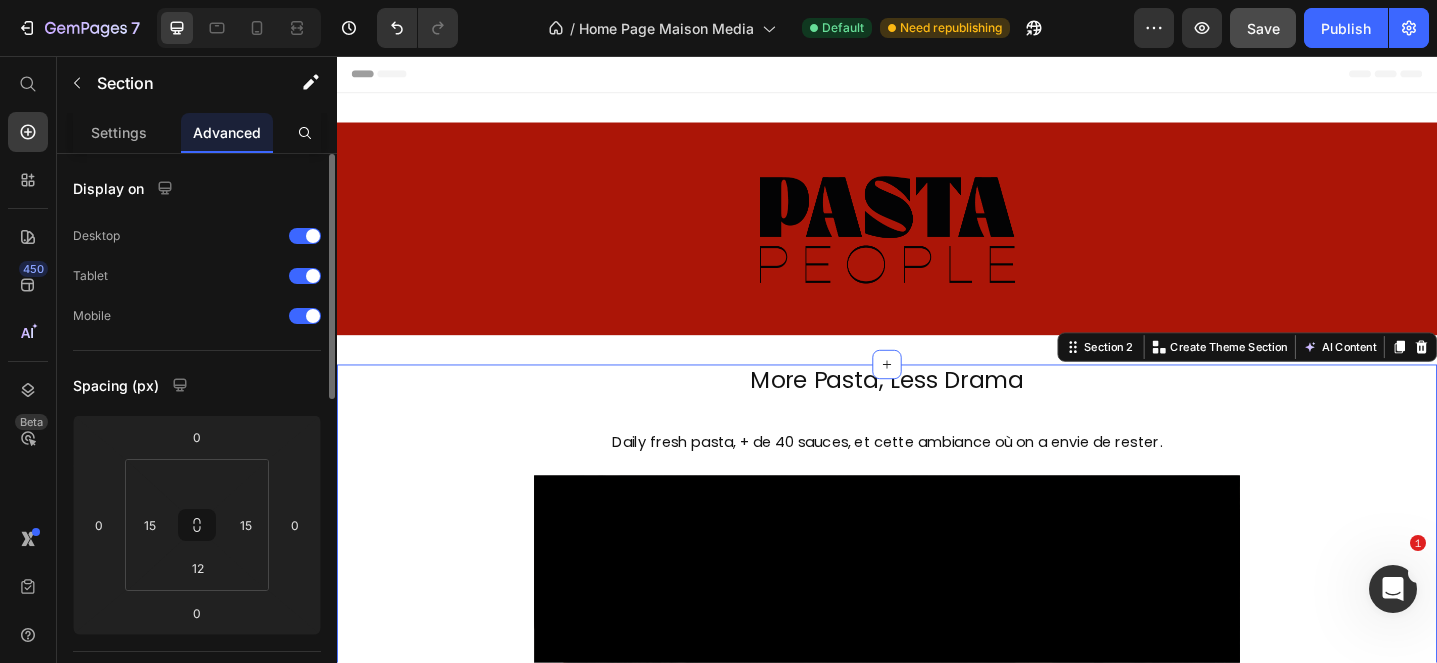 type 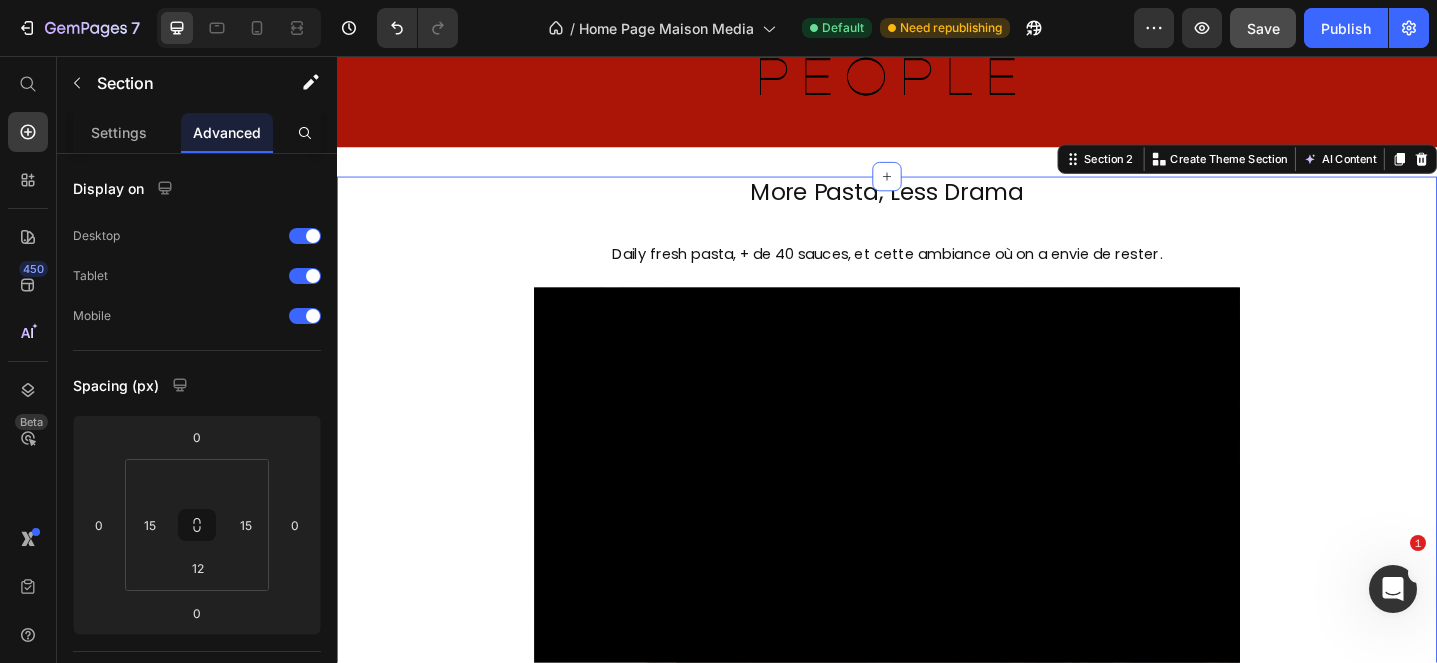 scroll, scrollTop: 0, scrollLeft: 0, axis: both 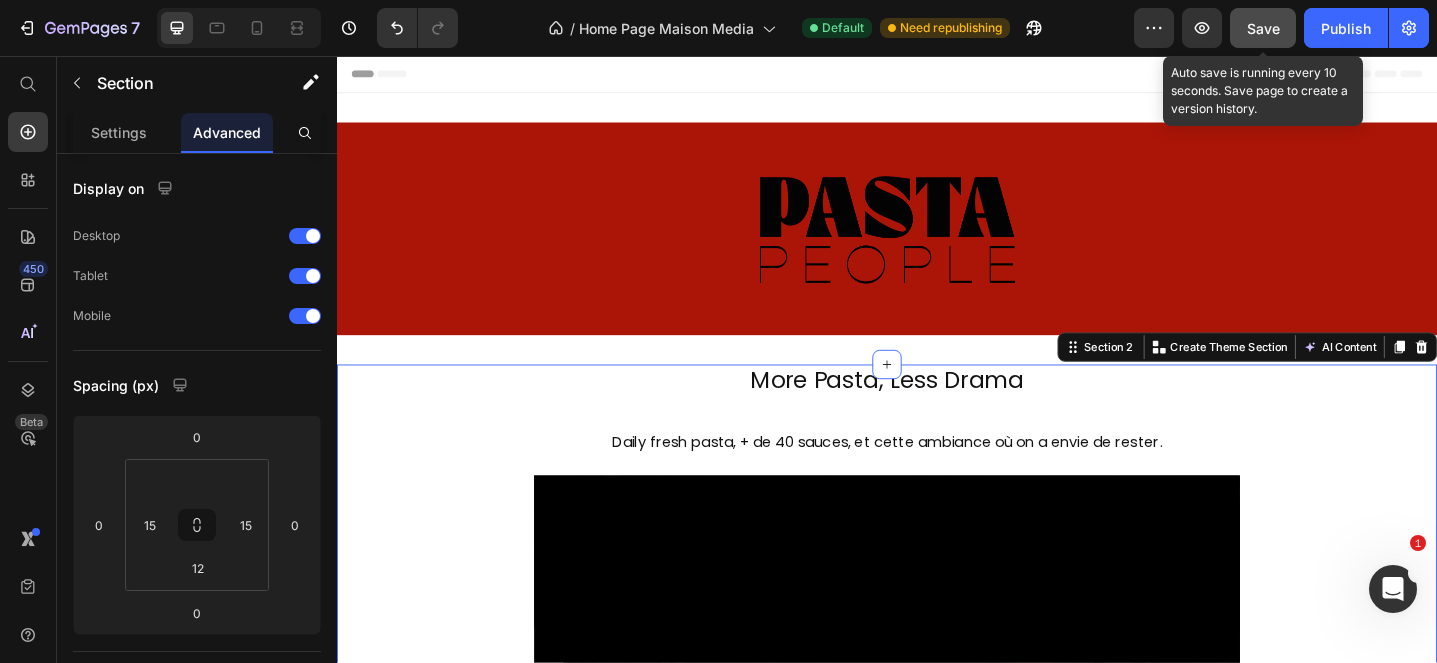 click on "Save" 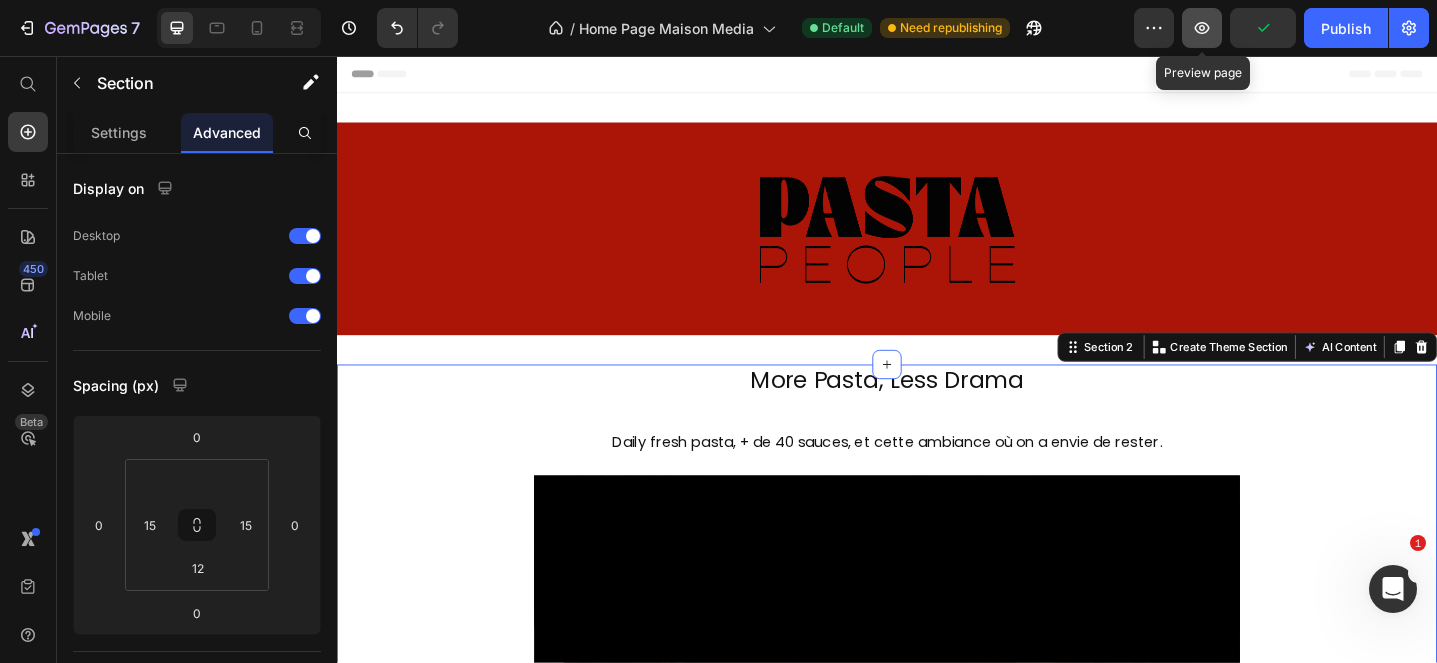 click 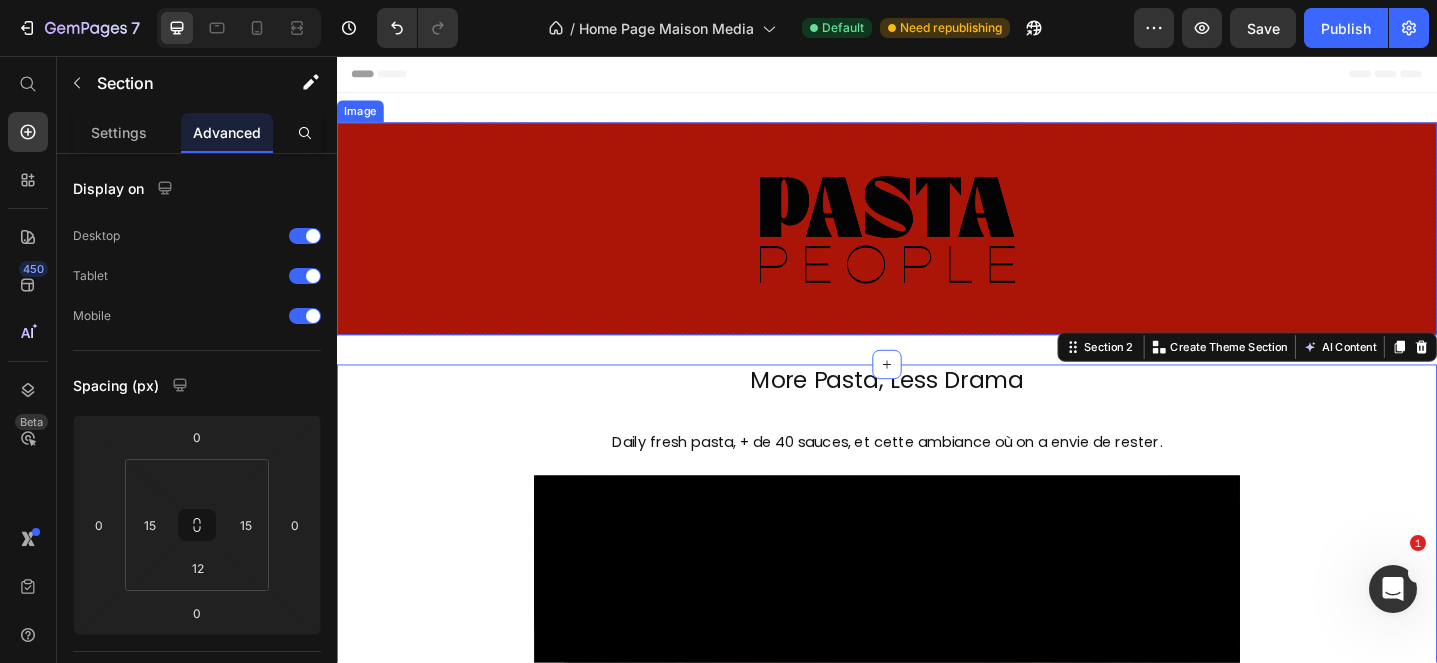 click at bounding box center [937, 245] 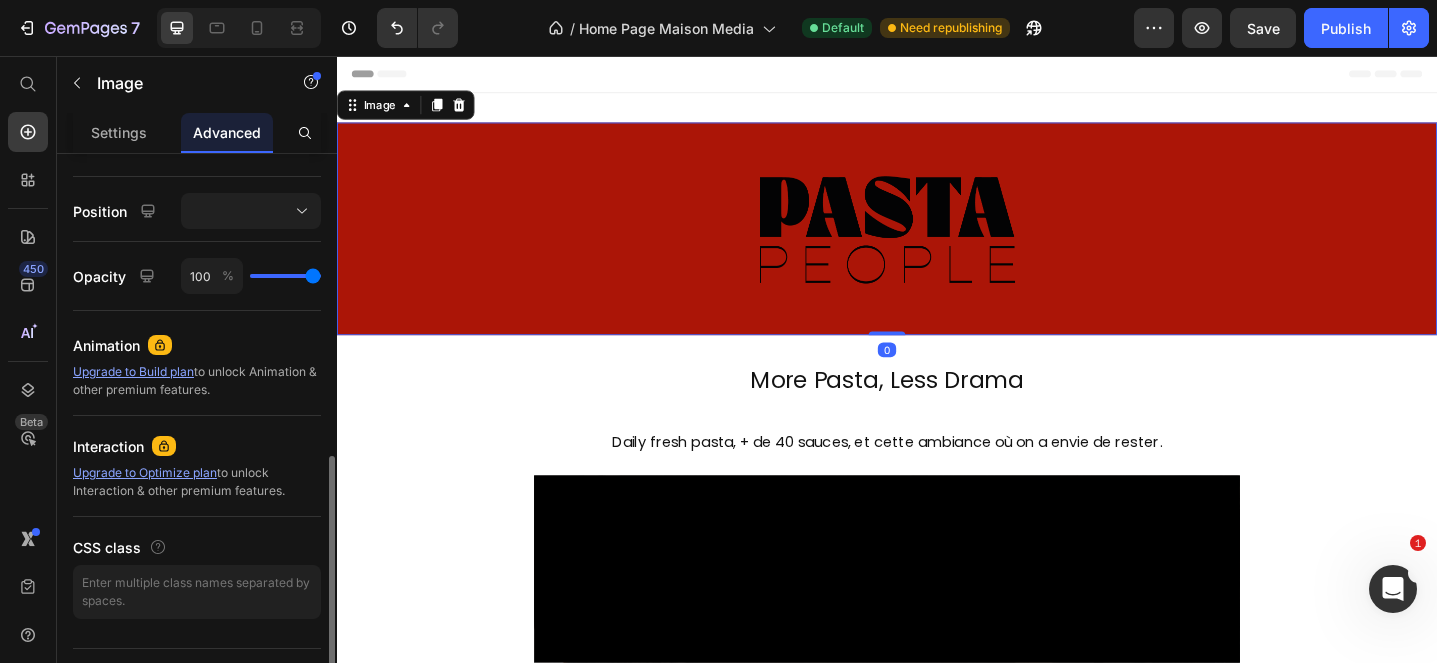 scroll, scrollTop: 739, scrollLeft: 0, axis: vertical 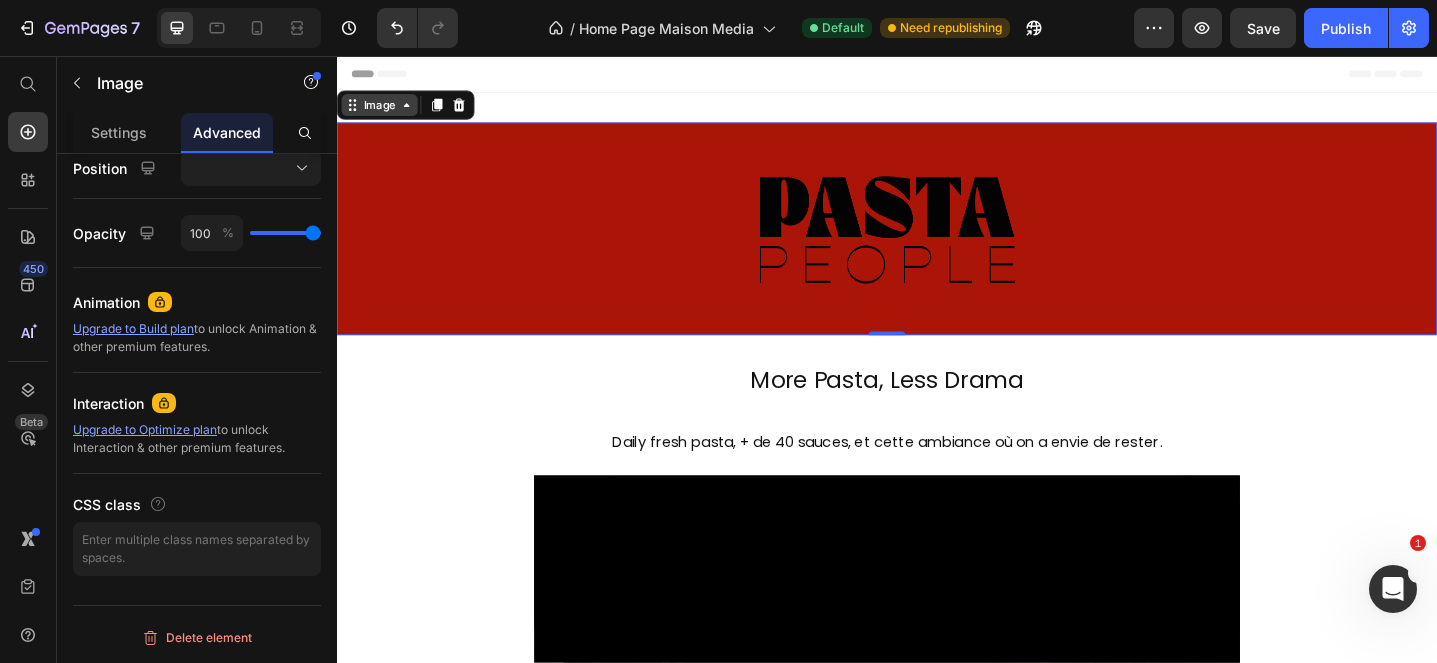 click on "Image" at bounding box center (383, 110) 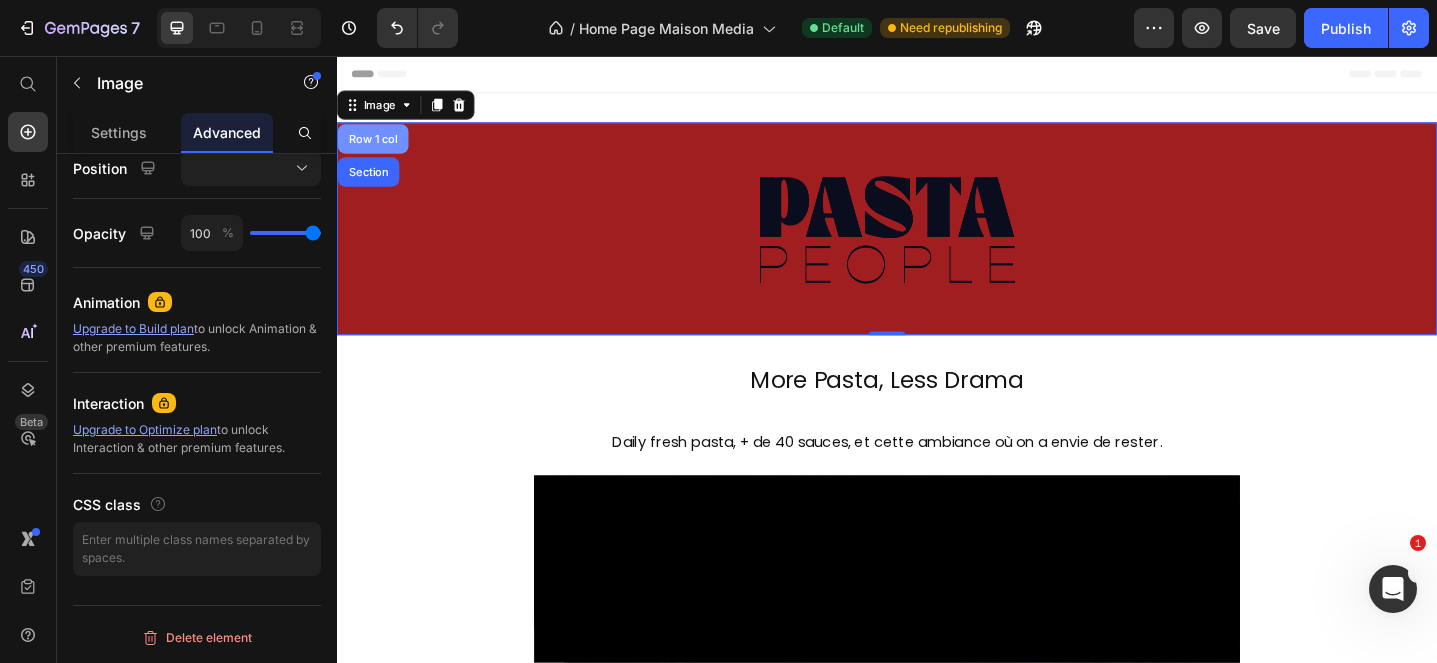click on "Row 1 col" at bounding box center [376, 147] 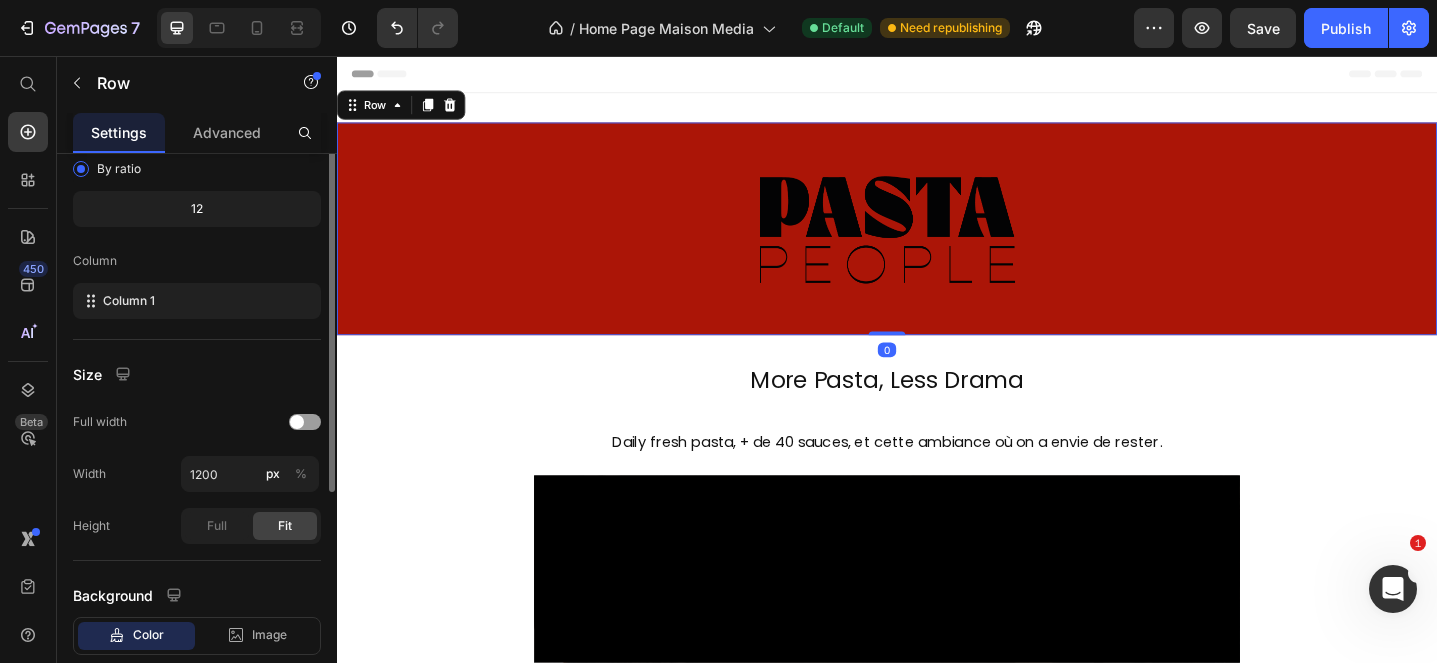 scroll, scrollTop: 346, scrollLeft: 0, axis: vertical 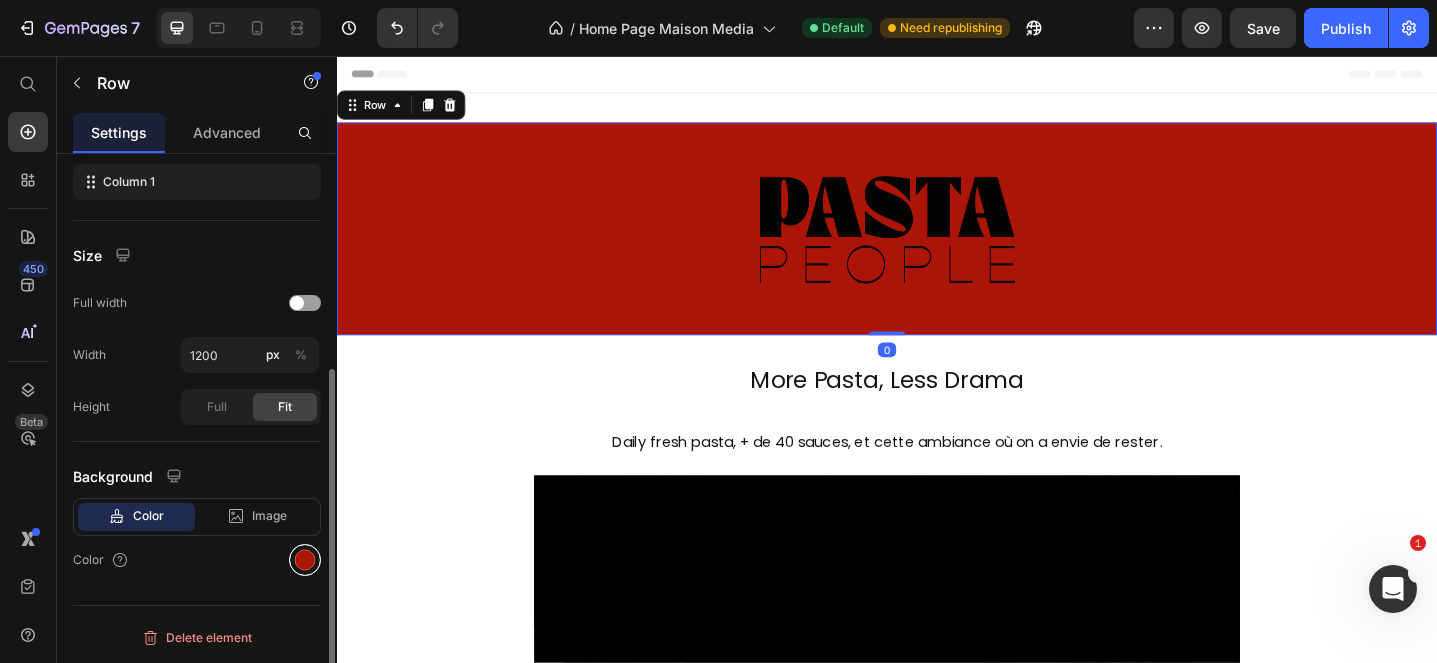 click at bounding box center [305, 560] 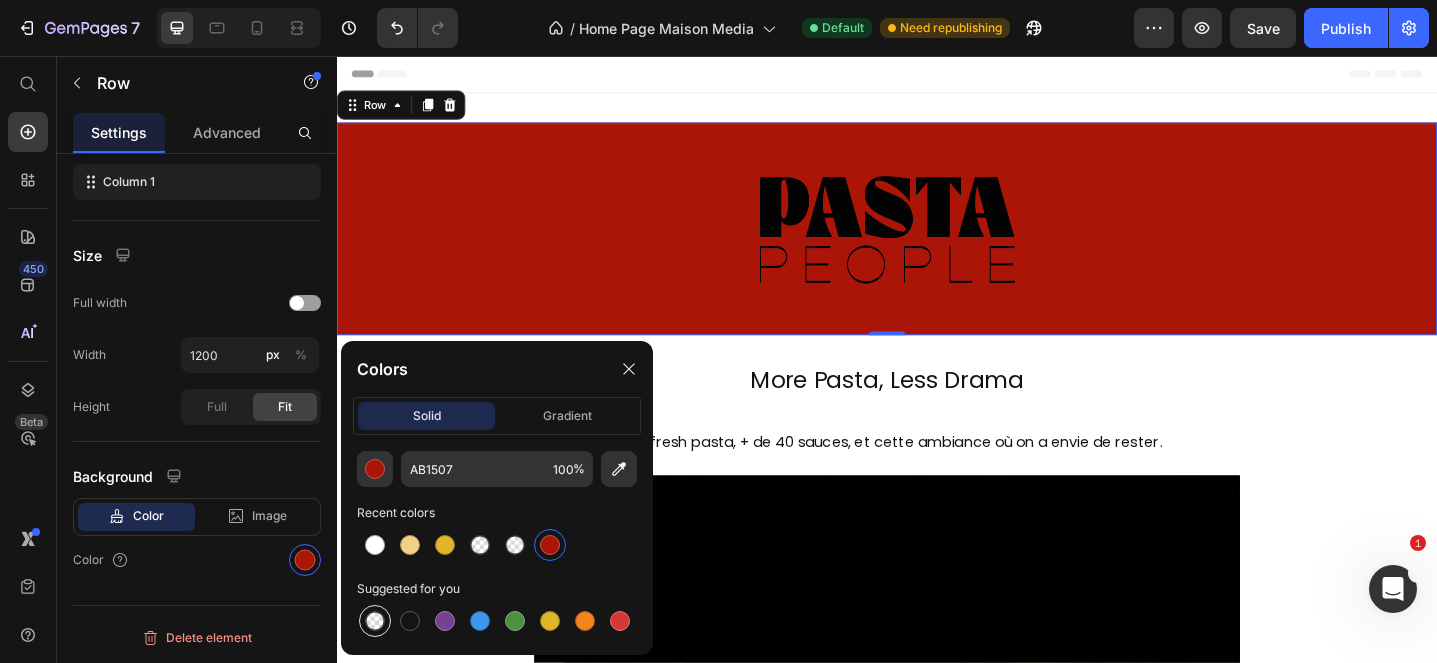 click at bounding box center (375, 621) 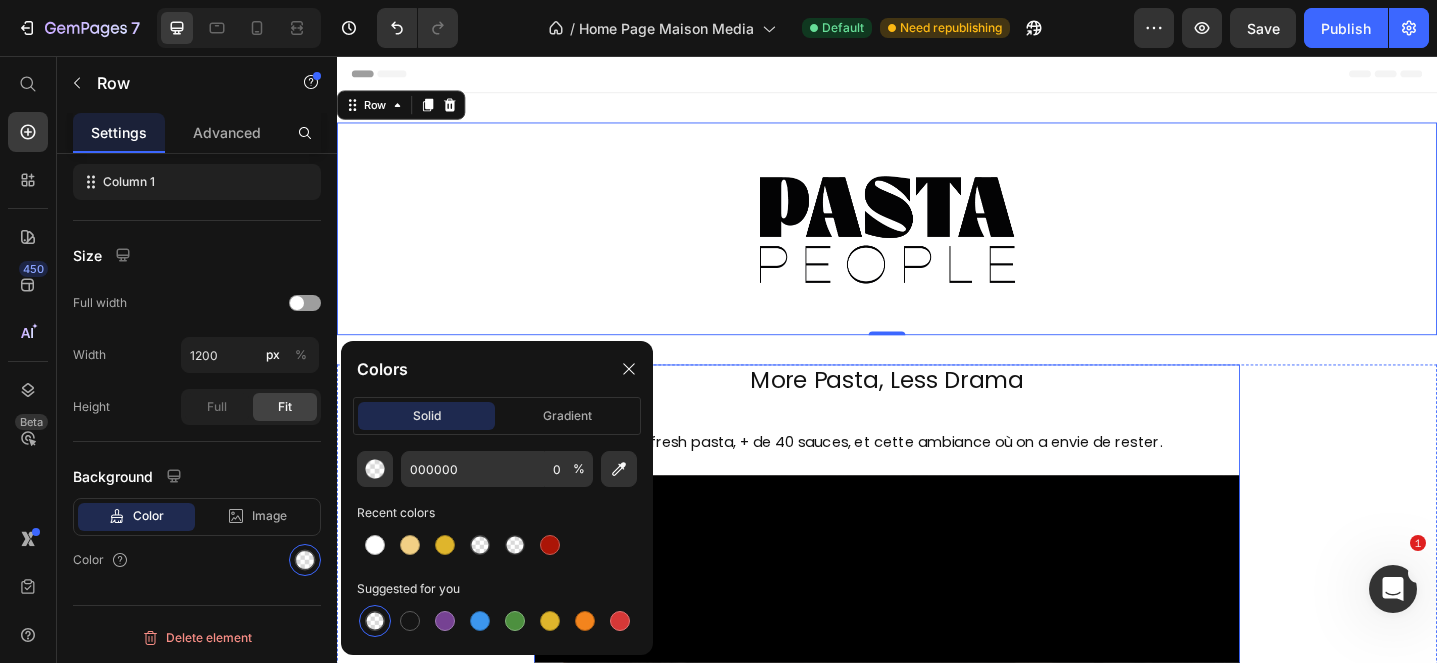 click on "More Pasta, Less Drama Text Block Daily fresh pasta, + de 40 sauces, et cette ambiance où on a envie de rester. Text Block Video Votre table dans la vieille ville de [GEOGRAPHIC_DATA] vous attend. Text Block je réserve ma table Button Row" at bounding box center [937, 1218] 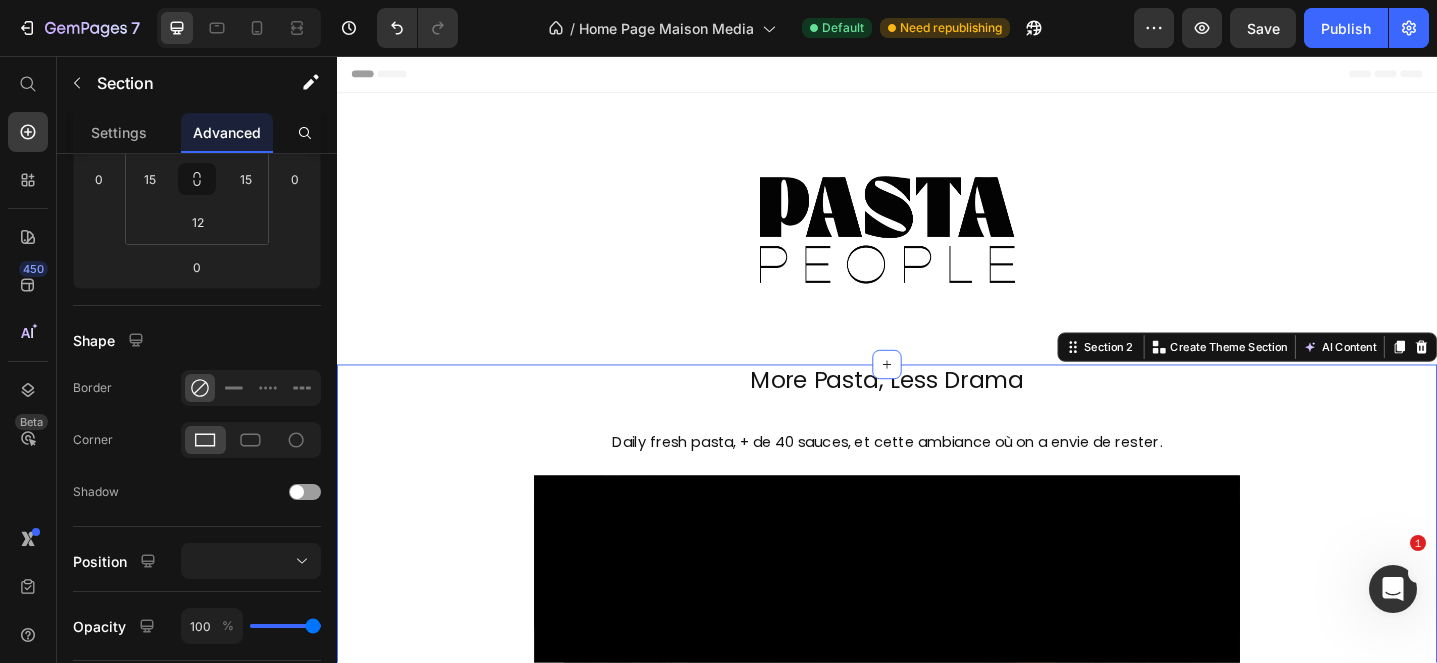 scroll, scrollTop: 0, scrollLeft: 0, axis: both 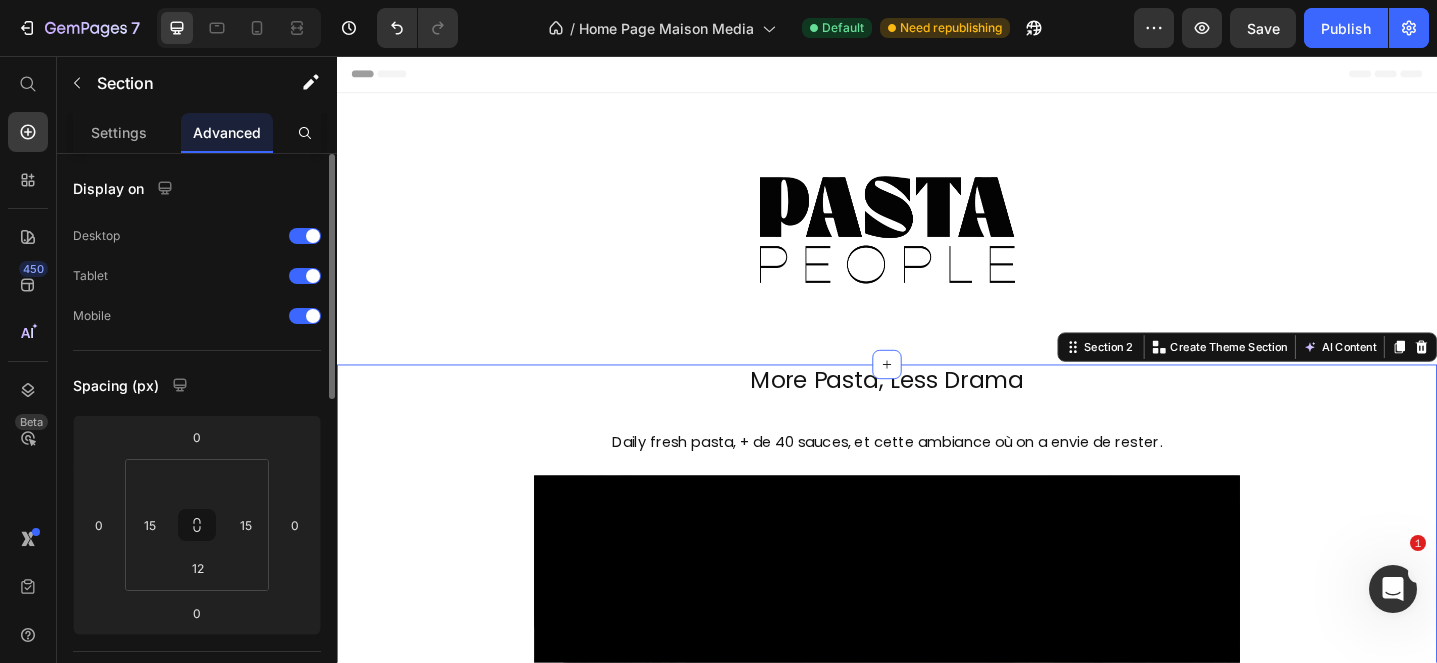 type 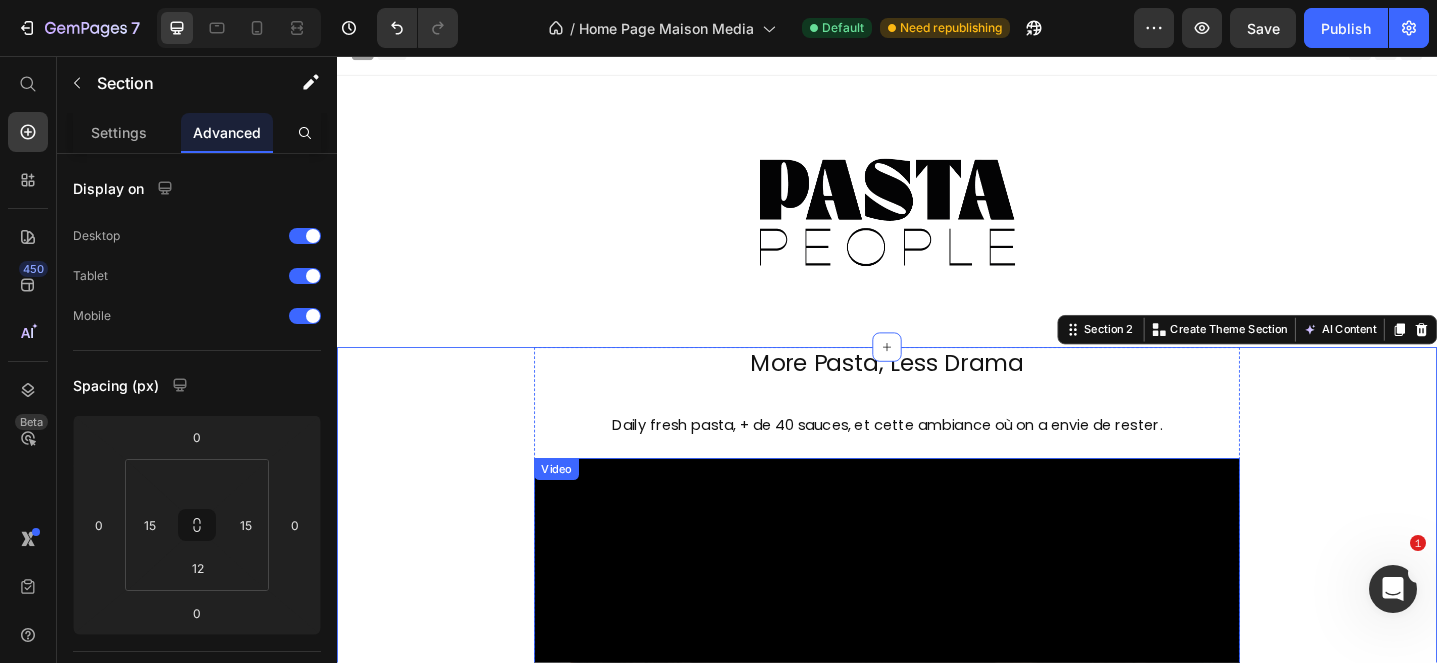 scroll, scrollTop: 0, scrollLeft: 0, axis: both 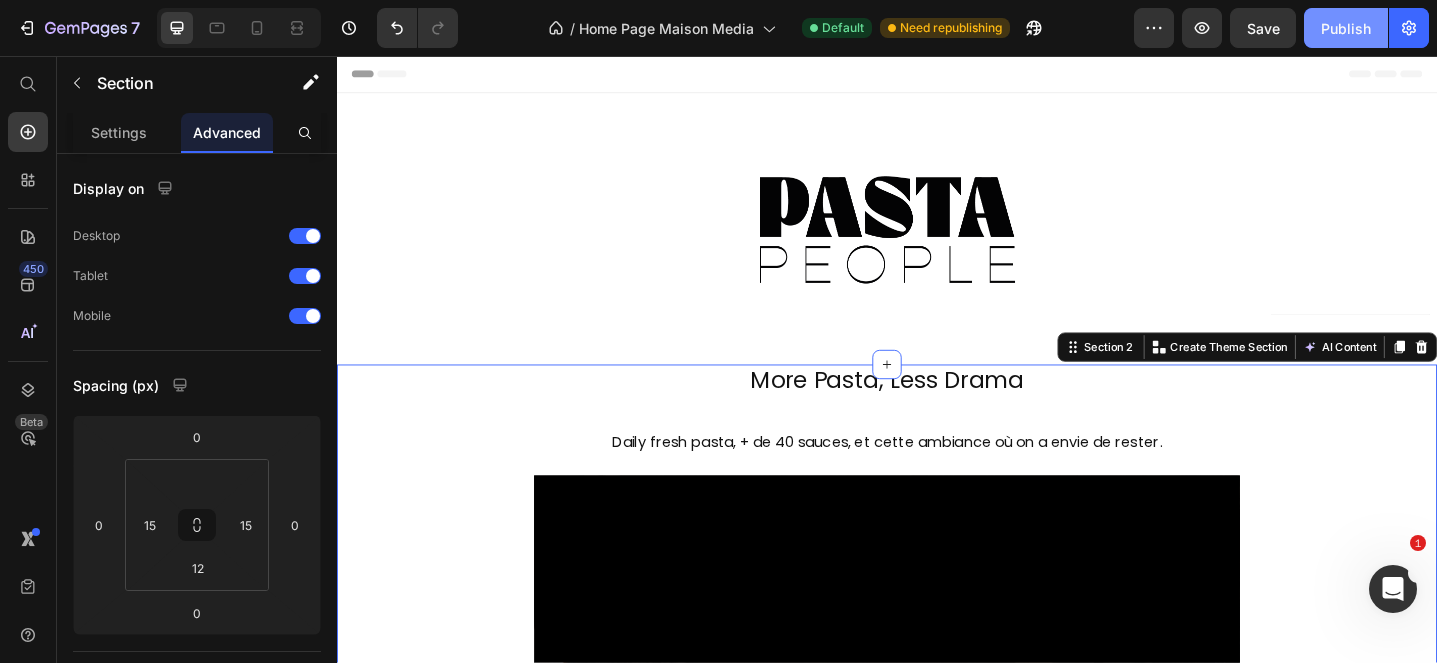 click on "Publish" 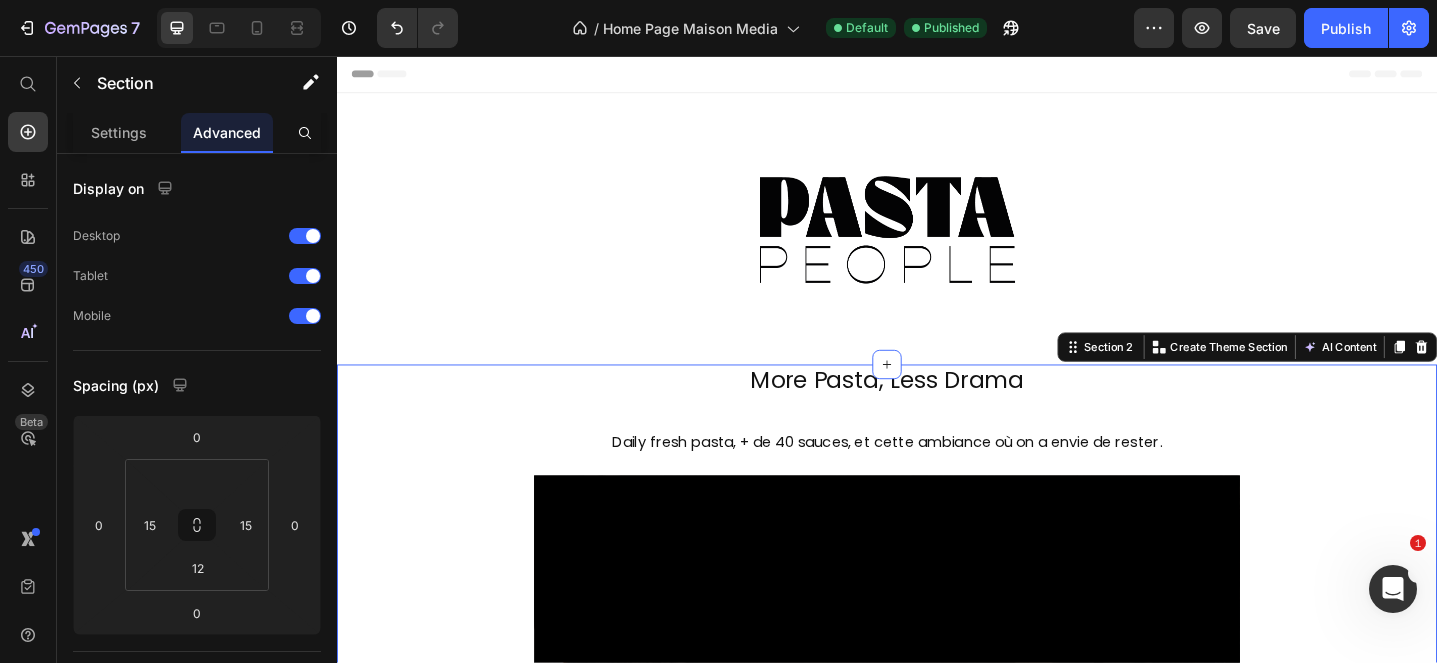 click 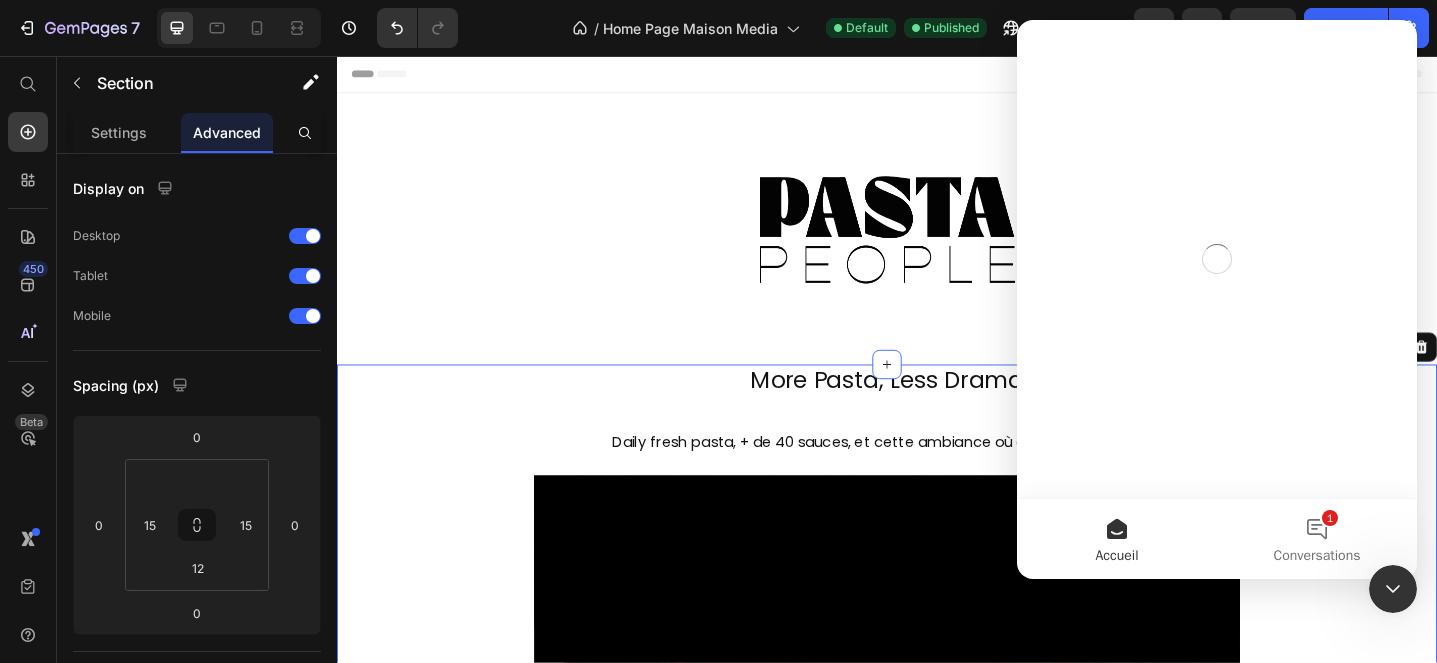scroll, scrollTop: 0, scrollLeft: 0, axis: both 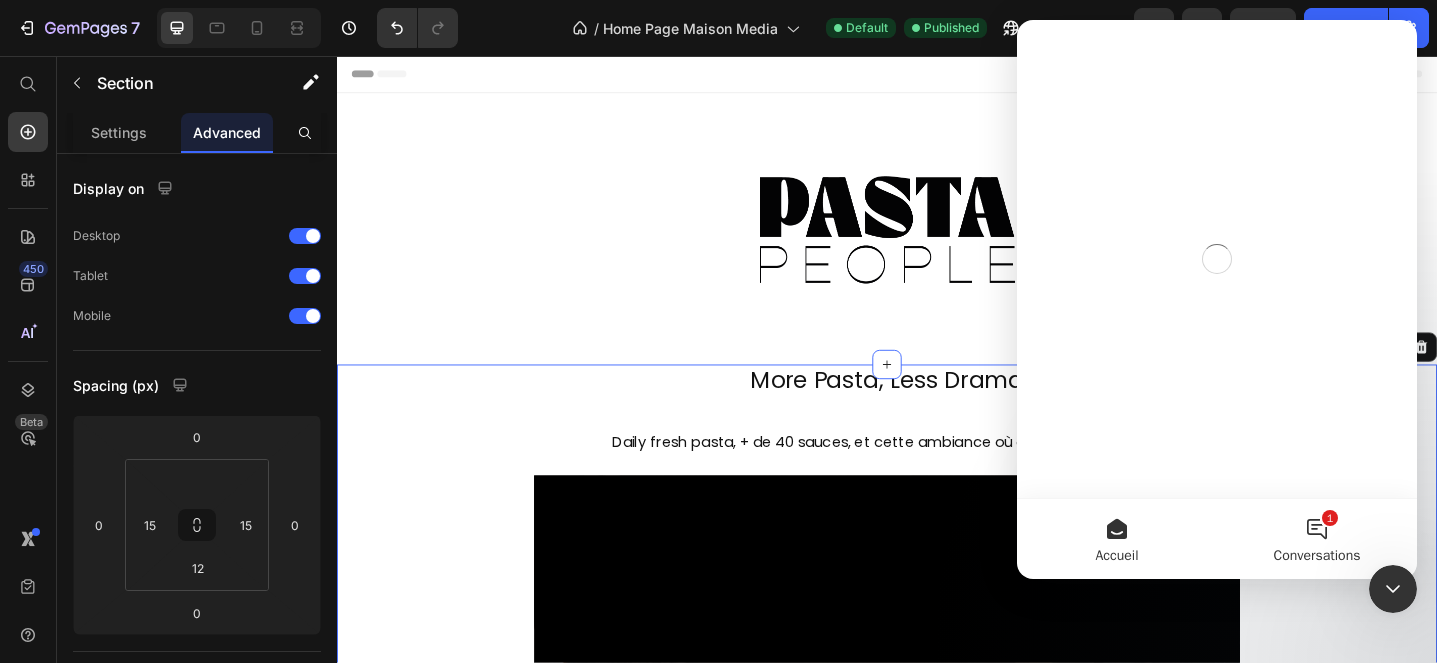 click on "1 Conversations" at bounding box center (1317, 539) 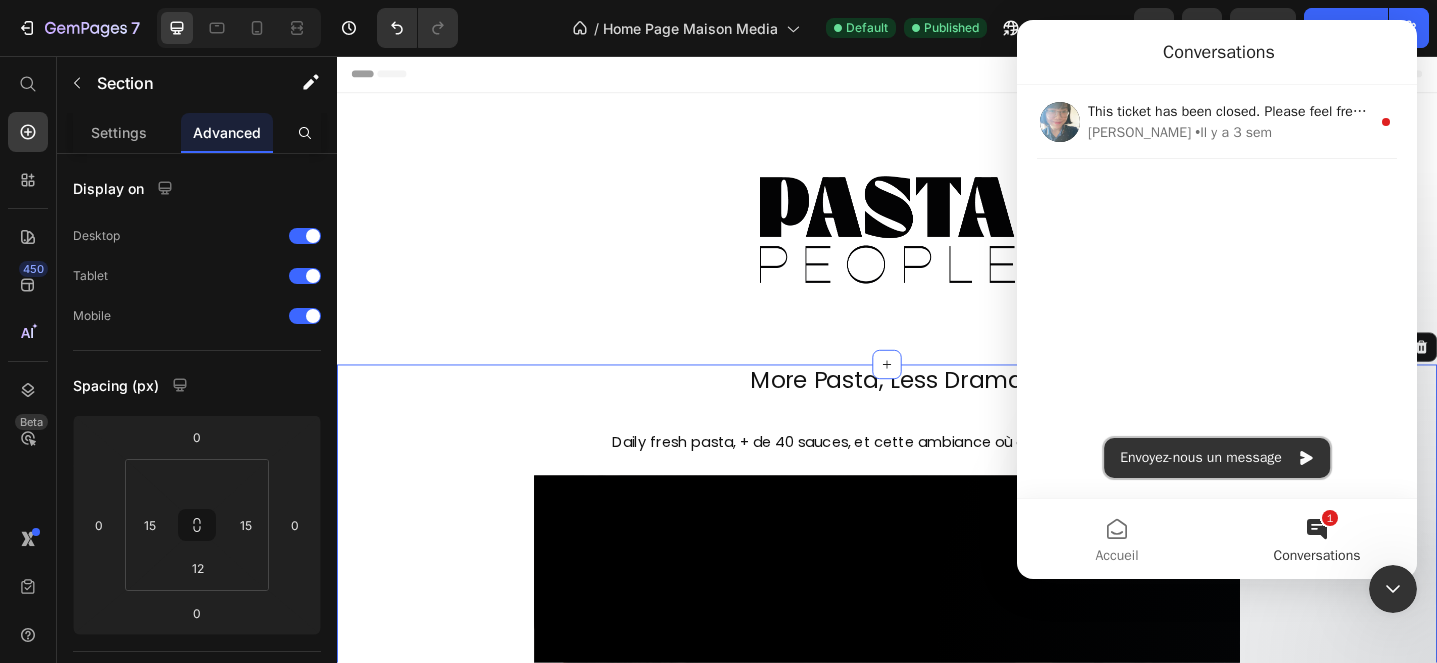 click on "Envoyez-nous un message" at bounding box center (1217, 458) 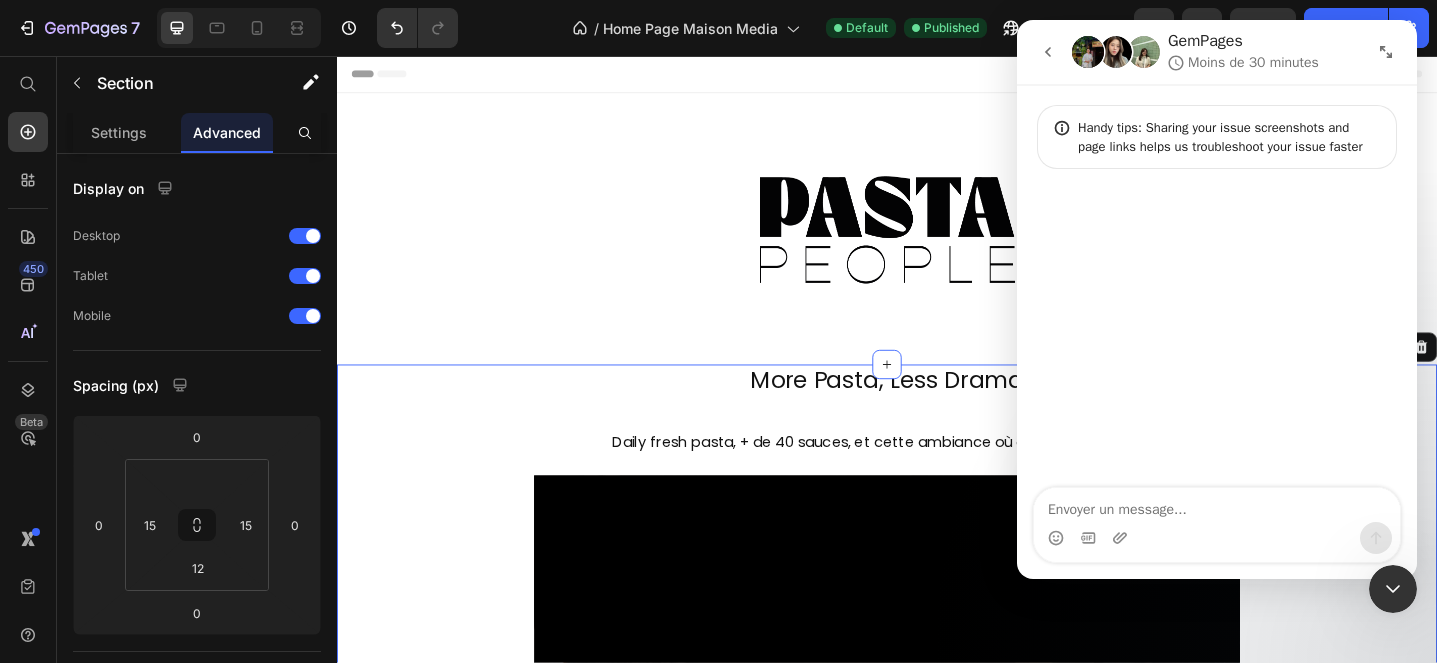 click at bounding box center (1217, 538) 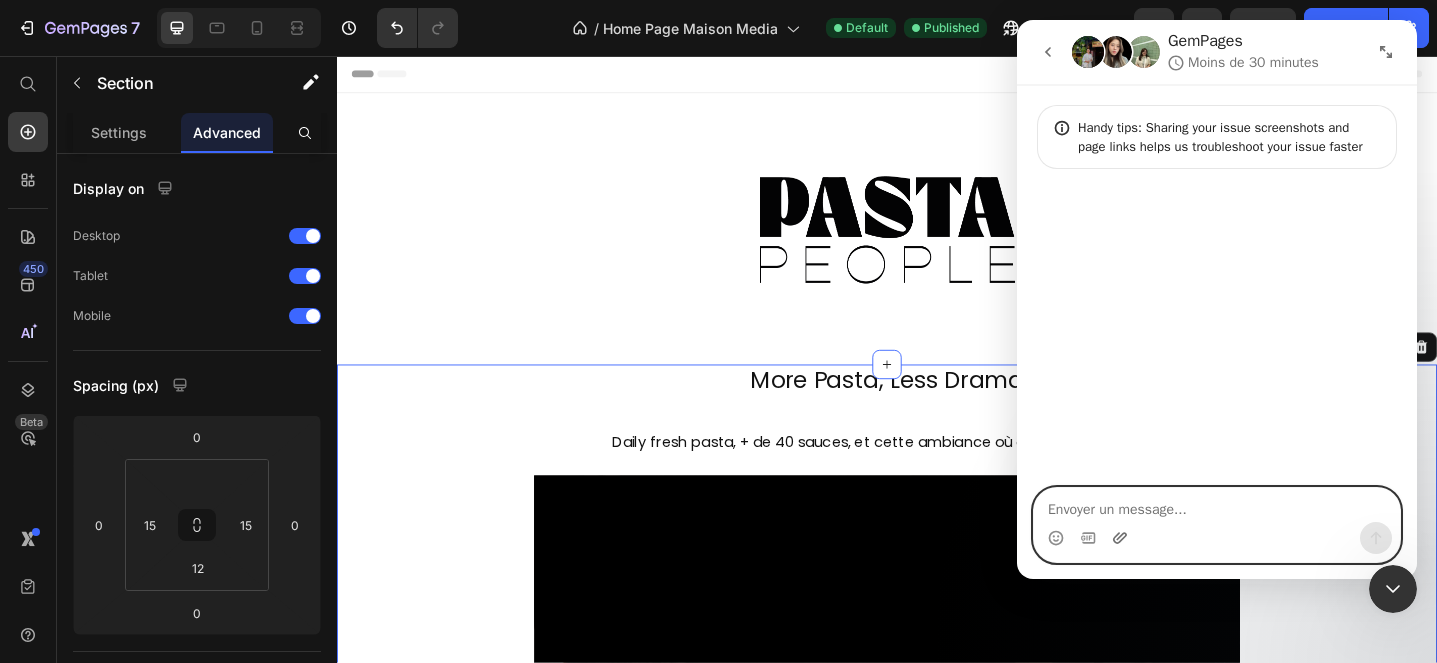 click 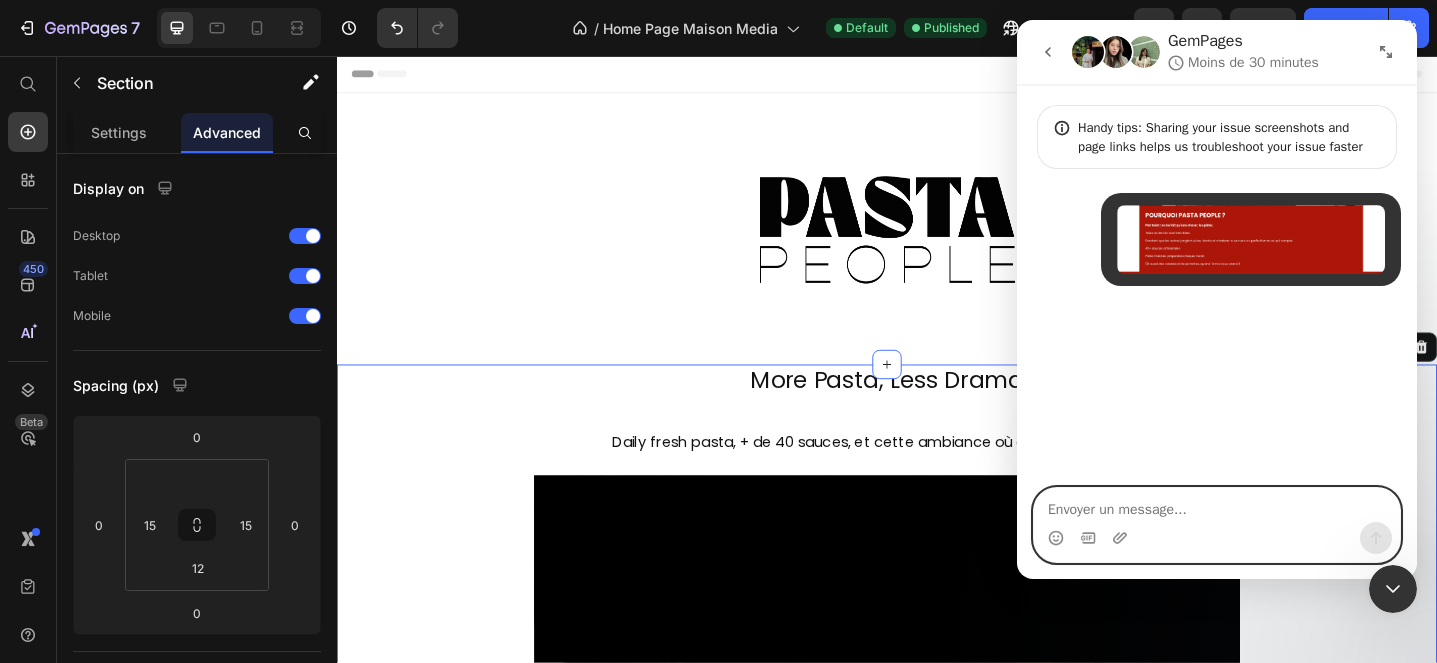 click at bounding box center [1217, 505] 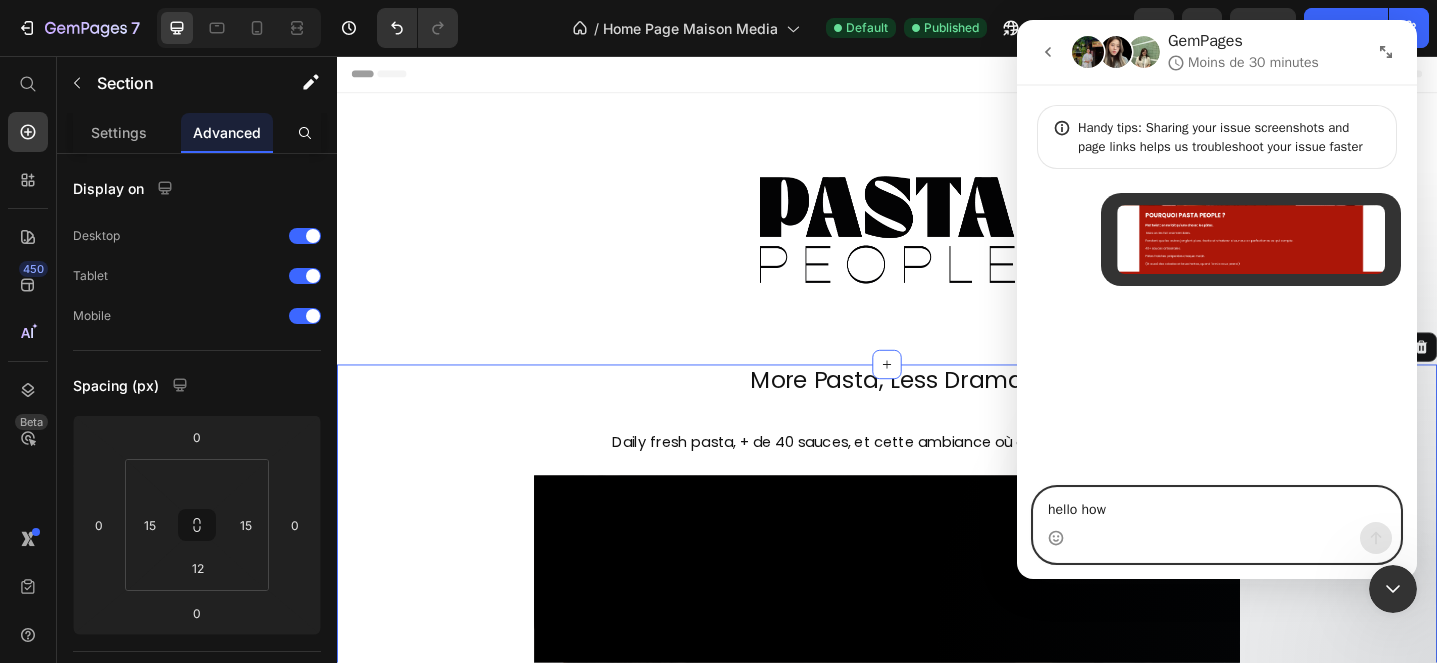 type on "hello how c" 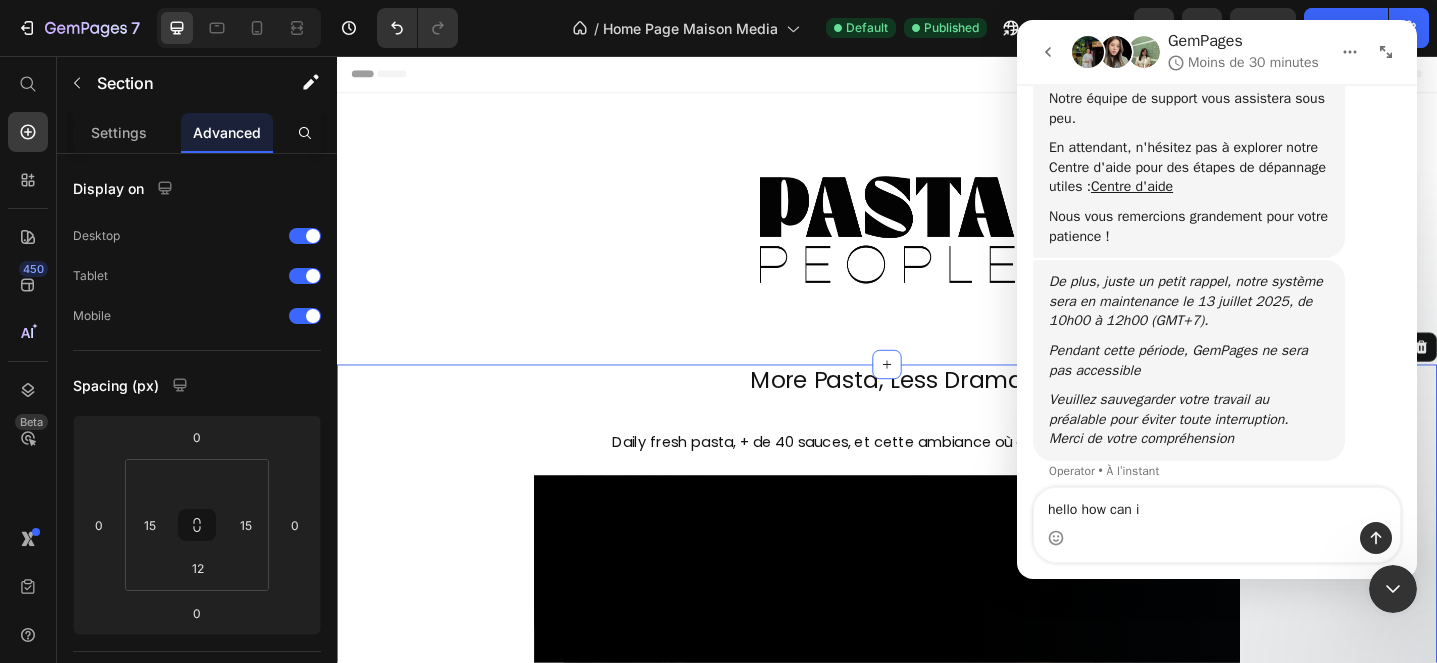 scroll, scrollTop: 309, scrollLeft: 0, axis: vertical 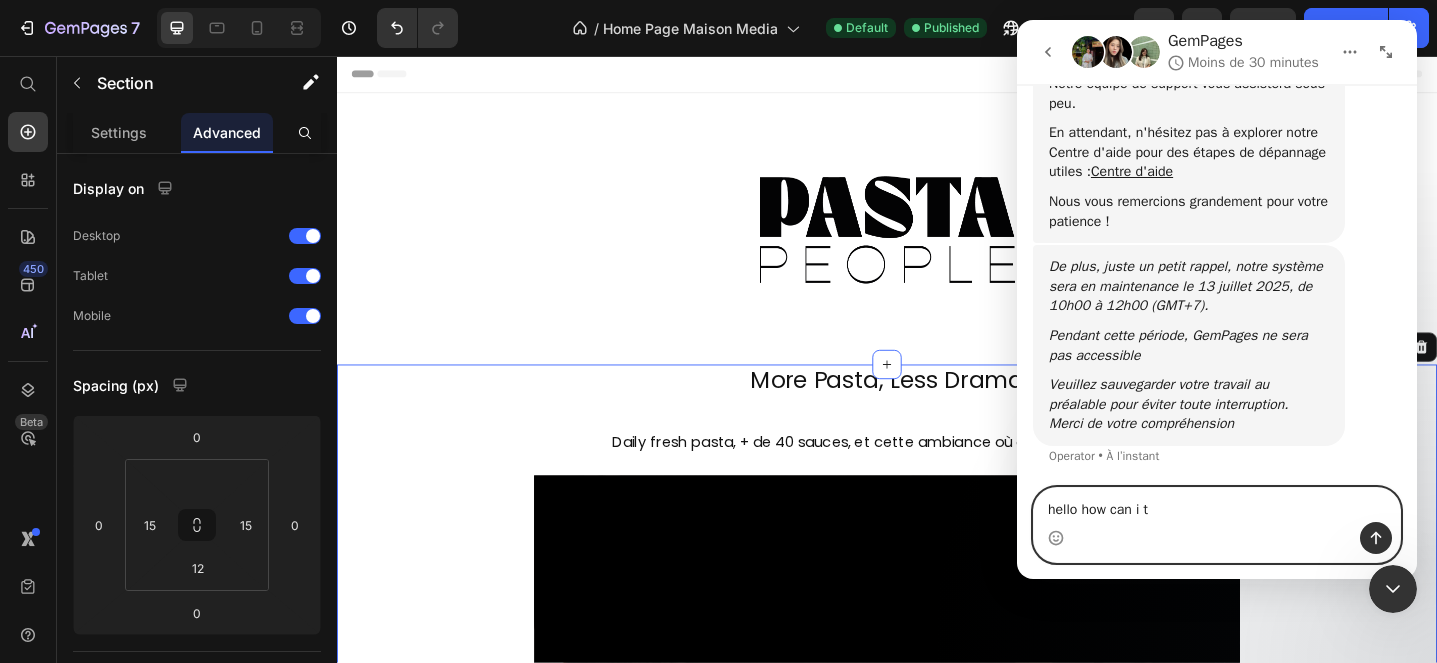 drag, startPoint x: 1181, startPoint y: 502, endPoint x: 1022, endPoint y: 499, distance: 159.0283 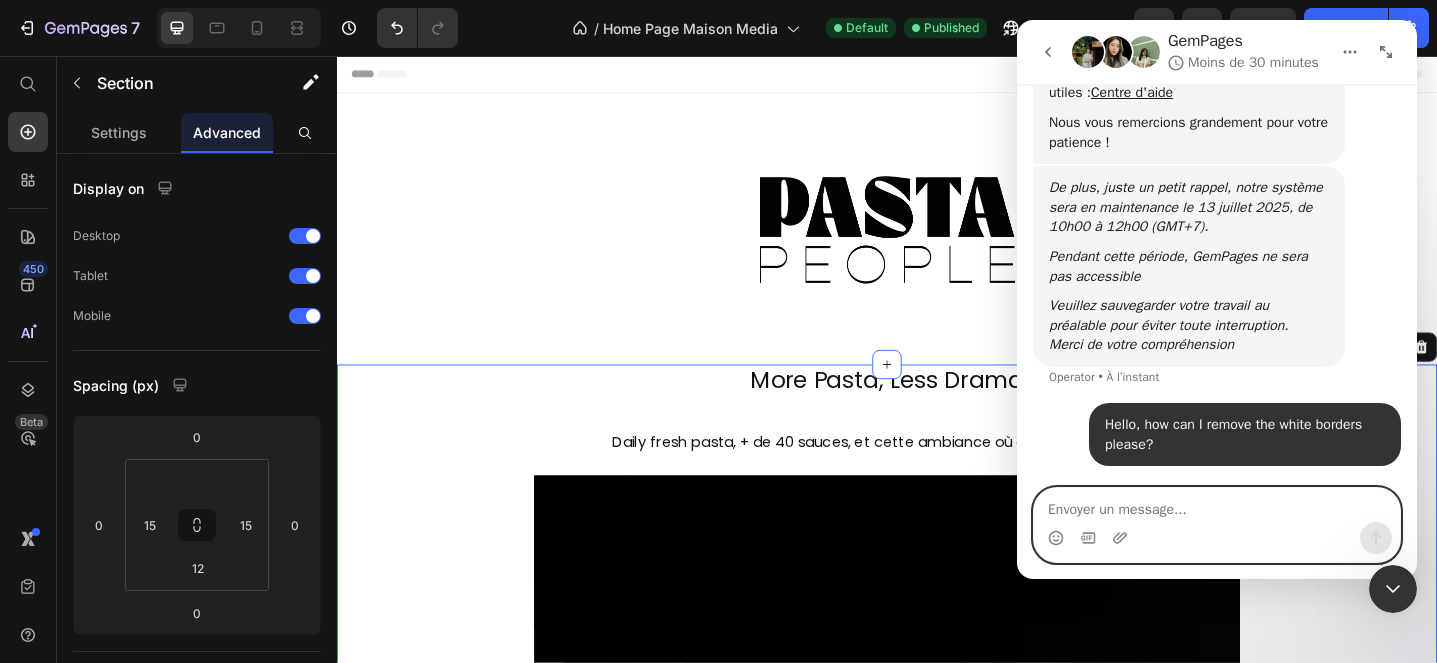 scroll, scrollTop: 0, scrollLeft: 0, axis: both 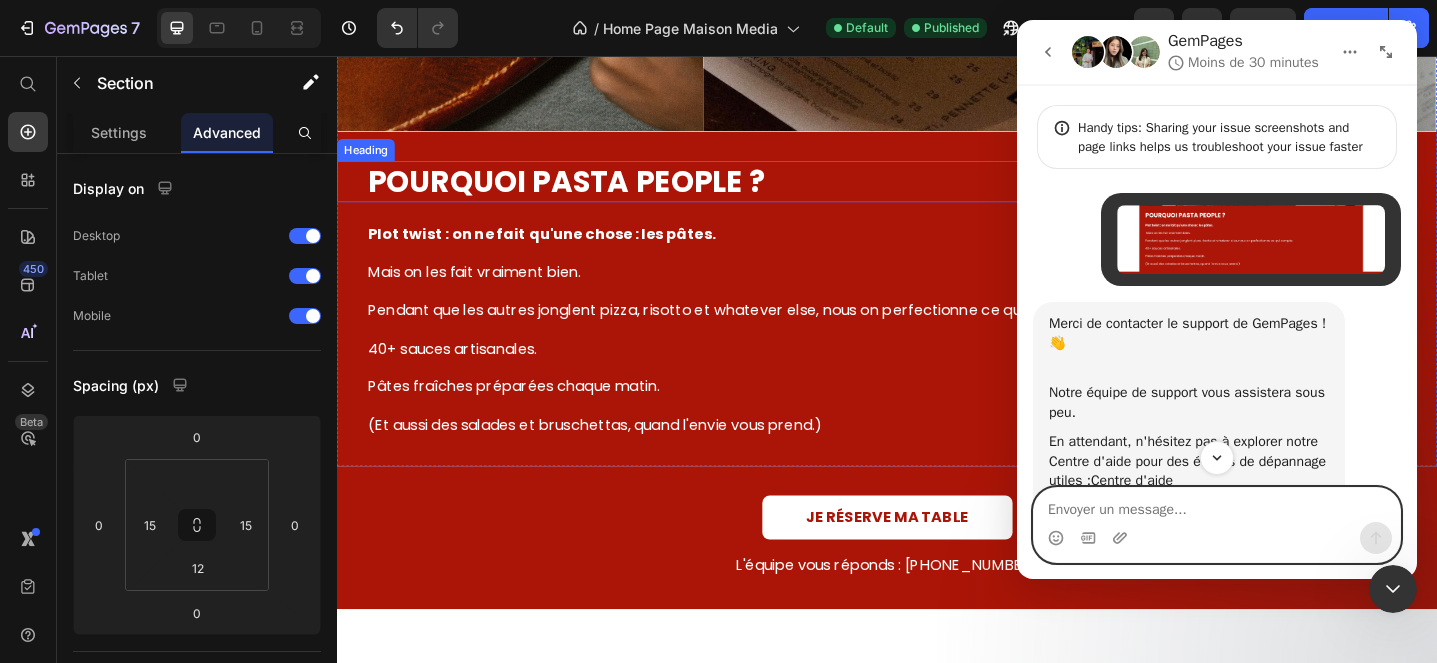 type 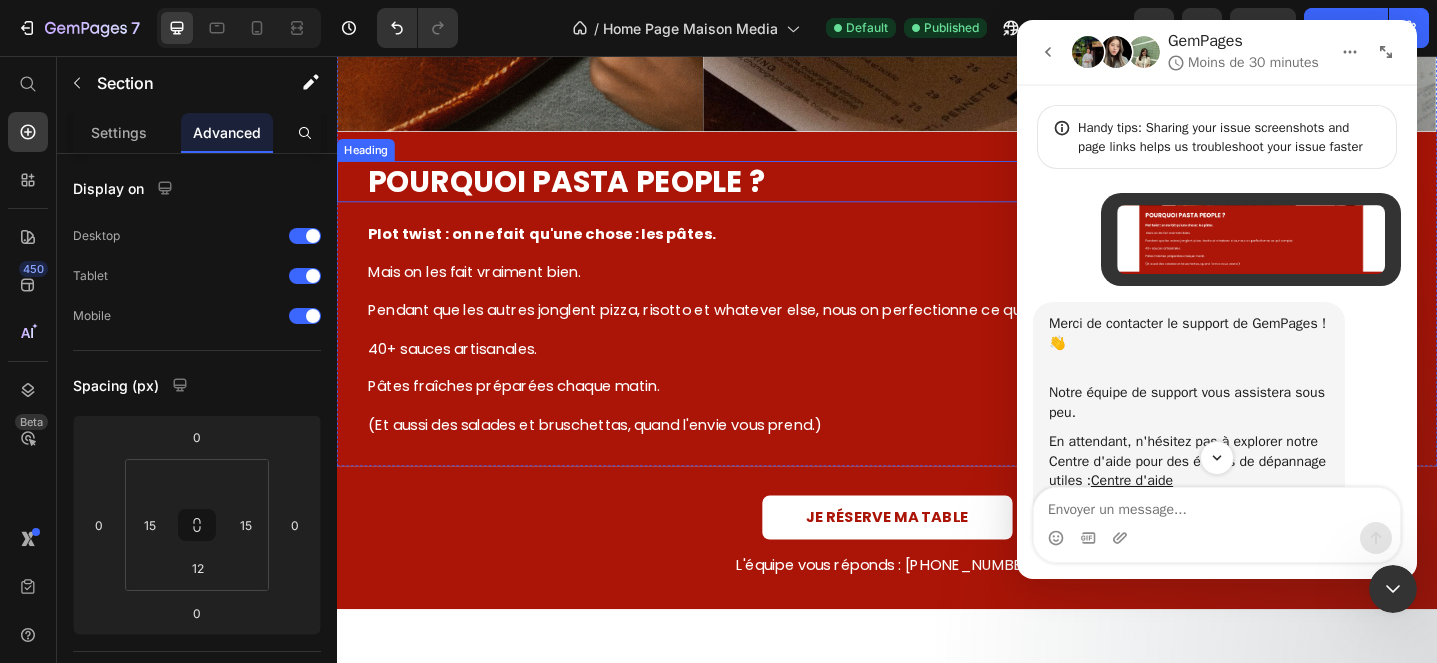 click on "POURQUOI PASTA PEOPLE ?" at bounding box center (764, 194) 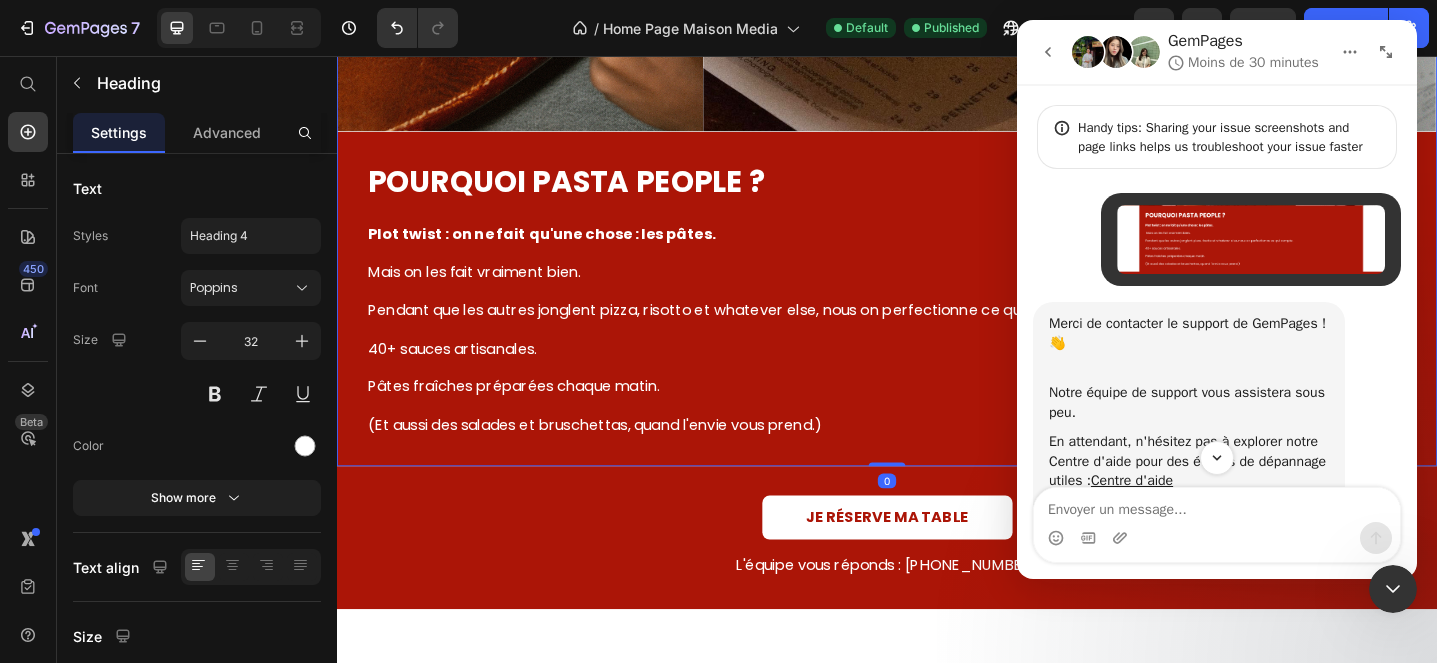 click on "POURQUOI PASTA PEOPLE ? Heading Plot twist : on ne fait qu'une chose : les pâtes.    Mais on les fait vraiment bien.   Pendant que les autres jonglent pizza, risotto et whatever else, nous on perfectionne ce qui compte.    40+ sauces artisanales.    Pâtes fraîches préparées chaque matin.   (Et aussi des salades et bruschettas, quand l'envie vous prend.) Text Block Row   0" at bounding box center [937, 321] 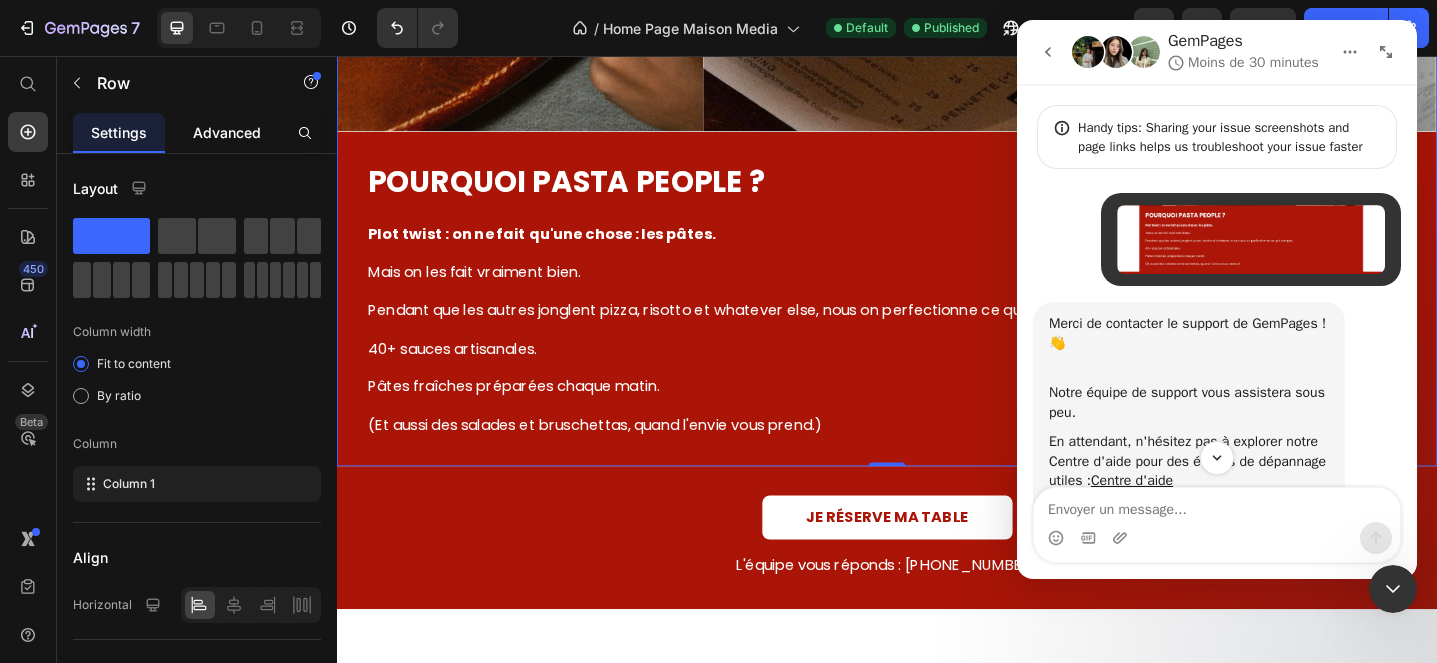 click on "Advanced" at bounding box center (227, 132) 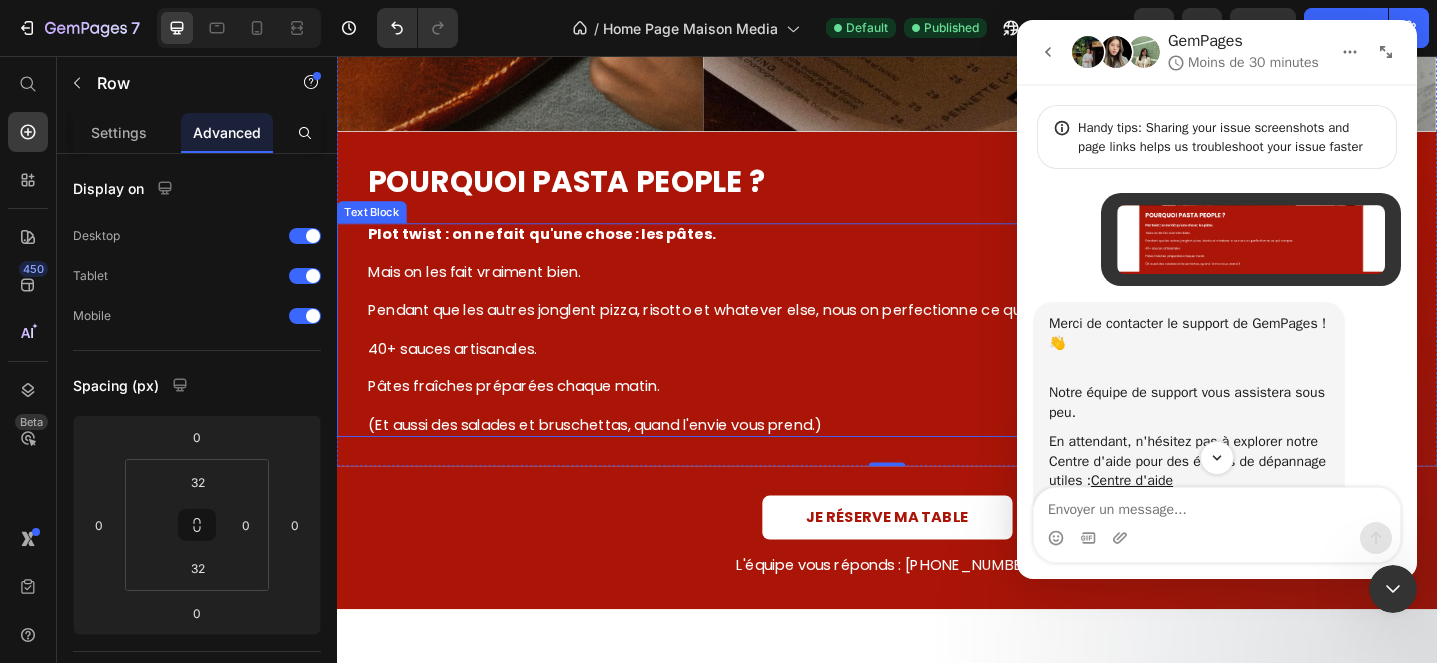 click on "Plot twist : on ne fait qu'une chose : les pâtes.    Mais on les fait vraiment bien.   Pendant que les autres jonglent pizza, risotto et whatever else, nous on perfectionne ce qui compte.    40+ sauces artisanales.    Pâtes fraîches préparées chaque matin.   (Et aussi des salades et bruschettas, quand l'envie vous prend.) Text Block" at bounding box center (748, 355) 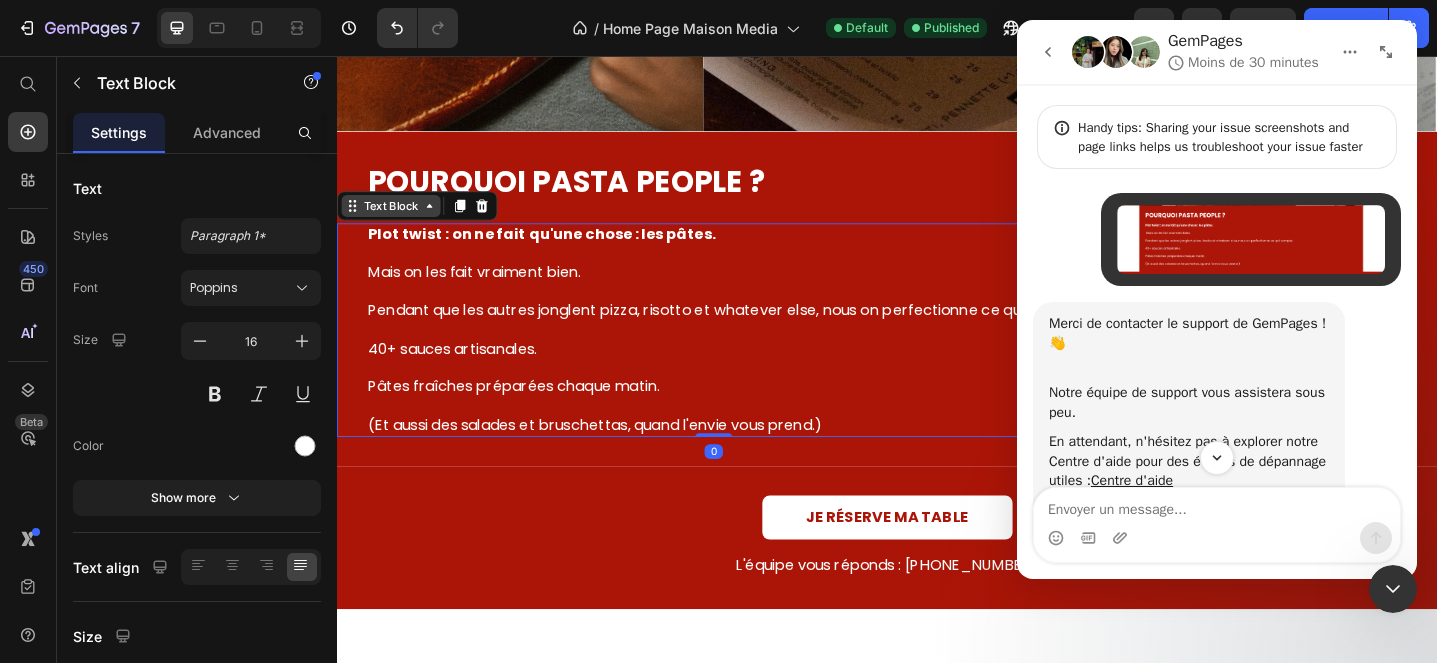 click on "Text Block" at bounding box center [396, 220] 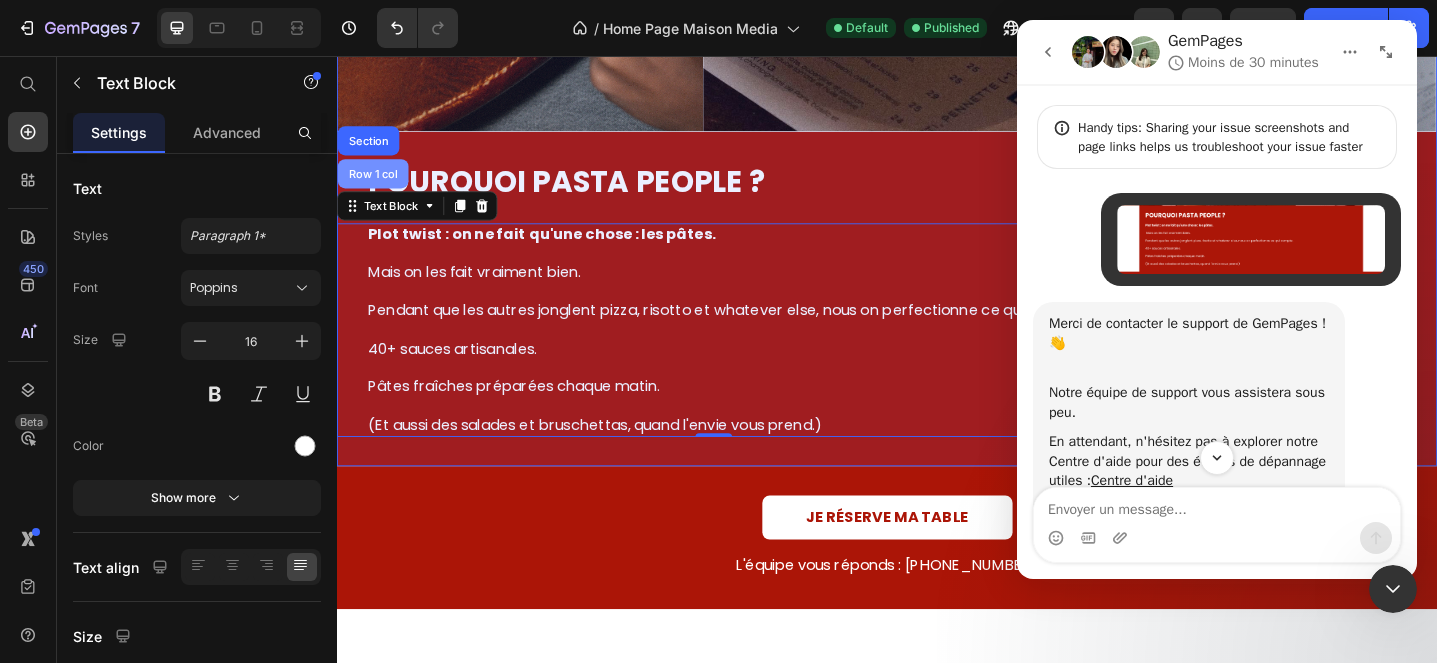 click on "Row 1 col" at bounding box center (376, 185) 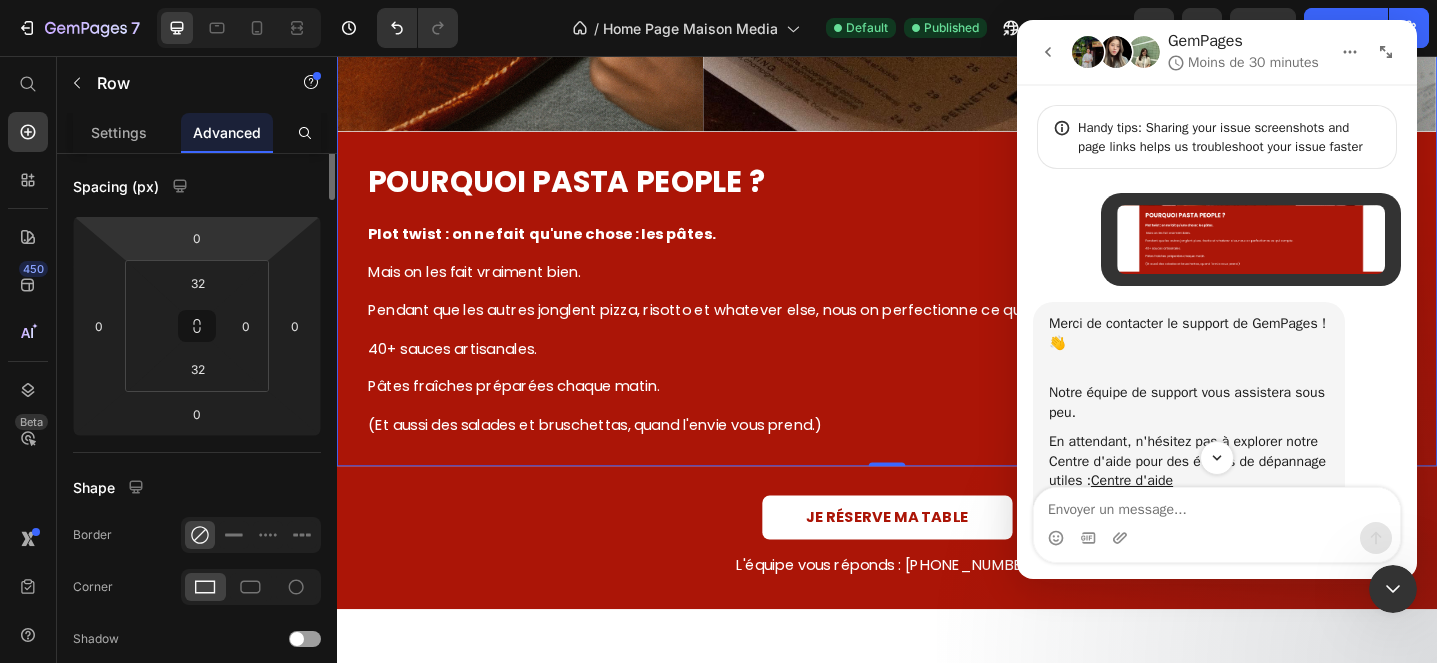 scroll, scrollTop: 0, scrollLeft: 0, axis: both 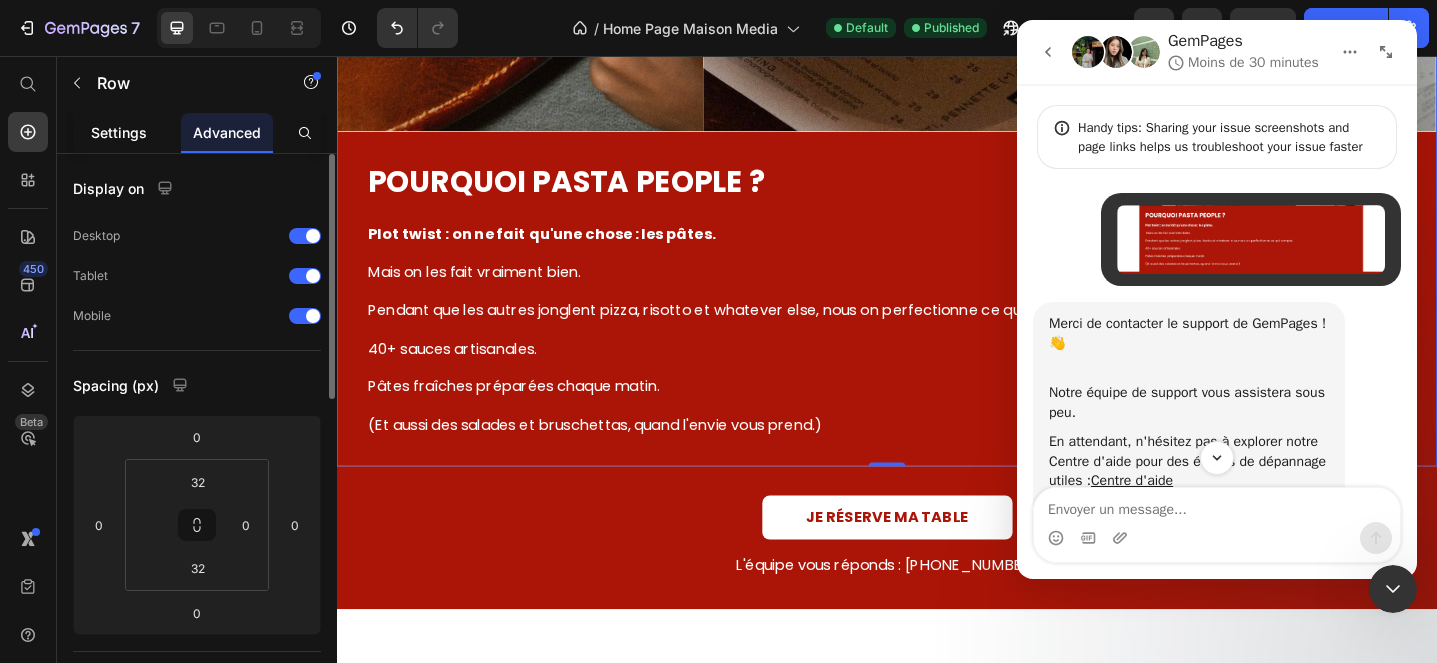 click on "Settings" at bounding box center (119, 132) 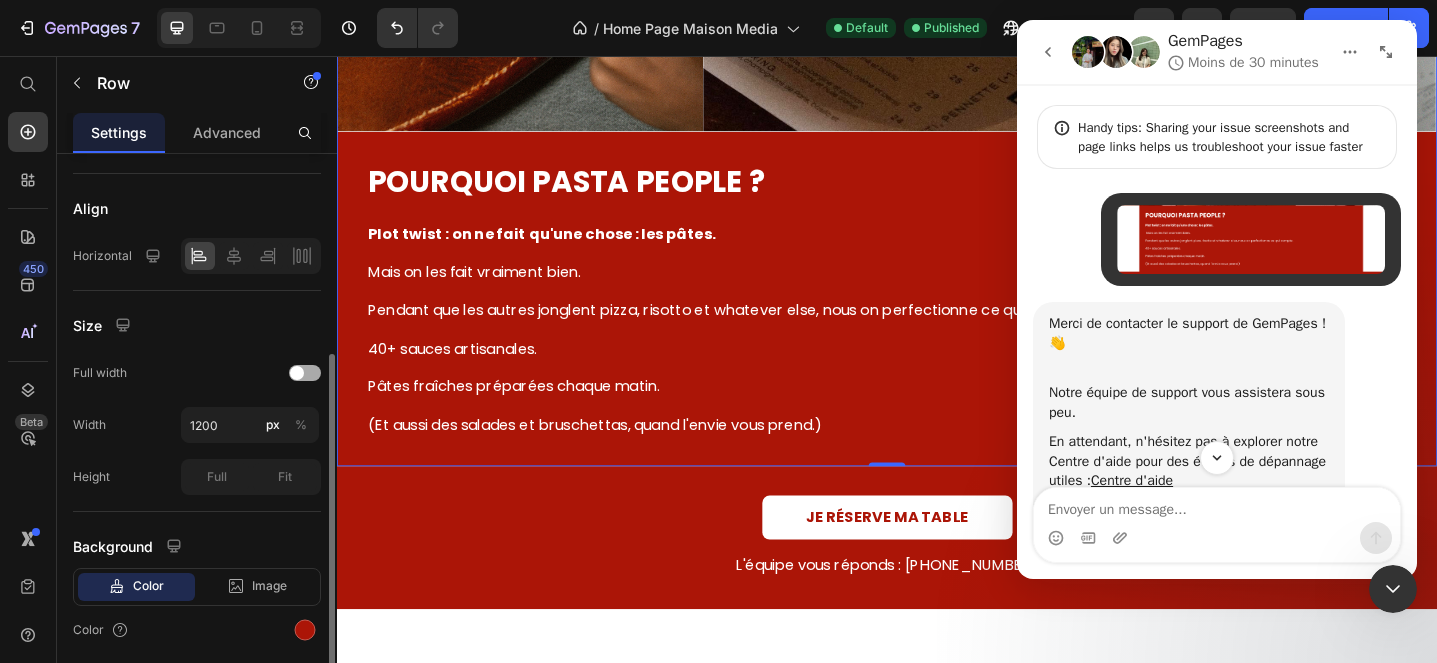 scroll, scrollTop: 419, scrollLeft: 0, axis: vertical 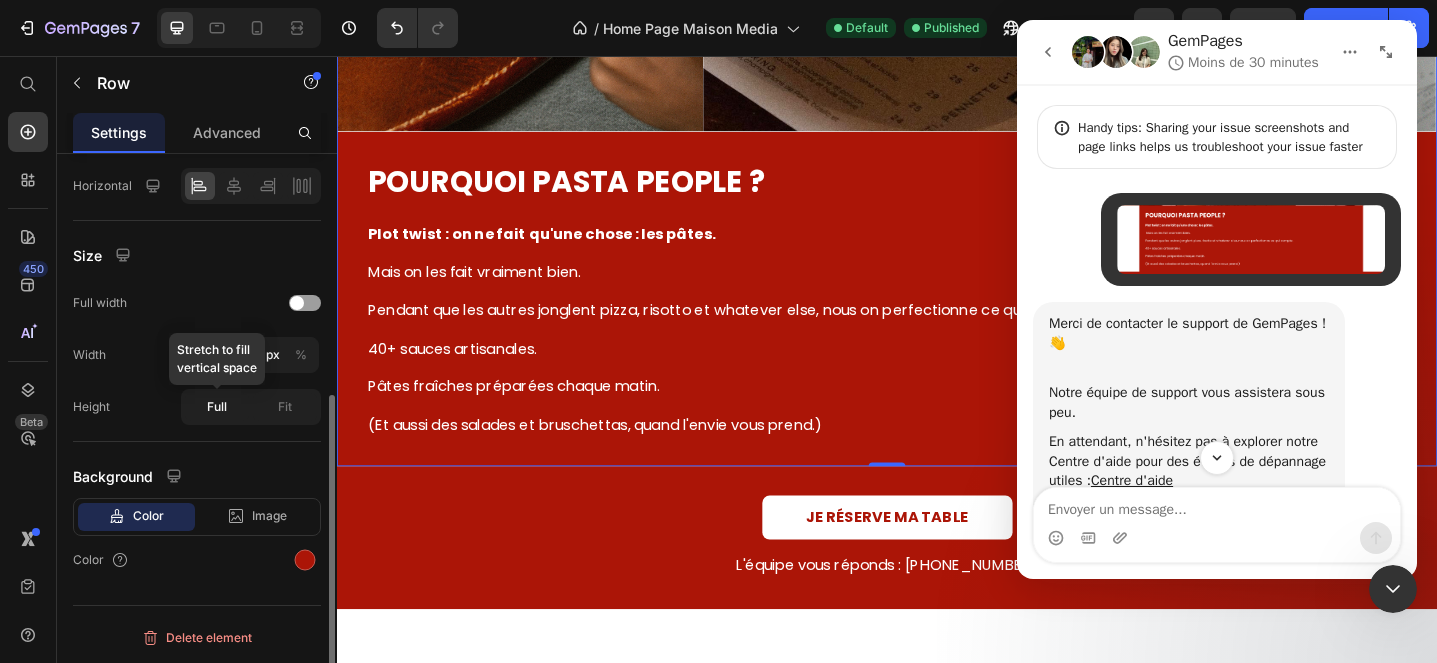click on "Full" 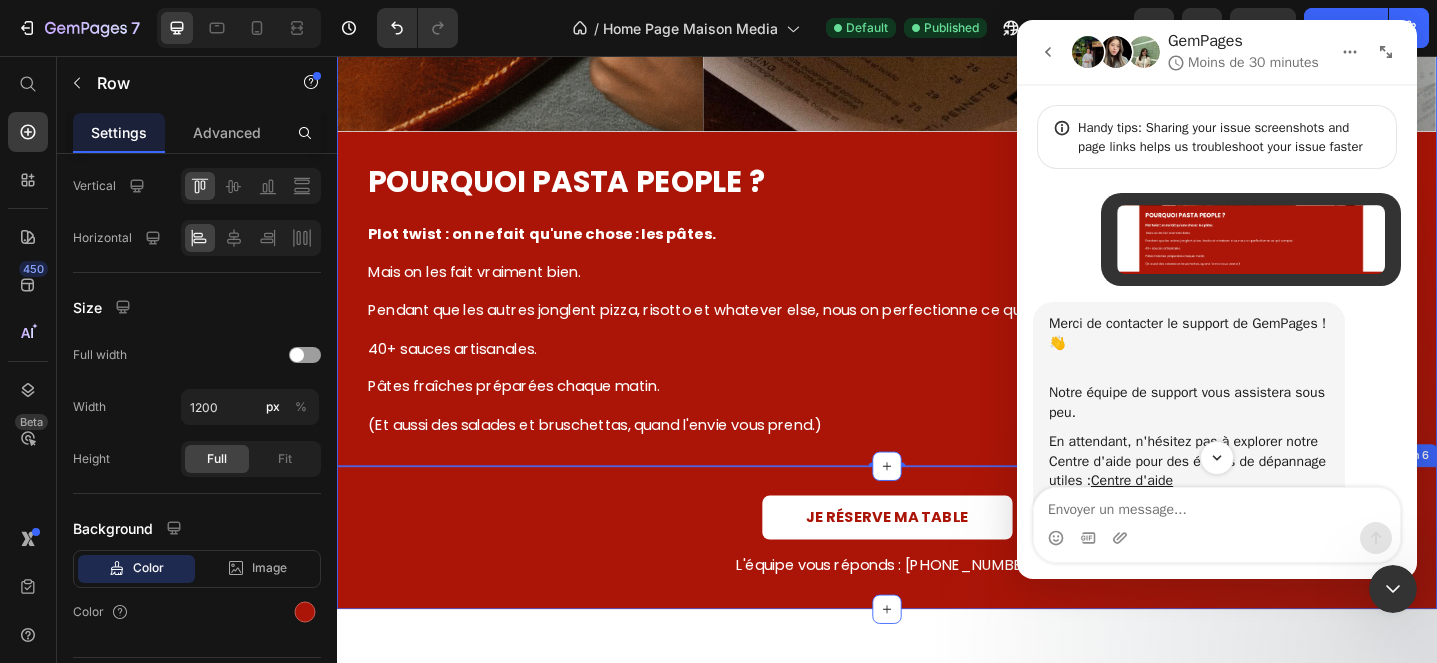 click on "je réserve ma table Button" at bounding box center [937, 560] 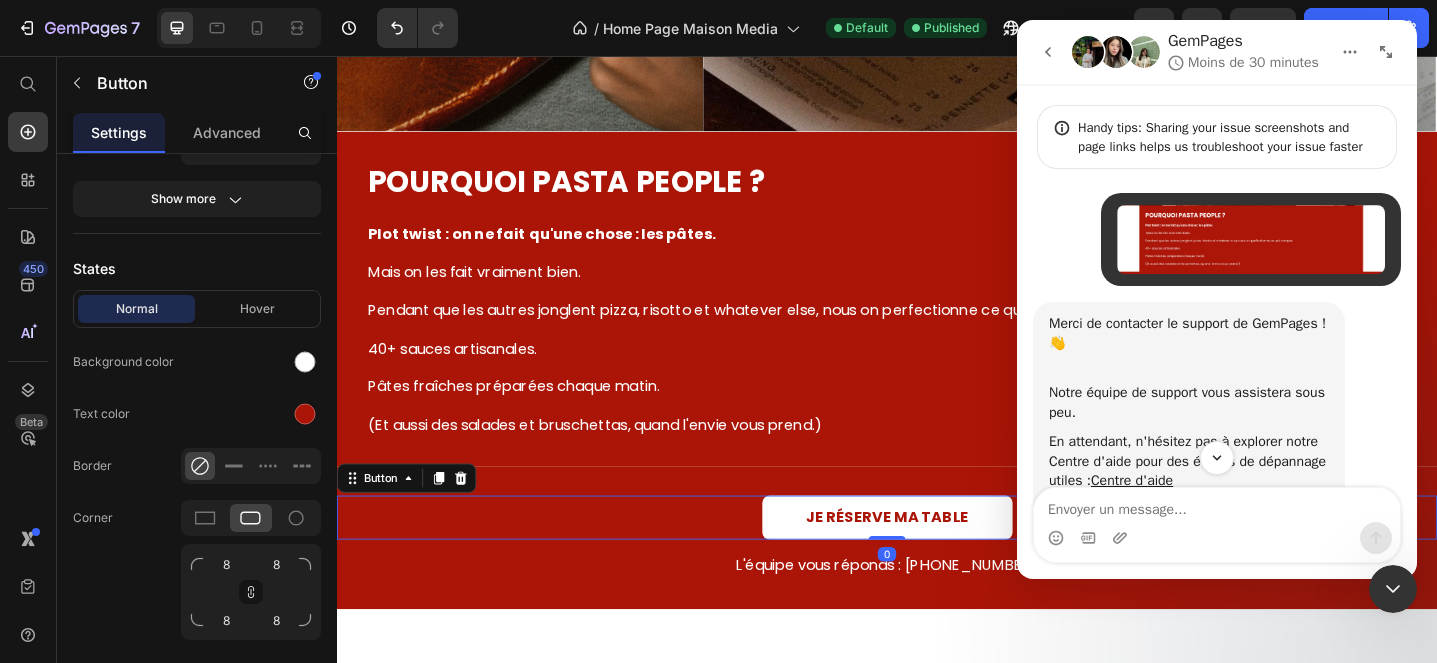 scroll, scrollTop: 0, scrollLeft: 0, axis: both 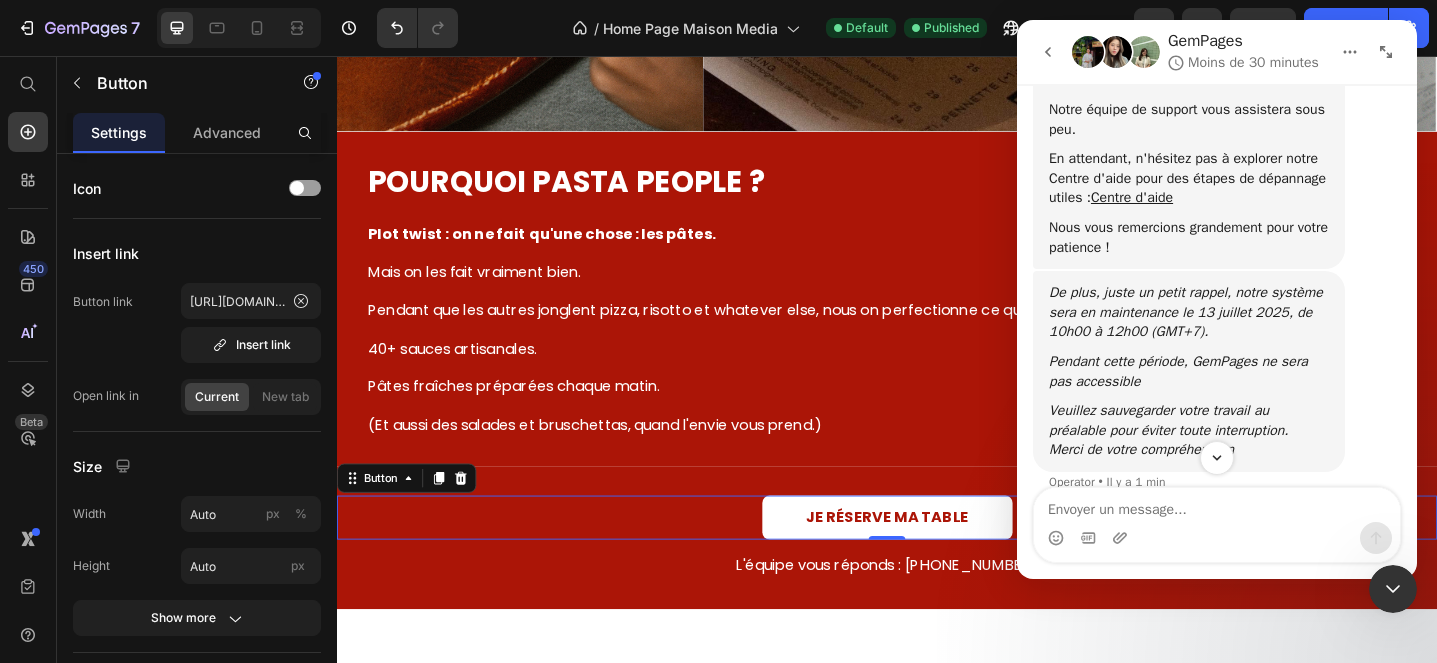 click 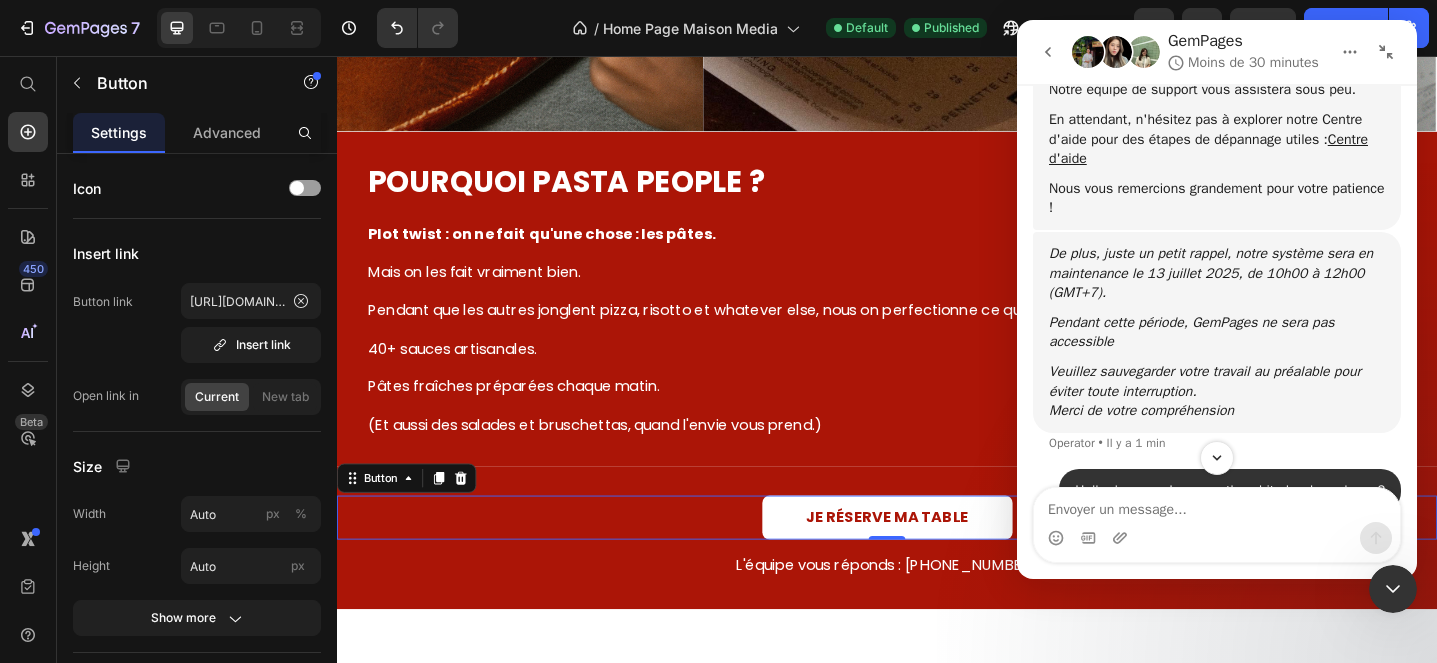 scroll, scrollTop: 251, scrollLeft: 0, axis: vertical 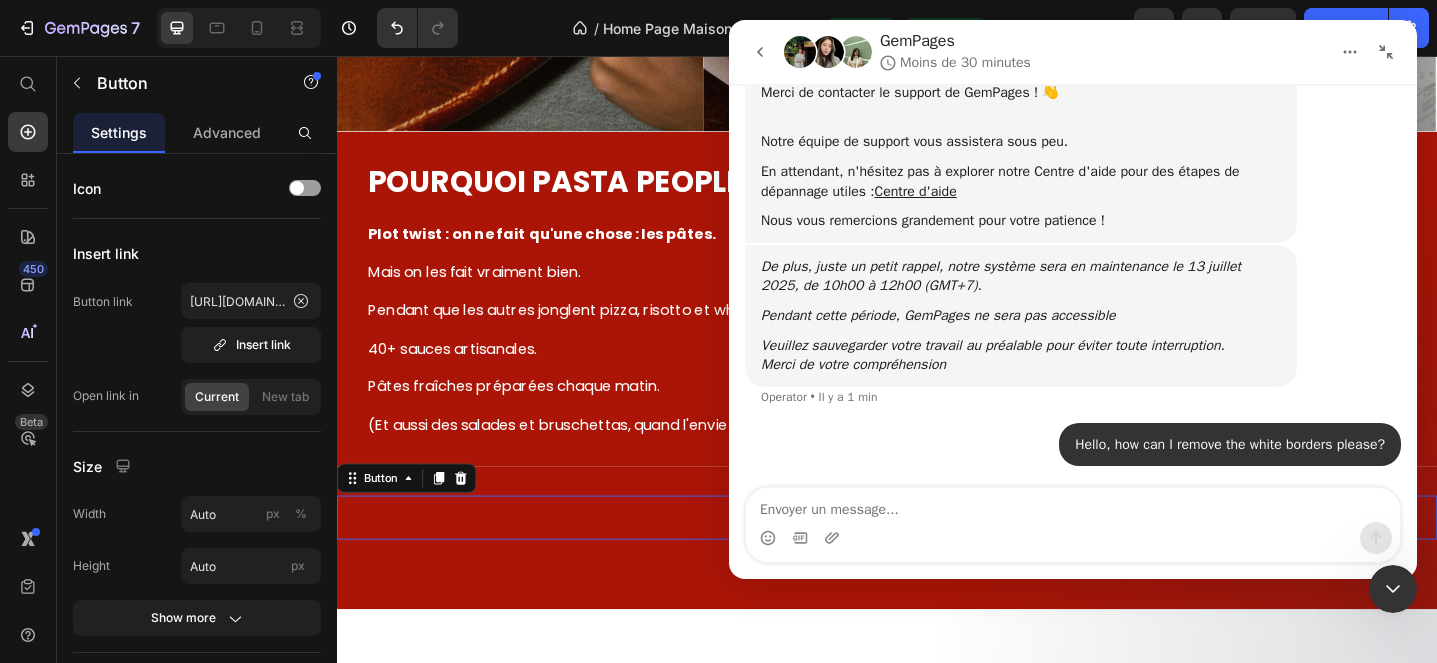 click at bounding box center [760, 52] 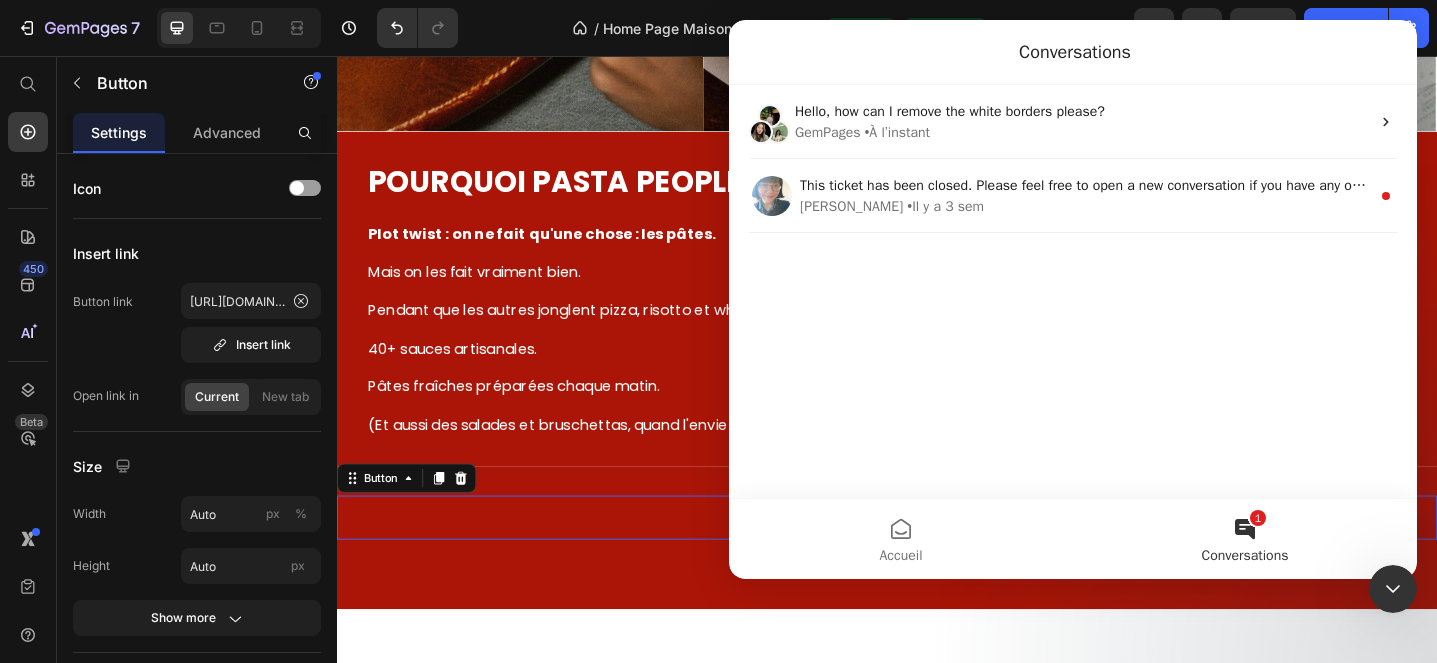 scroll, scrollTop: 0, scrollLeft: 0, axis: both 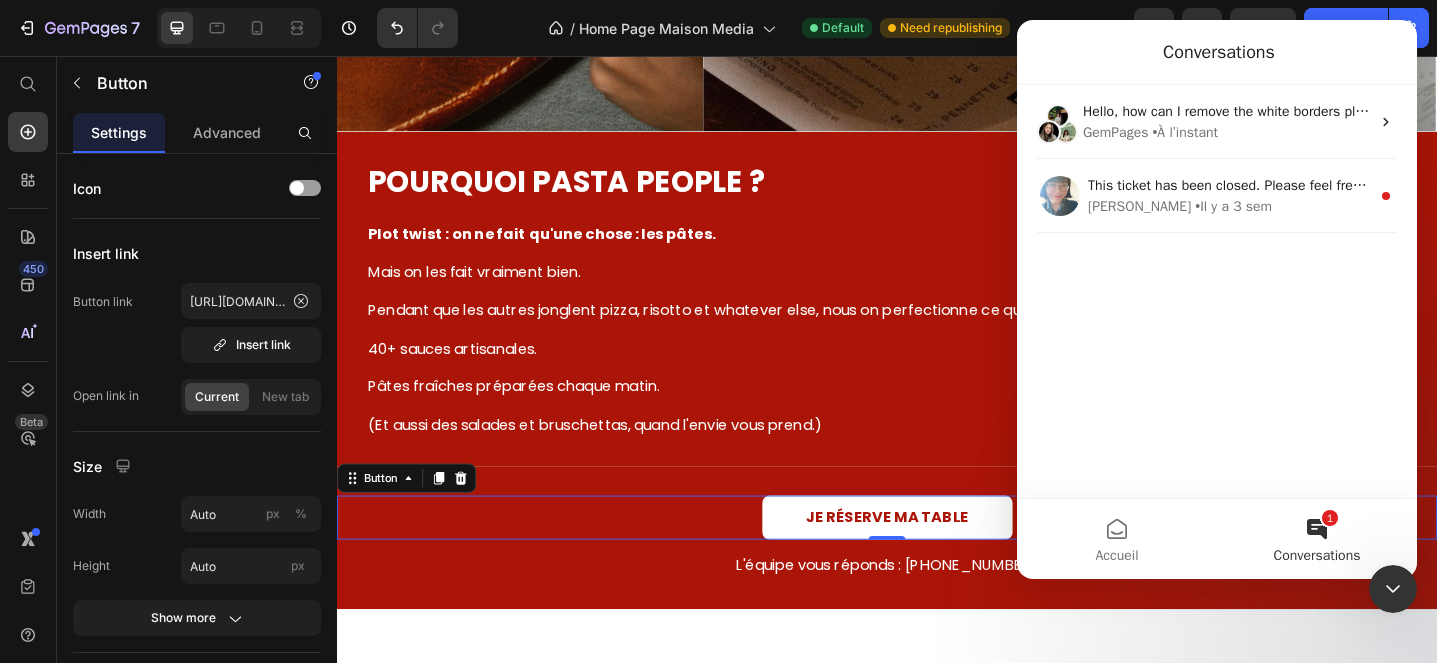 click 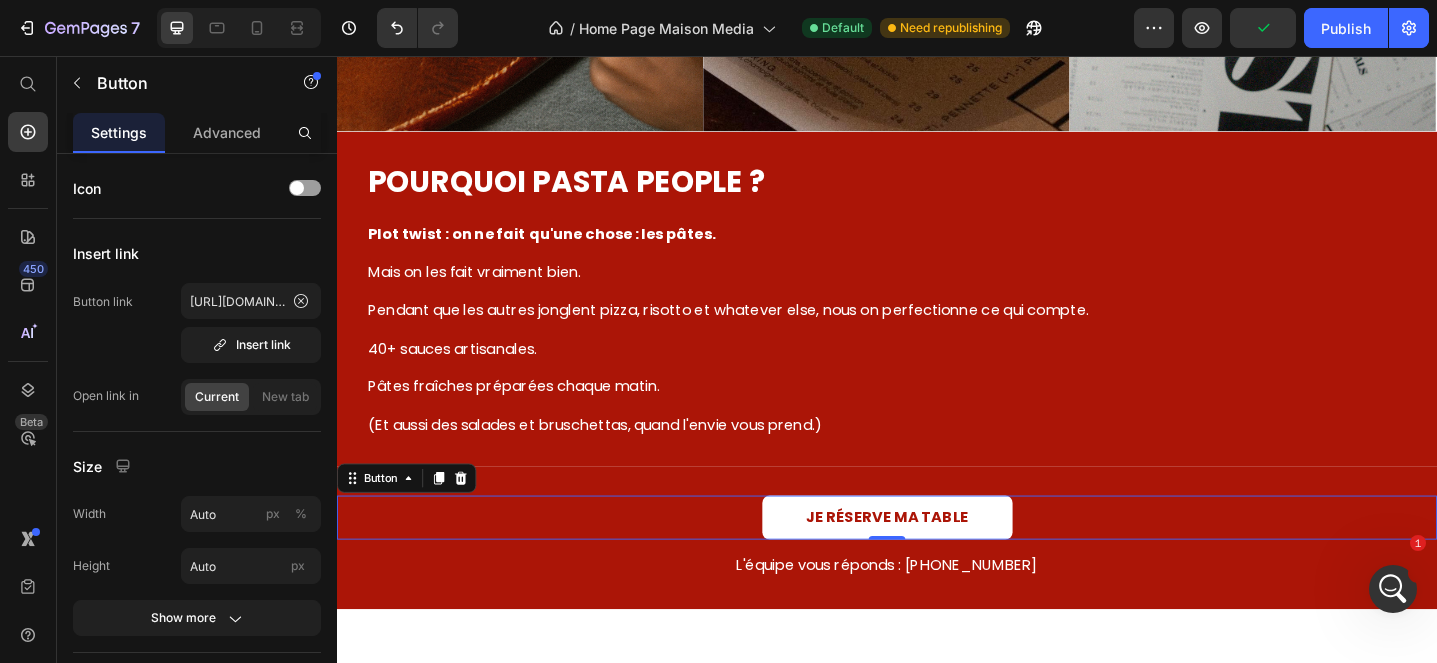 scroll, scrollTop: 0, scrollLeft: 0, axis: both 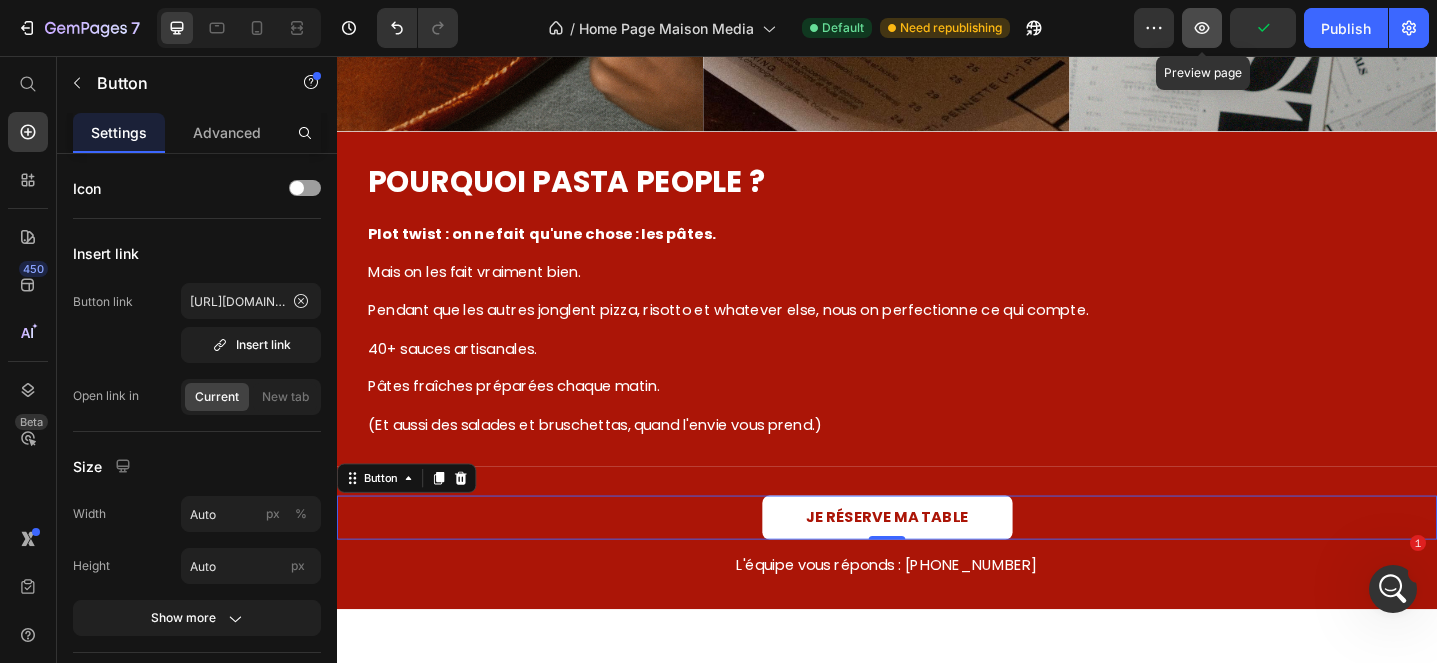click 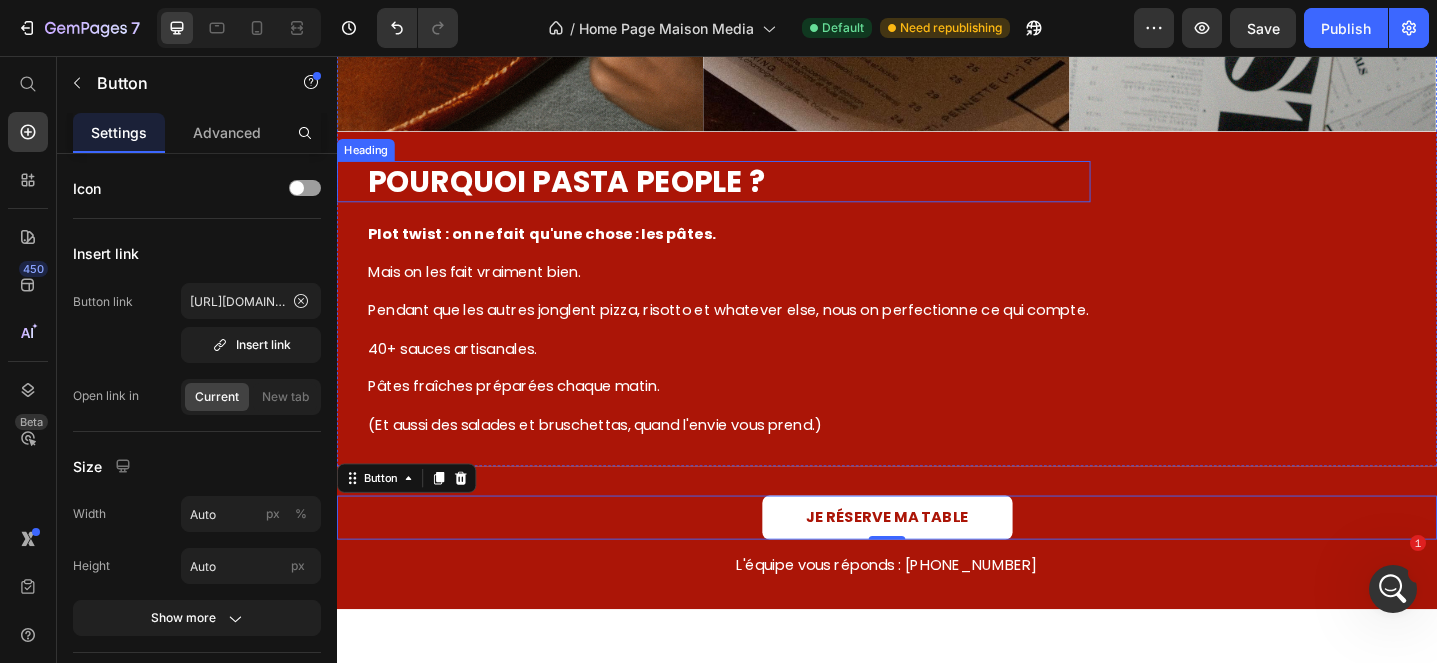 click on "POURQUOI PASTA PEOPLE ?" at bounding box center (764, 194) 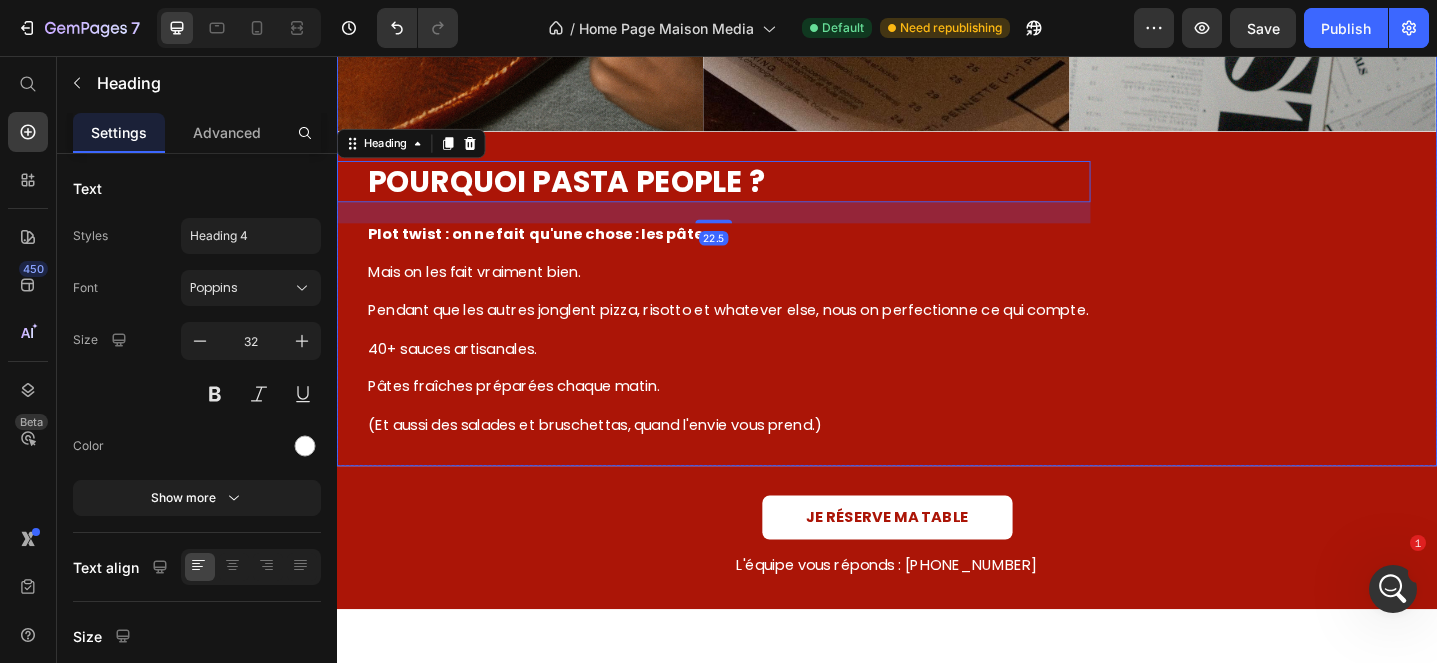 click on "POURQUOI PASTA PEOPLE ? Heading   22.5 Plot twist : on ne fait qu'une chose : les pâtes.    Mais on les fait vraiment bien.   Pendant que les autres jonglent pizza, risotto et whatever else, nous on perfectionne ce qui compte.    40+ sauces artisanales.    Pâtes fraîches préparées chaque matin.   (Et aussi des salades et bruschettas, quand l'envie vous prend.) Text Block Row" at bounding box center (937, 321) 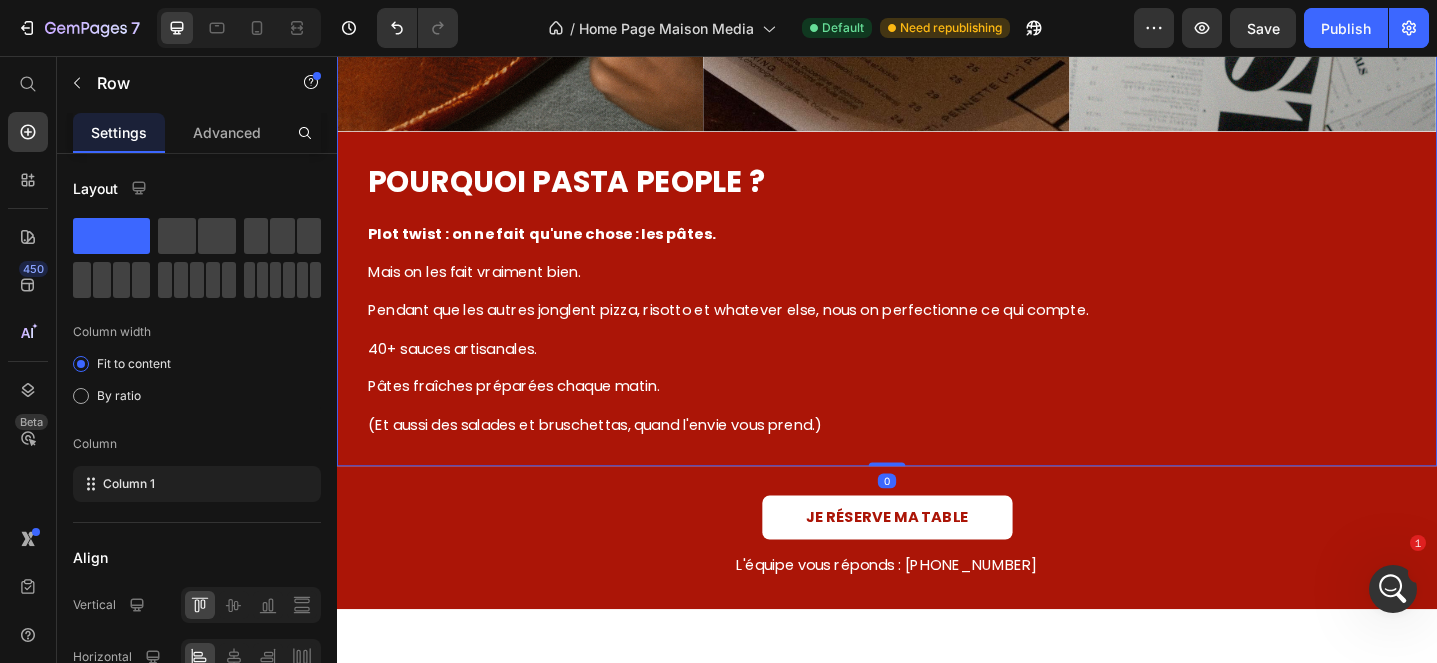 click on "POURQUOI PASTA PEOPLE ? Heading Plot twist : on ne fait qu'une chose : les pâtes.    Mais on les fait vraiment bien.   Pendant que les autres jonglent pizza, risotto et whatever else, nous on perfectionne ce qui compte.    40+ sauces artisanales.    Pâtes fraîches préparées chaque matin.   (Et aussi des salades et bruschettas, quand l'envie vous prend.) Text Block Row   0" at bounding box center (937, 321) 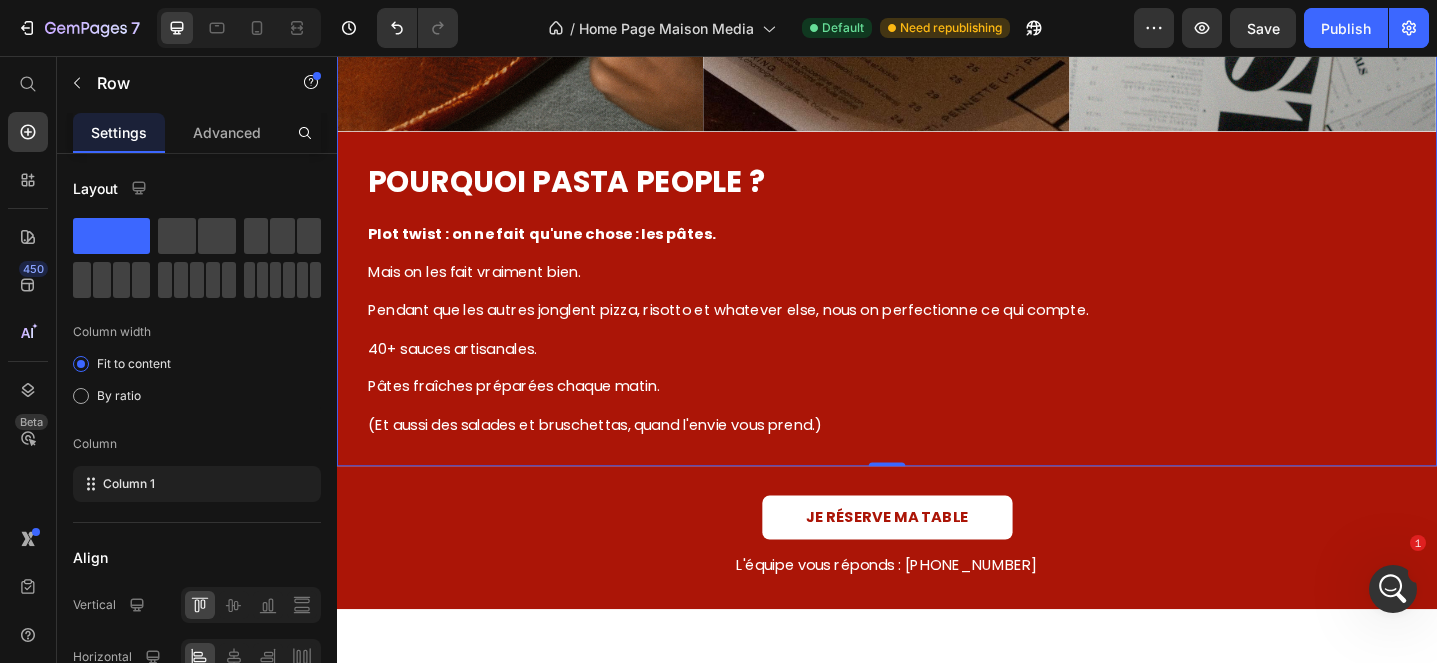 click on "POURQUOI PASTA PEOPLE ? Heading Plot twist : on ne fait qu'une chose : les pâtes.    Mais on les fait vraiment bien.   Pendant que les autres jonglent pizza, risotto et whatever else, nous on perfectionne ce qui compte.    40+ sauces artisanales.    Pâtes fraîches préparées chaque matin.   (Et aussi des salades et bruschettas, quand l'envie vous prend.) Text Block Row   0" at bounding box center (937, 321) 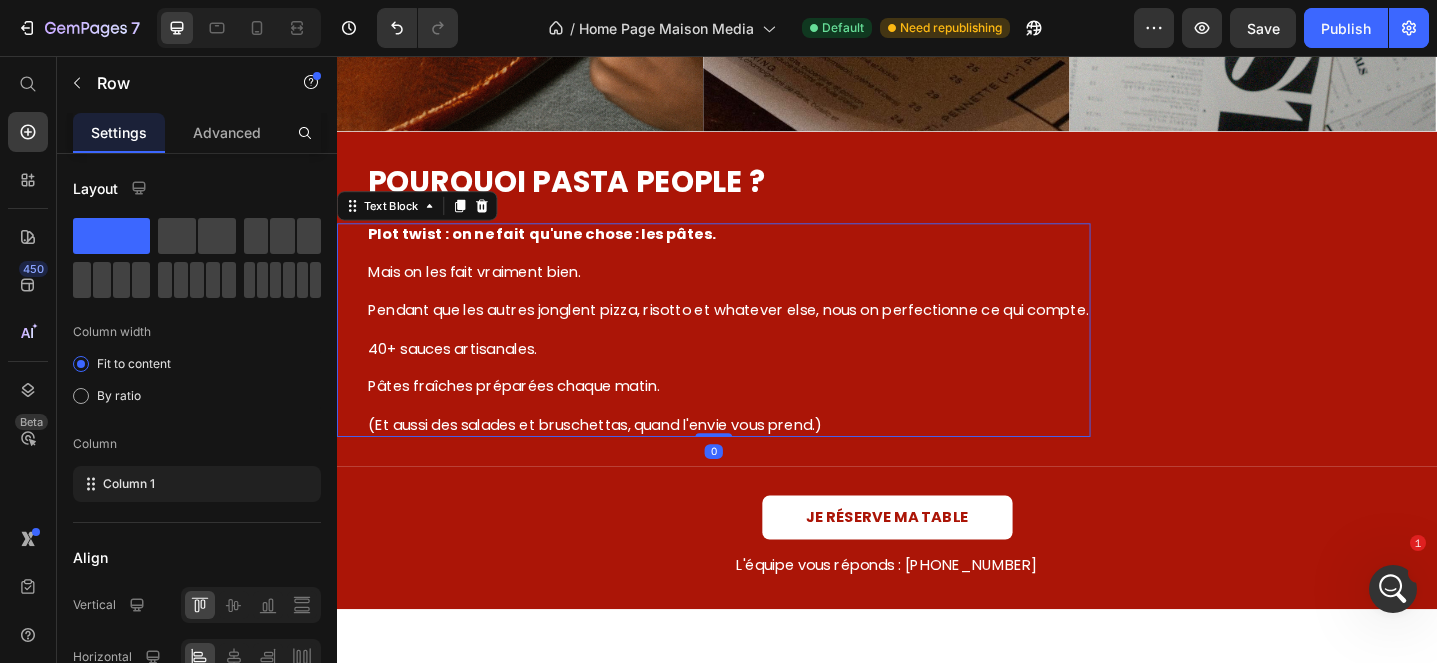 click on "Plot twist : on ne fait qu'une chose : les pâtes.    Mais on les fait vraiment bien.   Pendant que les autres jonglent pizza, risotto et whatever else, nous on perfectionne ce qui compte.    40+ sauces artisanales.    Pâtes fraîches préparées chaque matin.   (Et aussi des salades et bruschettas, quand l'envie vous prend.) Text Block   0" at bounding box center [748, 355] 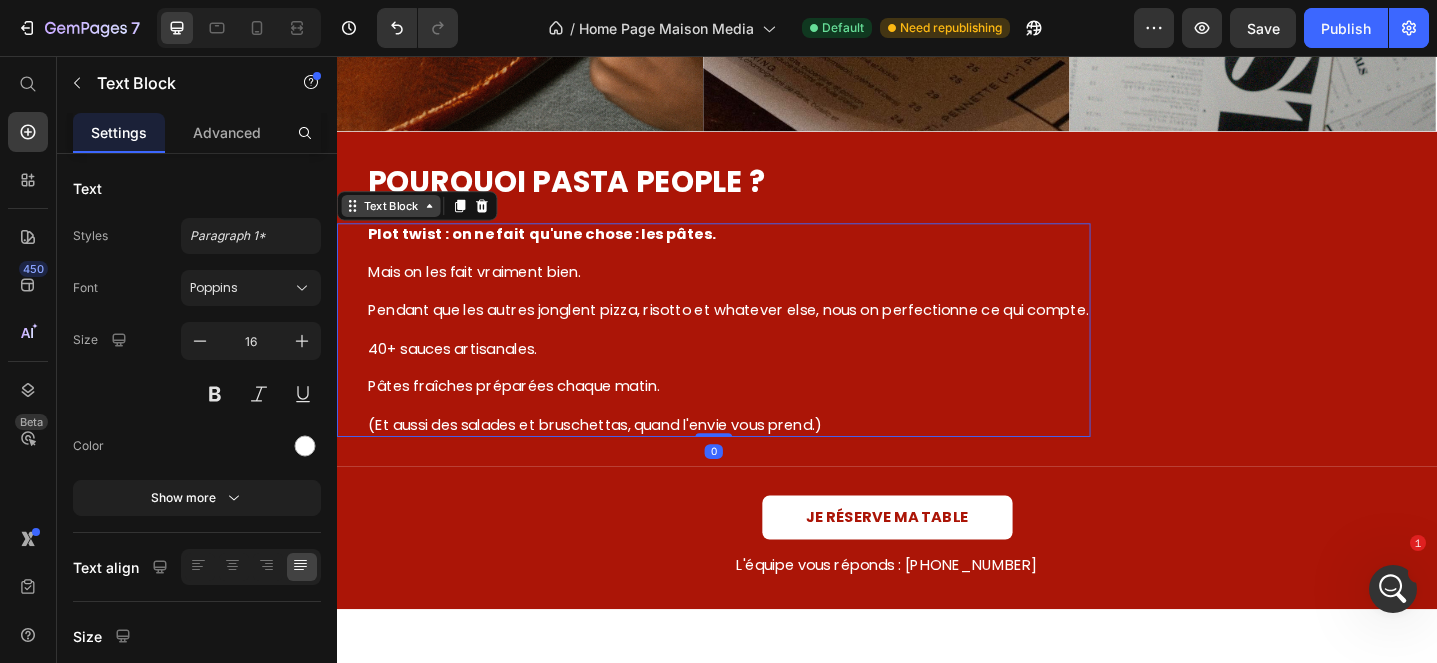 click on "Text Block" at bounding box center [396, 220] 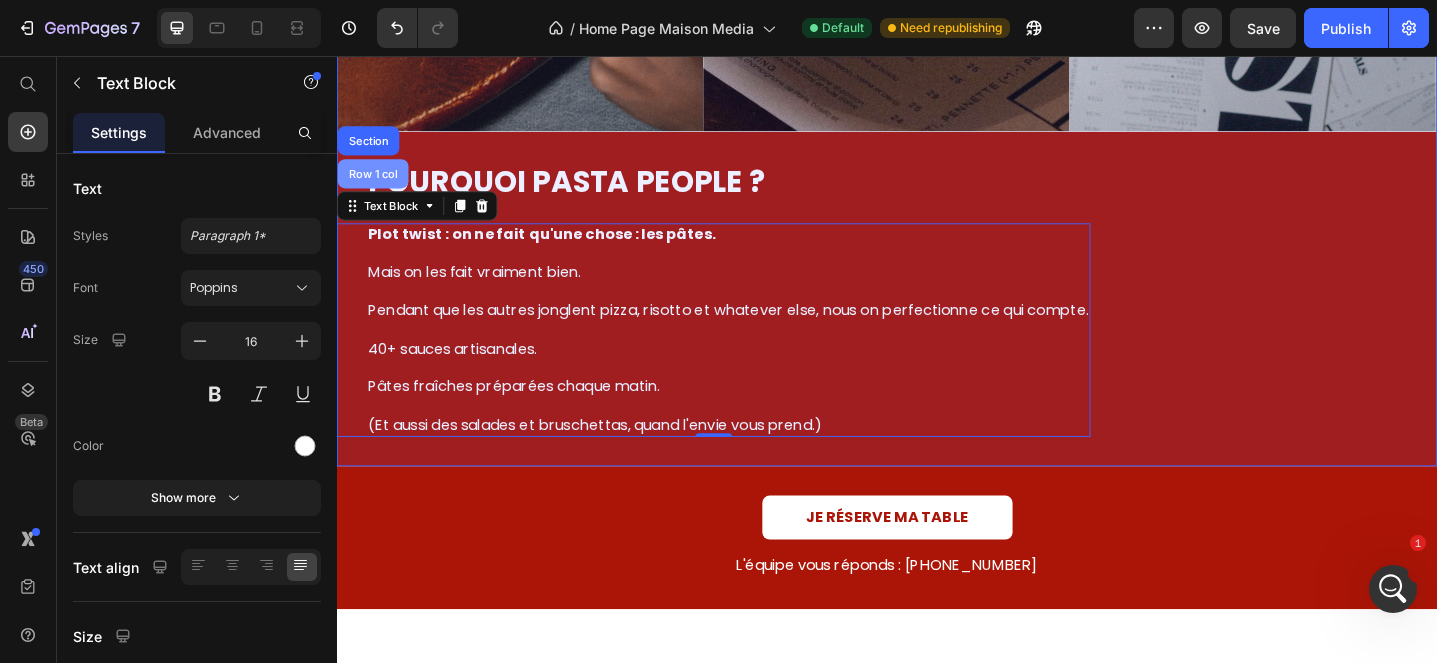 click on "Row 1 col" at bounding box center [376, 185] 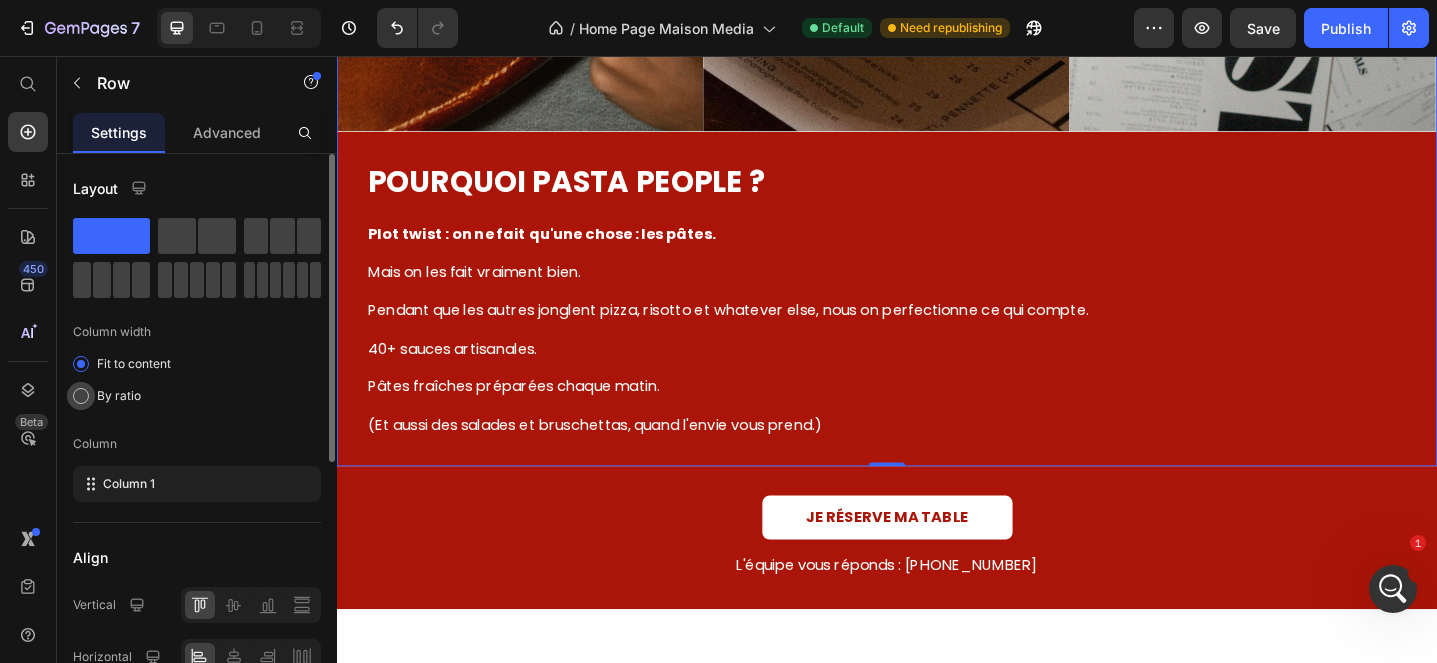 click at bounding box center [81, 396] 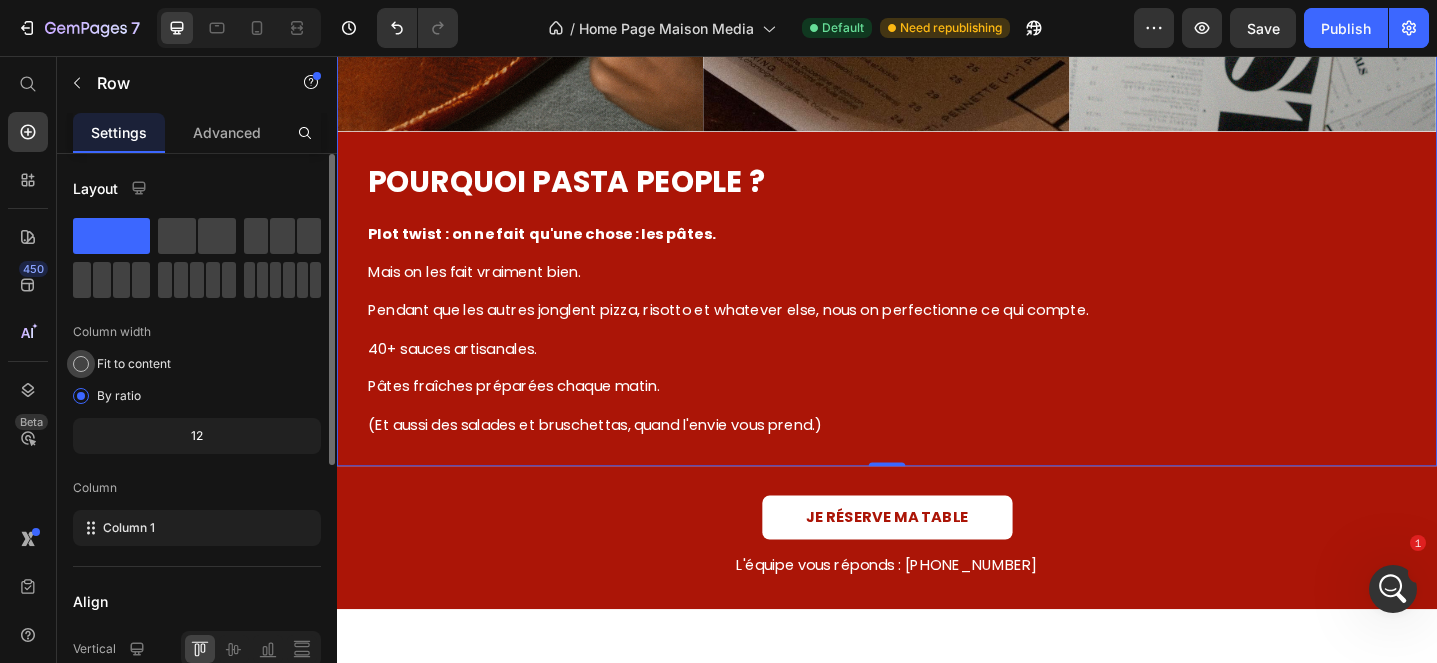 click at bounding box center (81, 364) 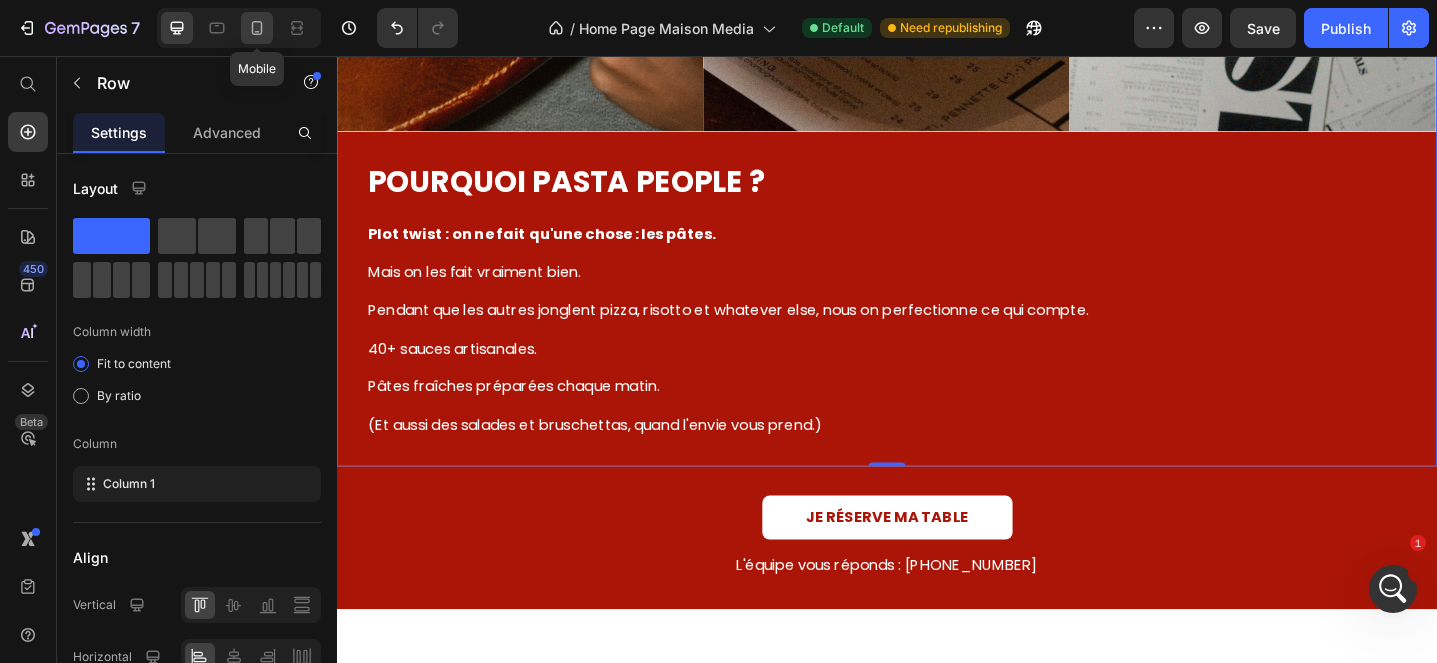 click 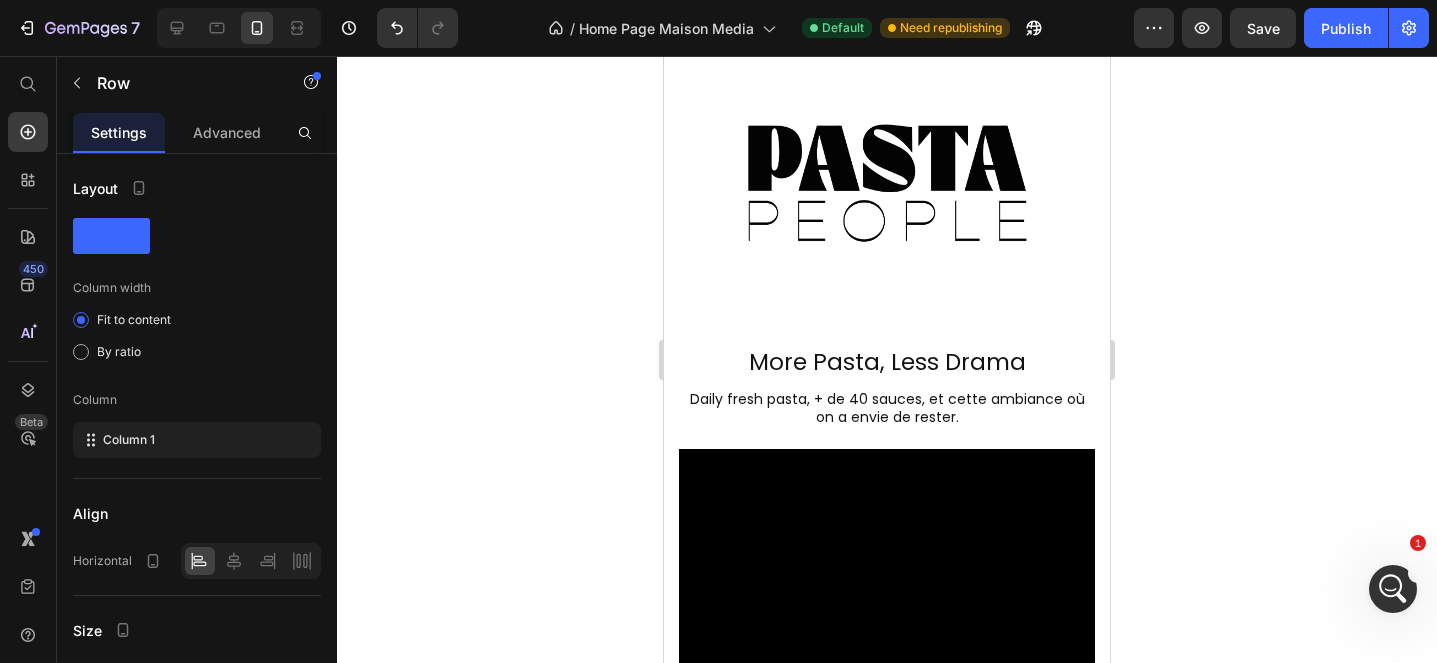 scroll, scrollTop: 0, scrollLeft: 0, axis: both 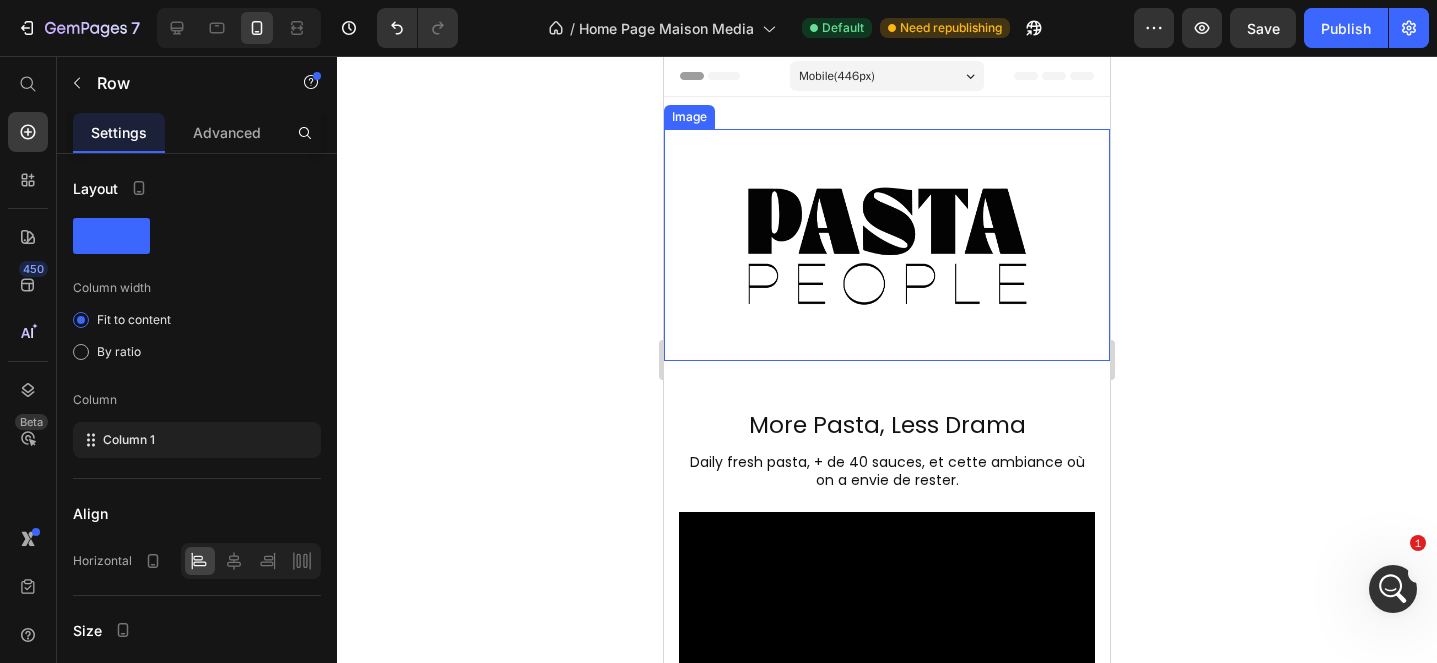 click at bounding box center [887, 245] 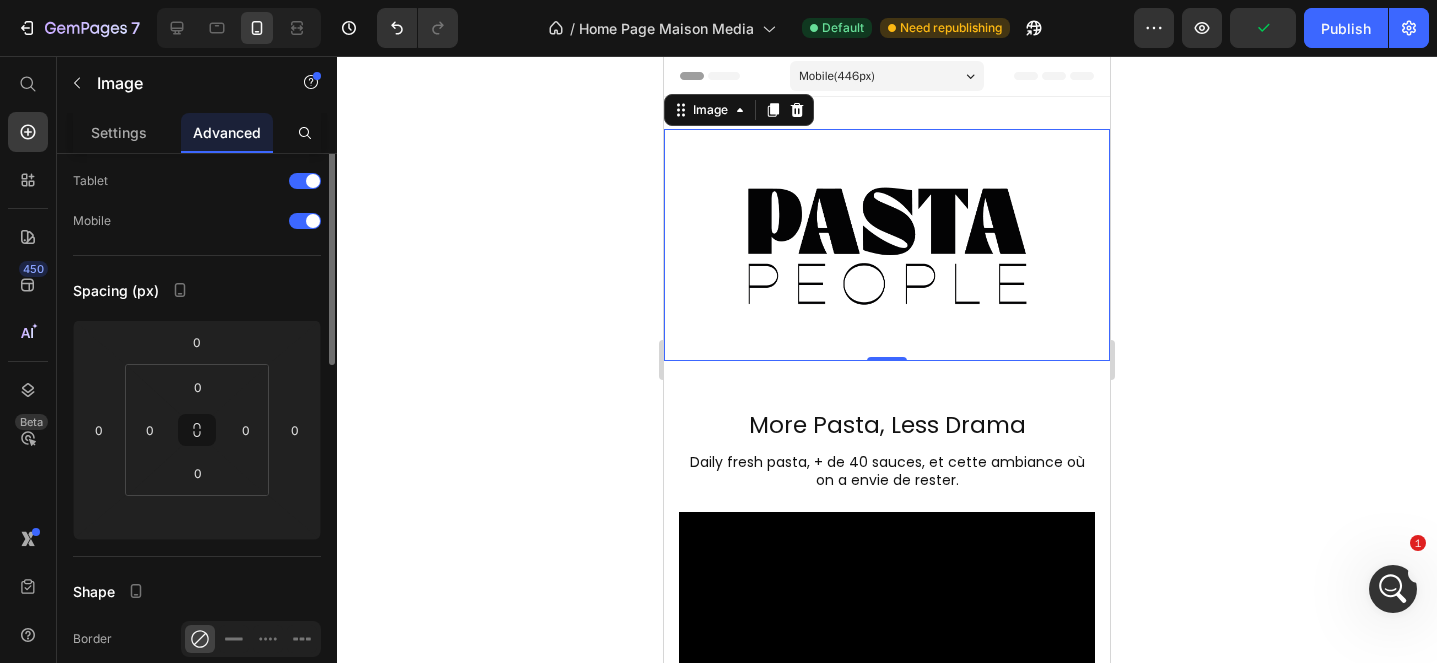 scroll, scrollTop: 136, scrollLeft: 0, axis: vertical 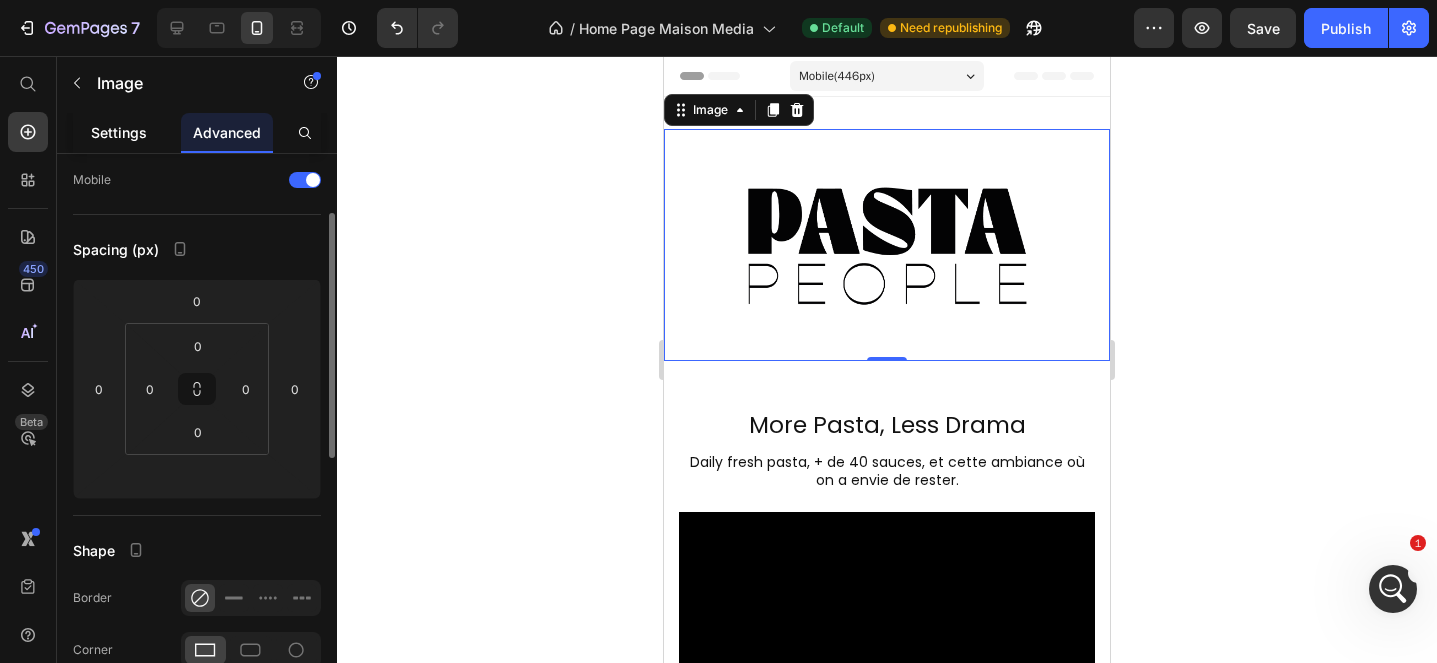 click on "Settings" at bounding box center (119, 132) 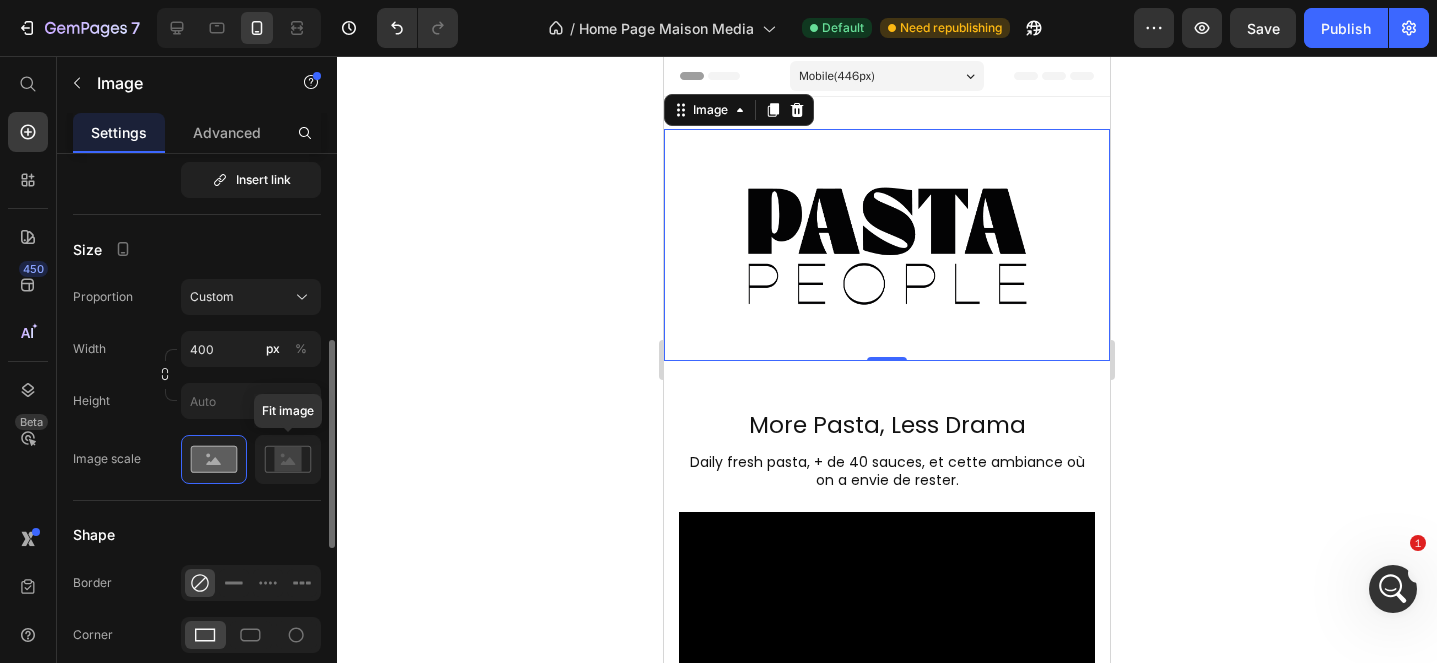 scroll, scrollTop: 509, scrollLeft: 0, axis: vertical 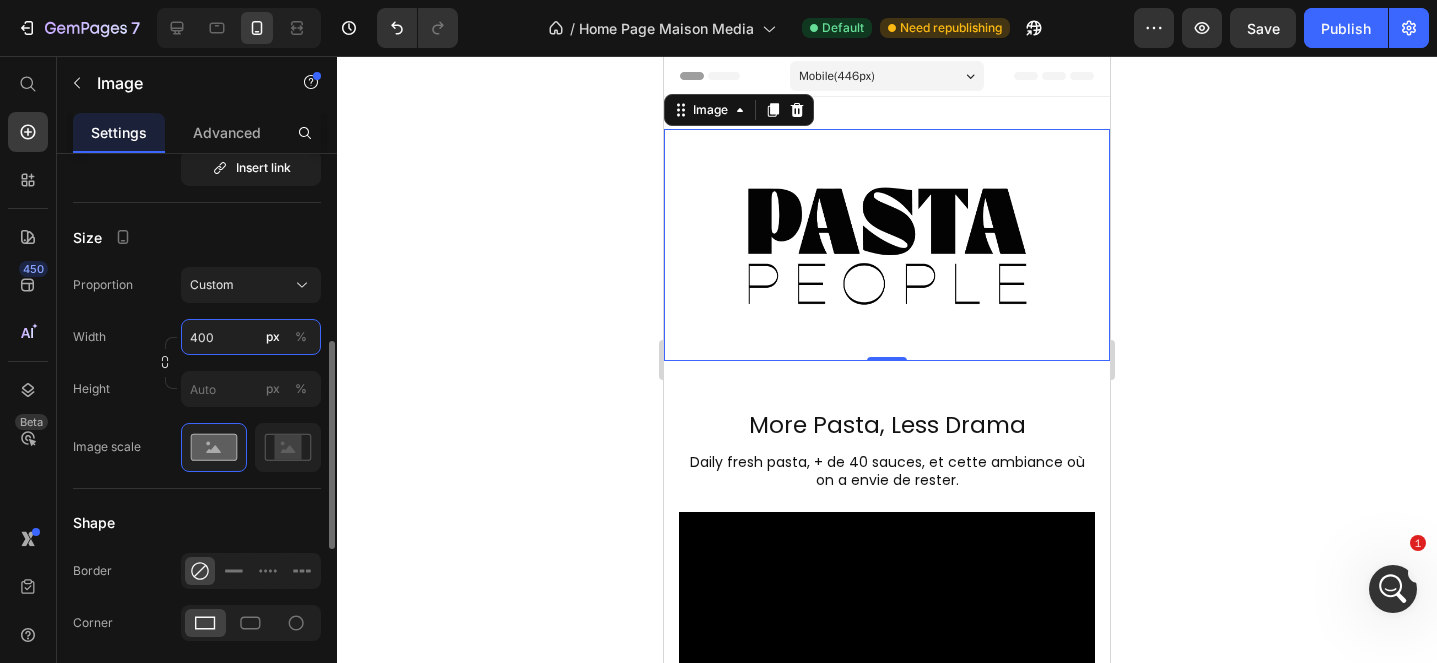 click on "400" at bounding box center [251, 337] 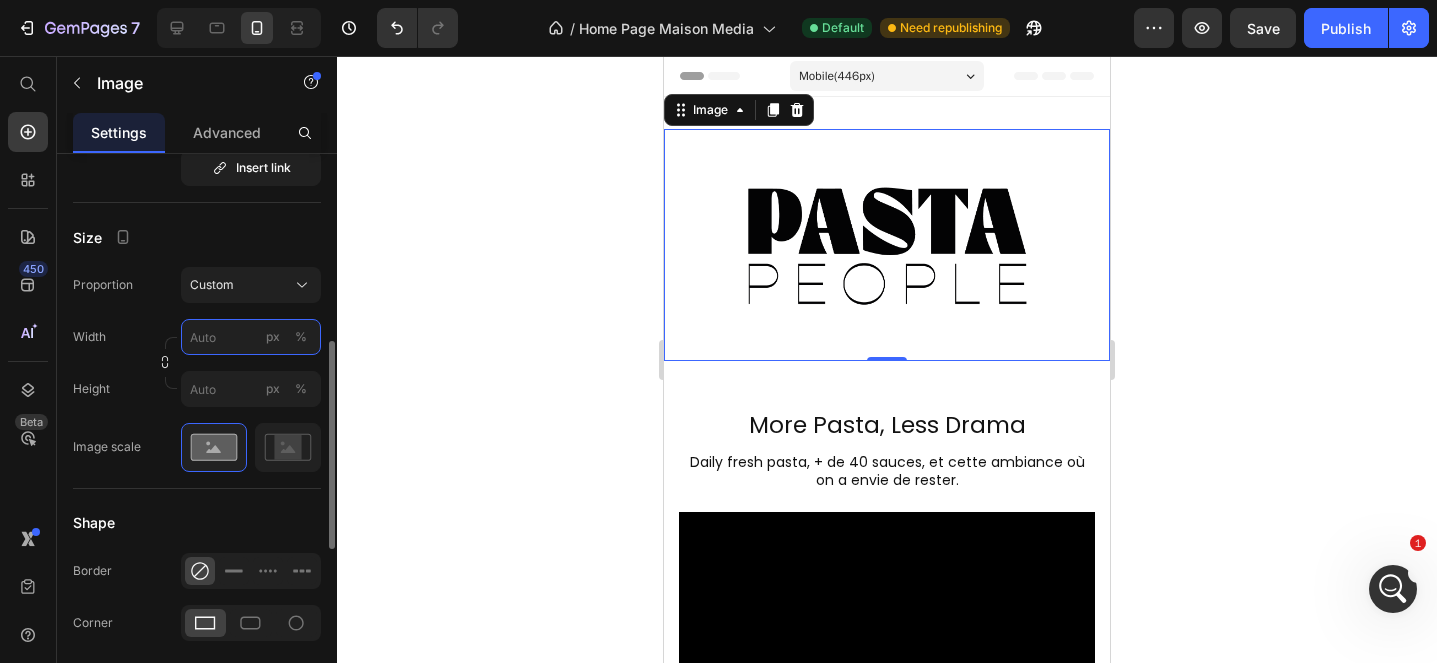 type on "=" 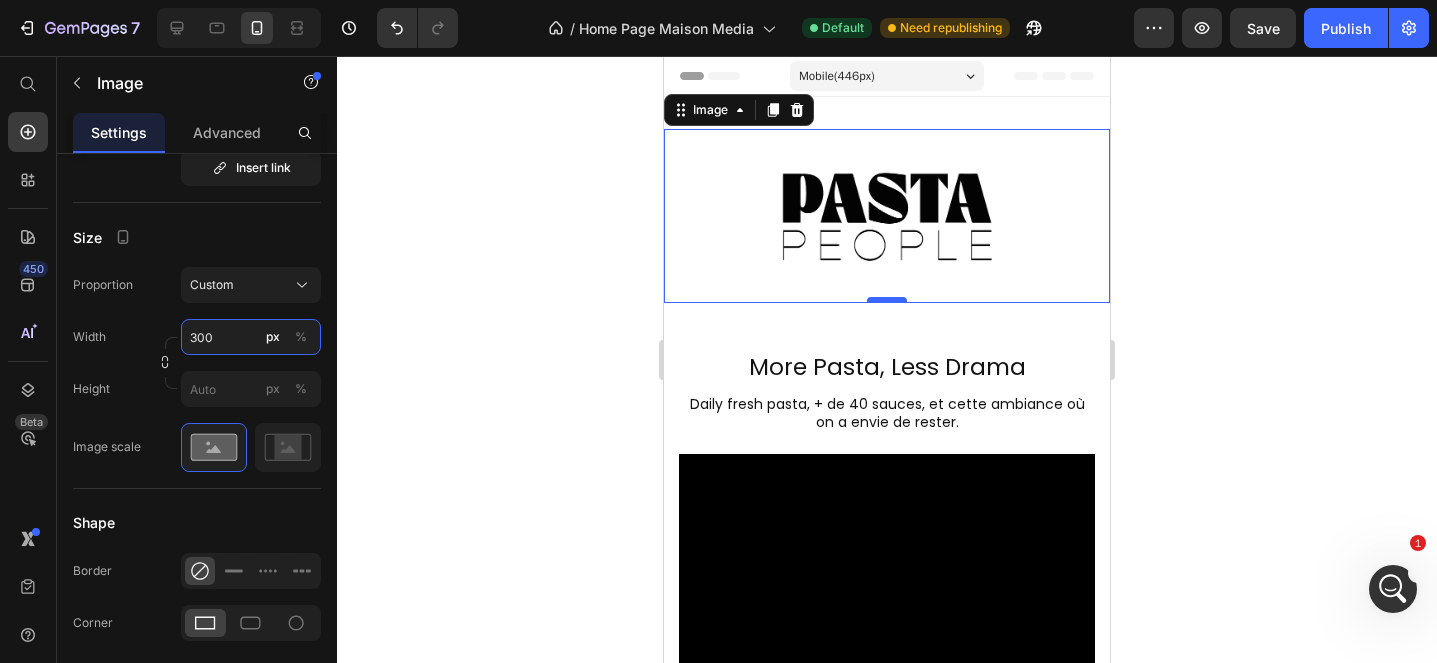 type on "300" 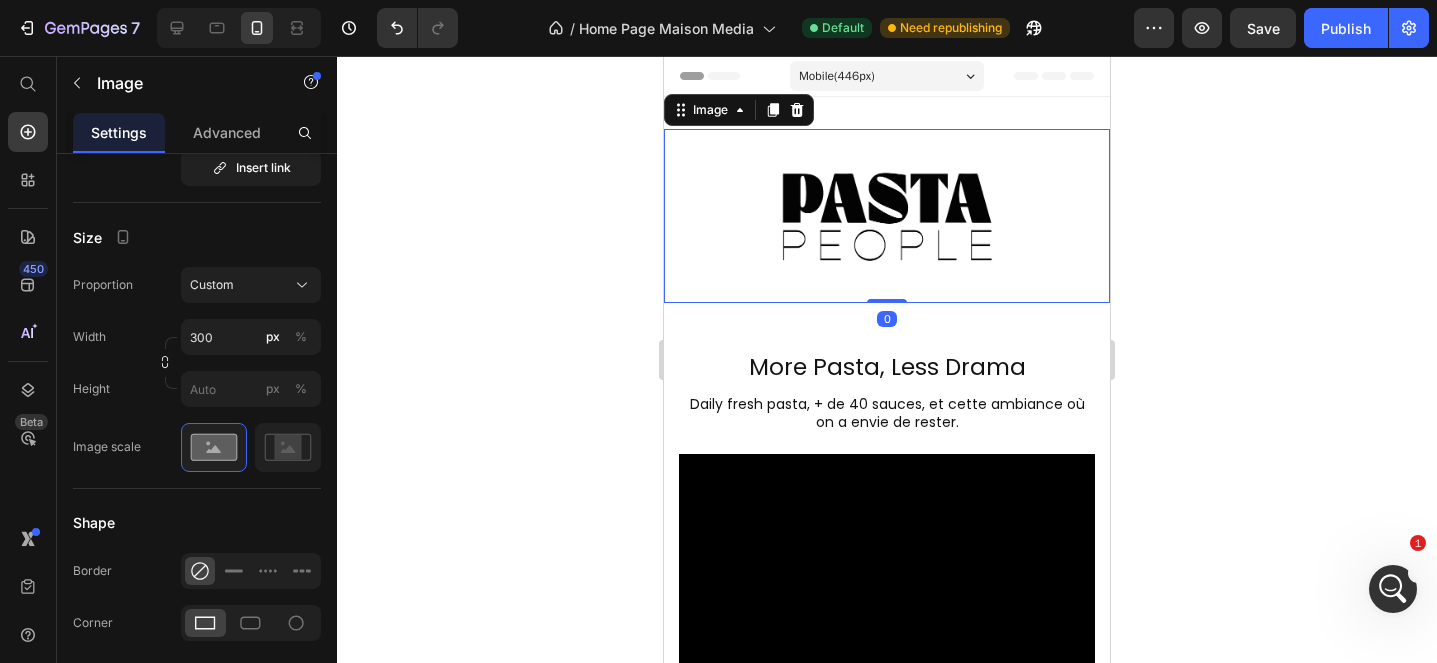drag, startPoint x: 903, startPoint y: 299, endPoint x: 903, endPoint y: 242, distance: 57 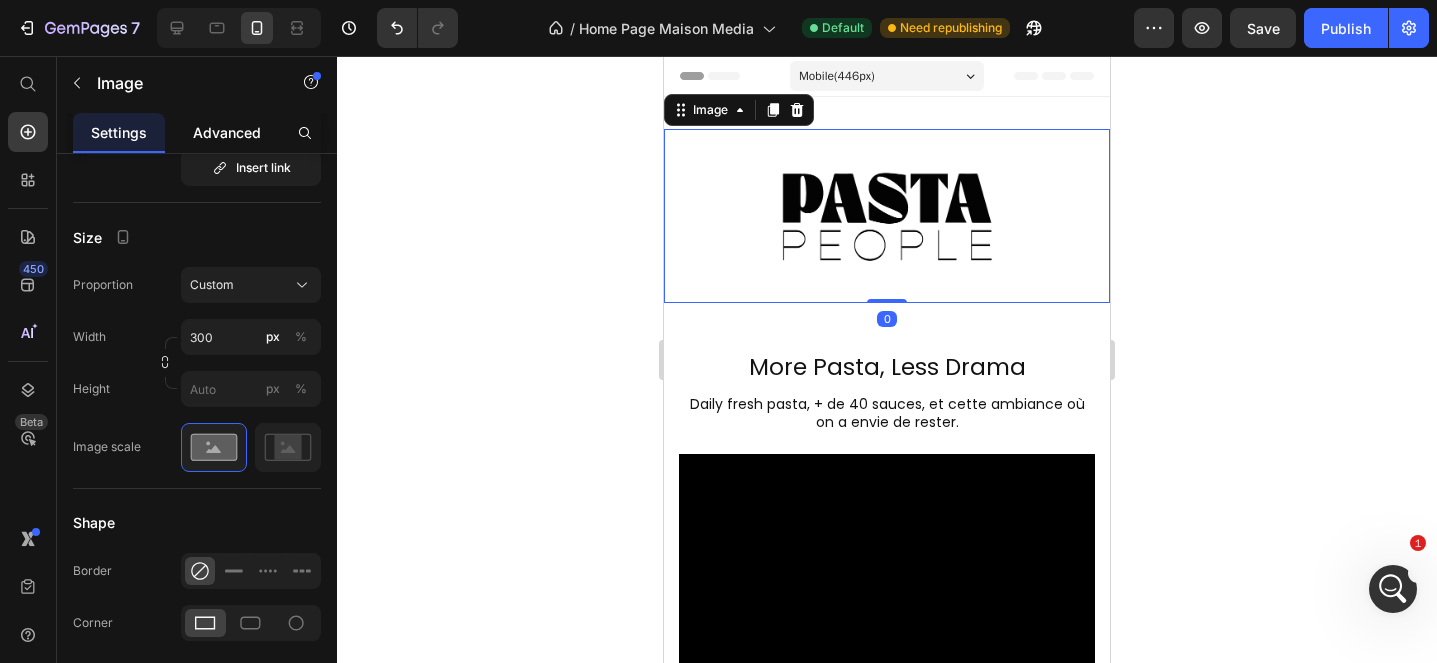 click on "Advanced" at bounding box center [227, 132] 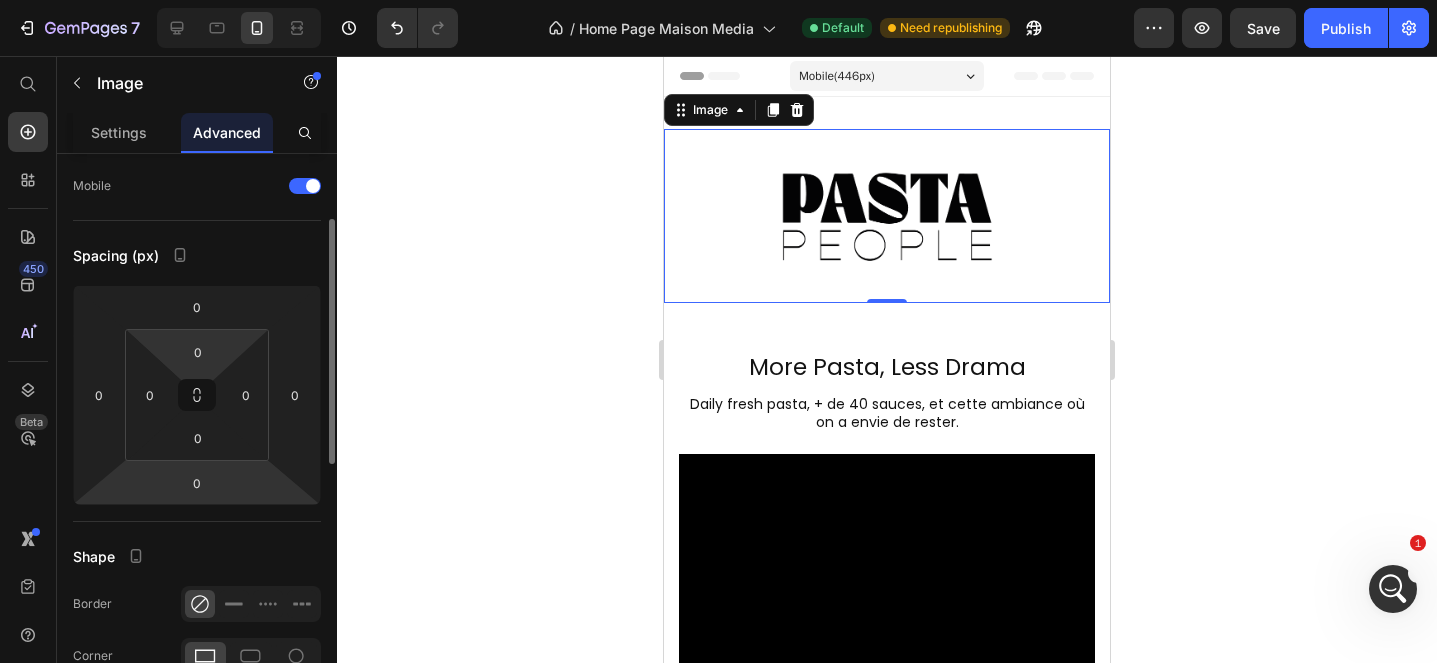 scroll, scrollTop: 138, scrollLeft: 0, axis: vertical 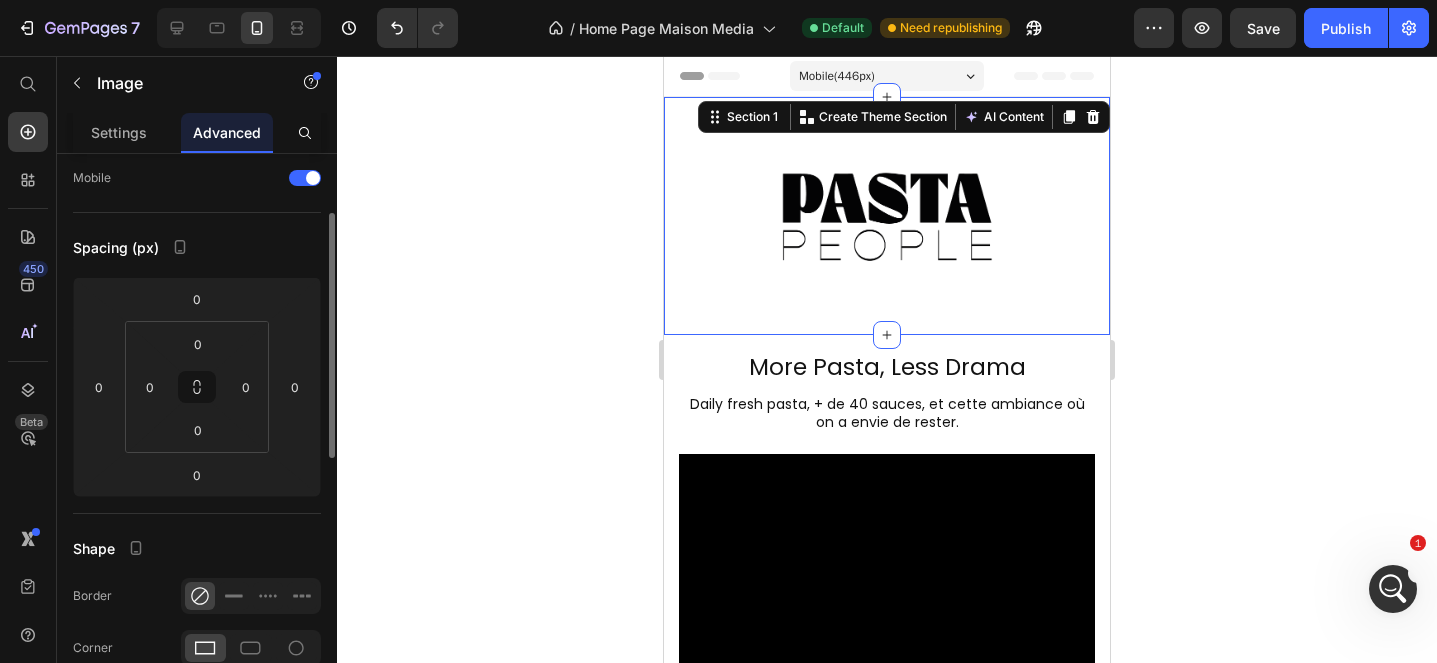click on "Image Row Section 1   You can create reusable sections Create Theme Section AI Content Write with GemAI What would you like to describe here? Tone and Voice Persuasive Product Show more Generate" at bounding box center [887, 216] 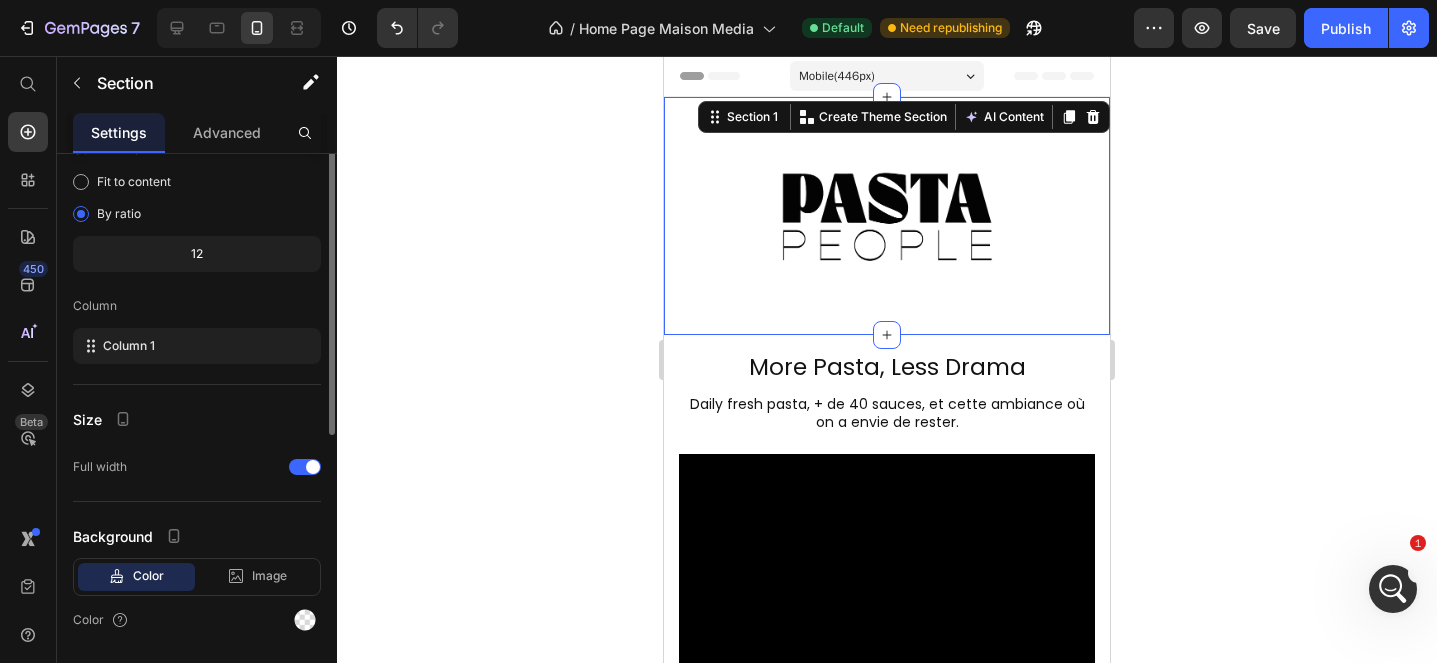 scroll, scrollTop: 0, scrollLeft: 0, axis: both 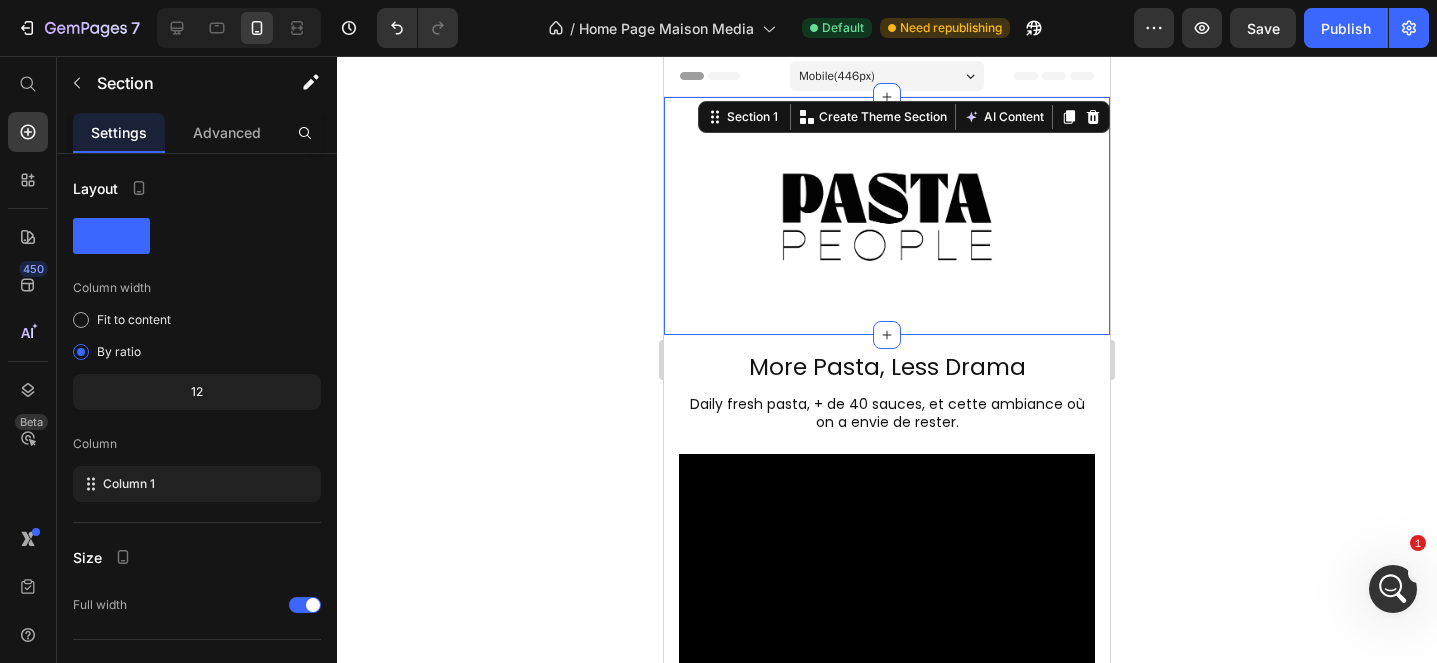 click on "Image Row Section 1   You can create reusable sections Create Theme Section AI Content Write with GemAI What would you like to describe here? Tone and Voice Persuasive Product Show more Generate" at bounding box center [887, 216] 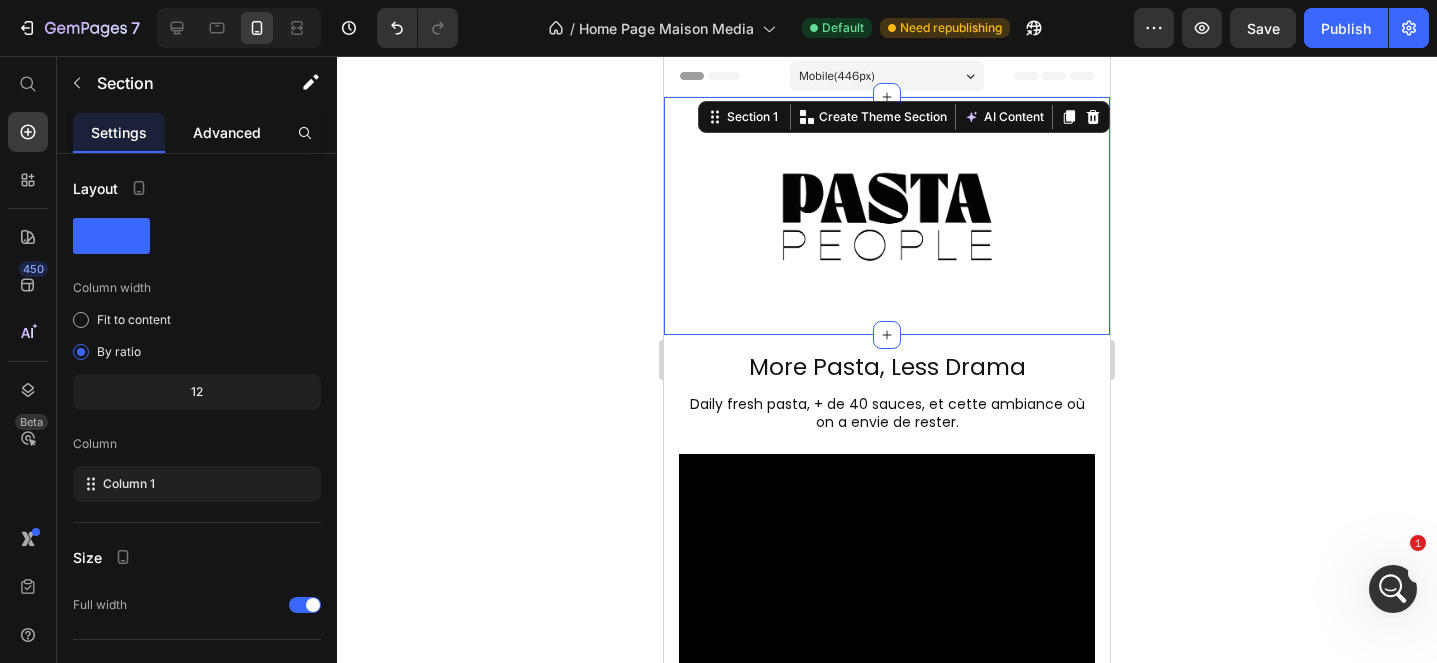 click on "Advanced" at bounding box center (227, 132) 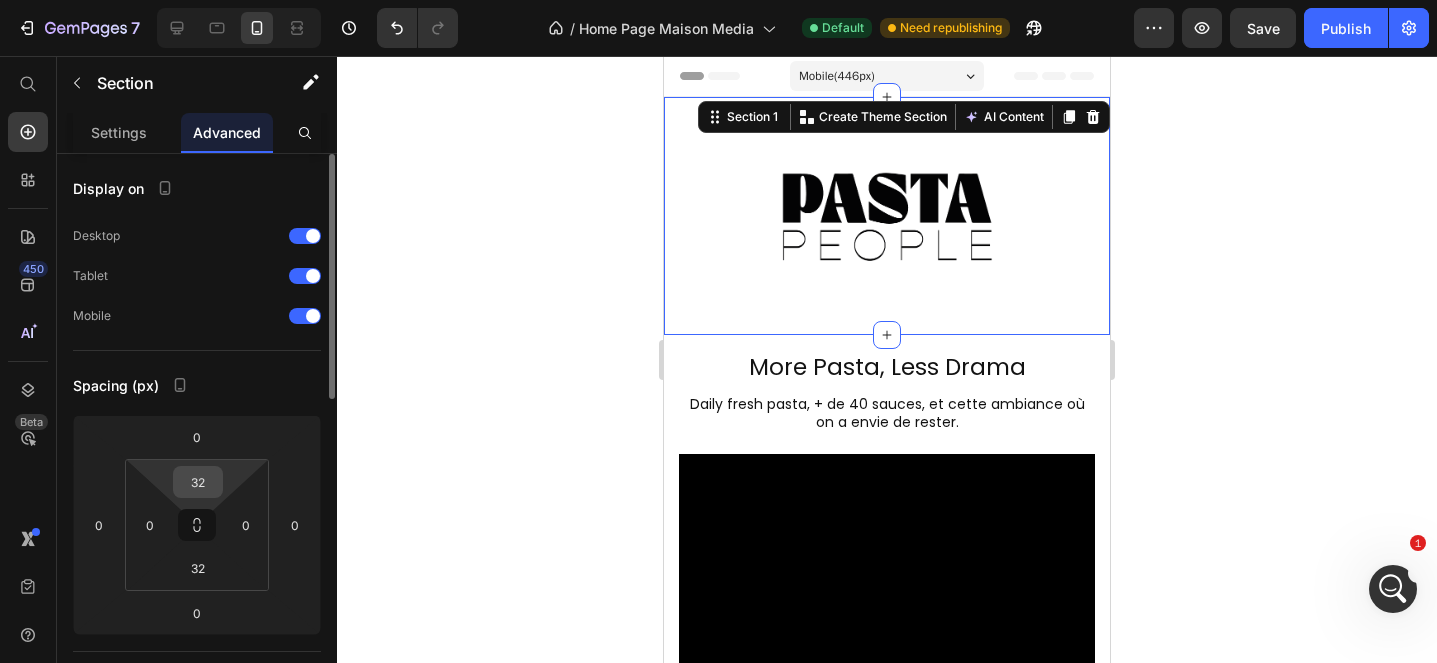 click on "32" at bounding box center (198, 482) 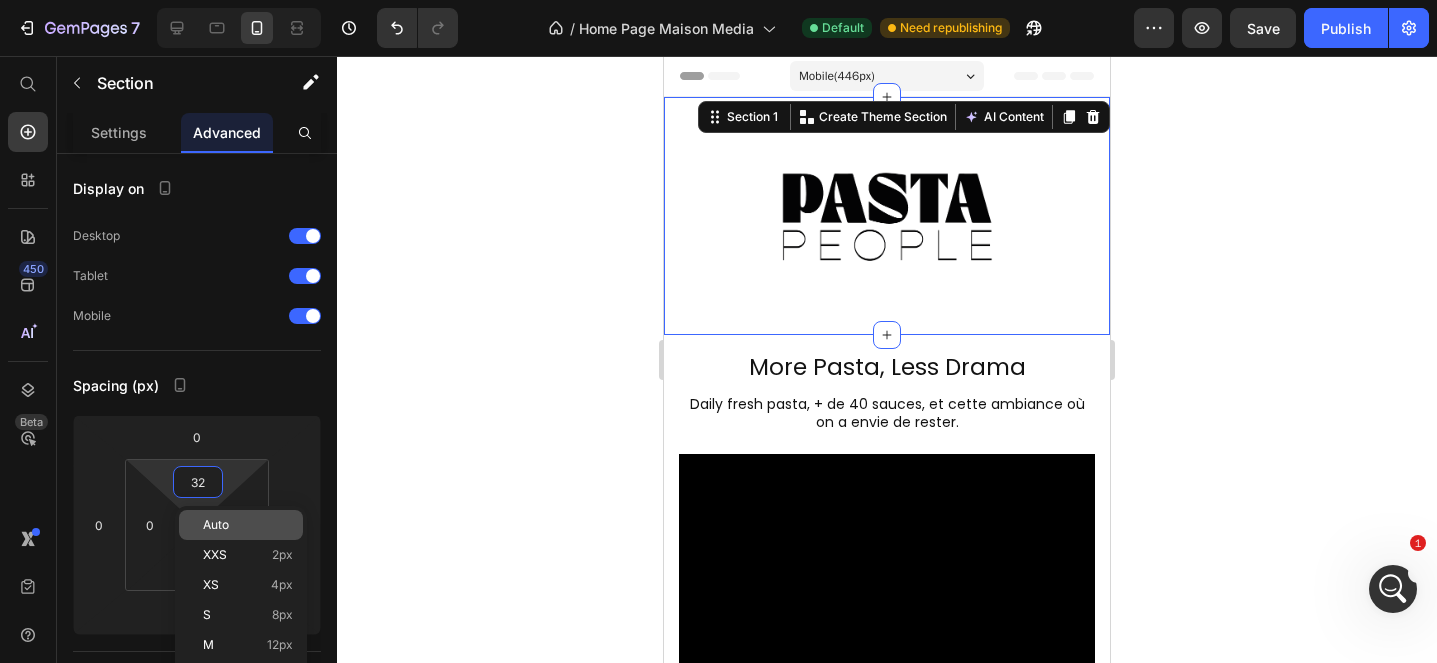 type on "2" 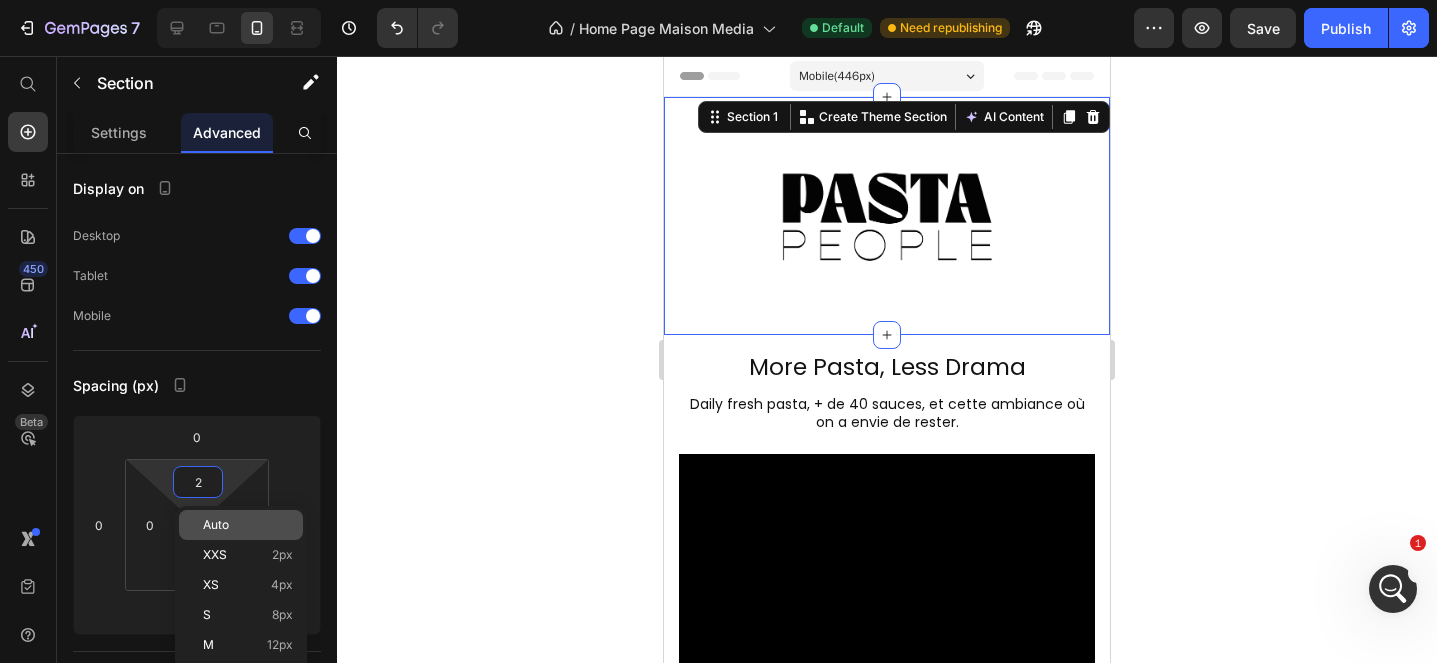 click on "Auto" at bounding box center (248, 525) 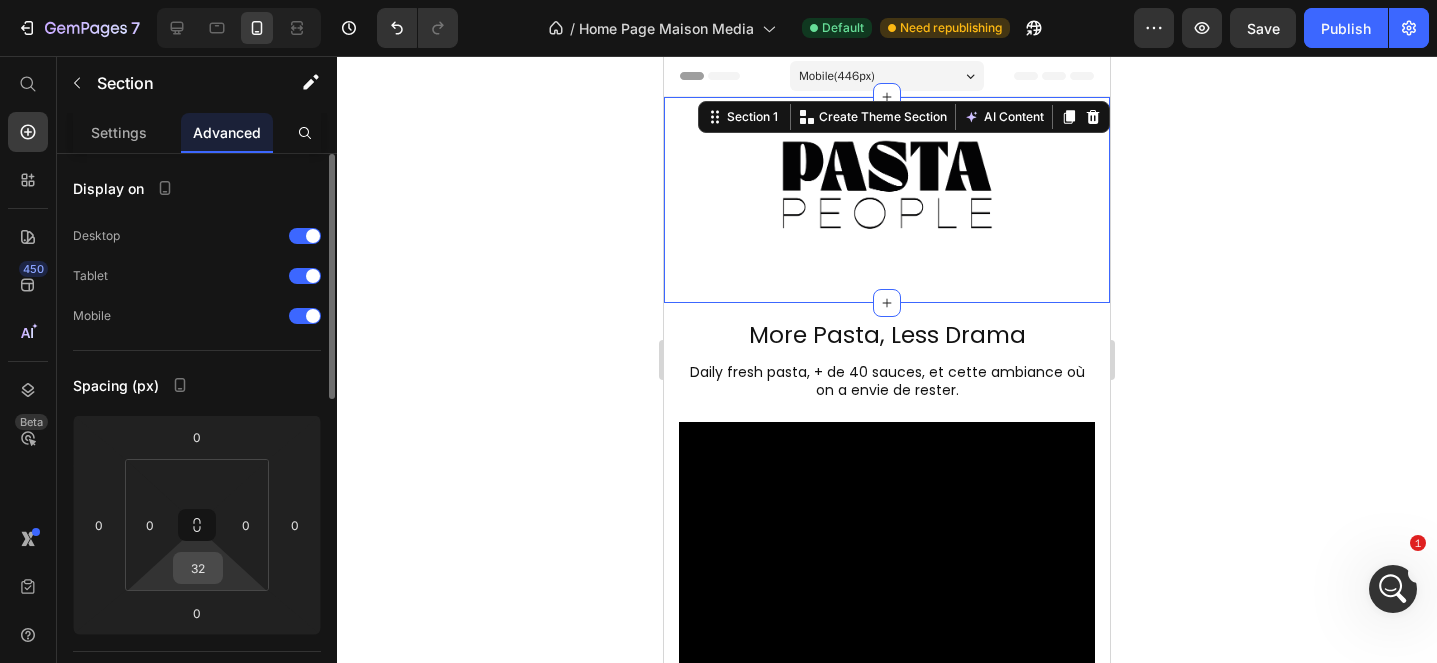 click on "32" at bounding box center [198, 568] 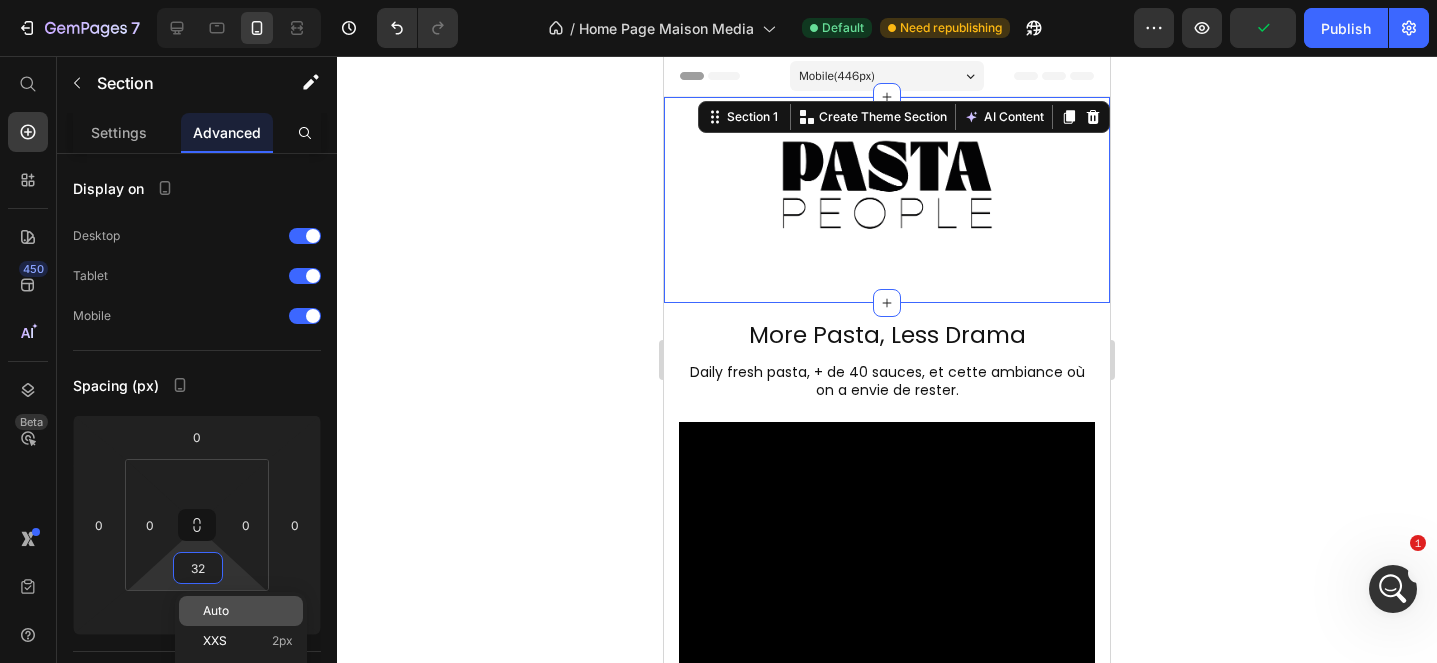 click on "Auto" at bounding box center [216, 611] 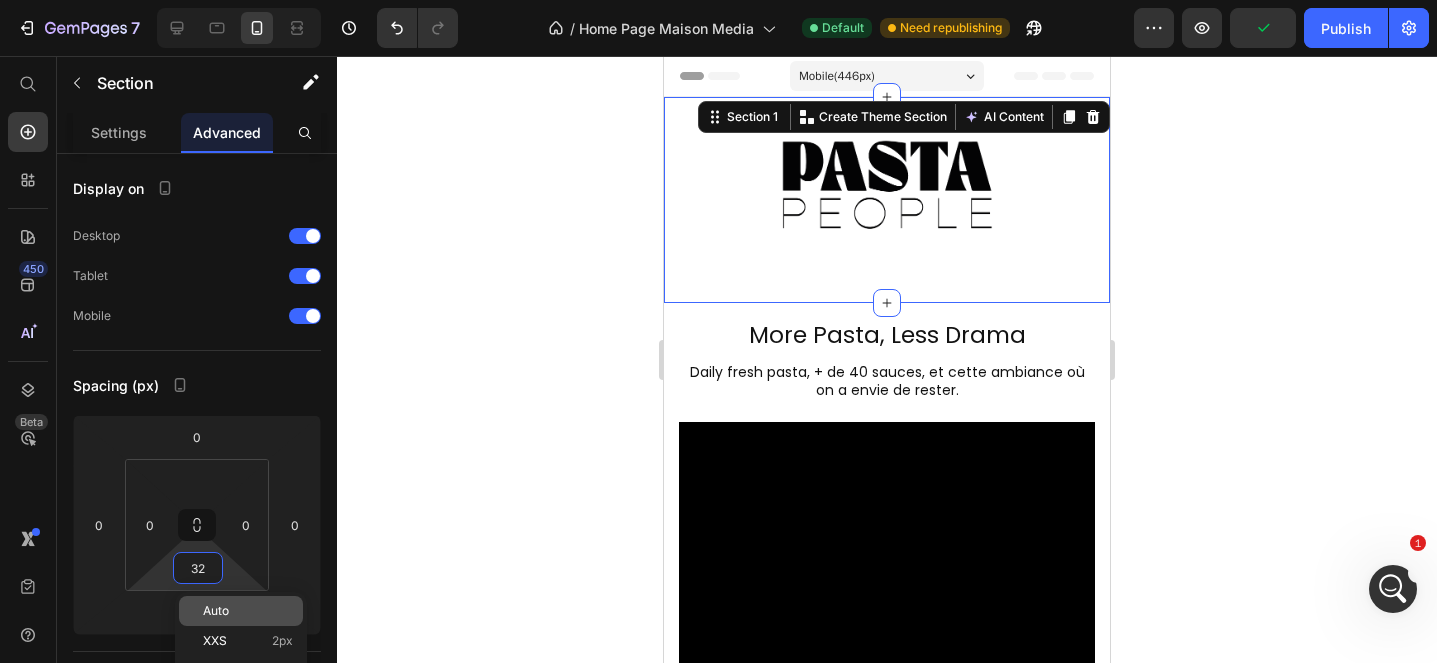 type 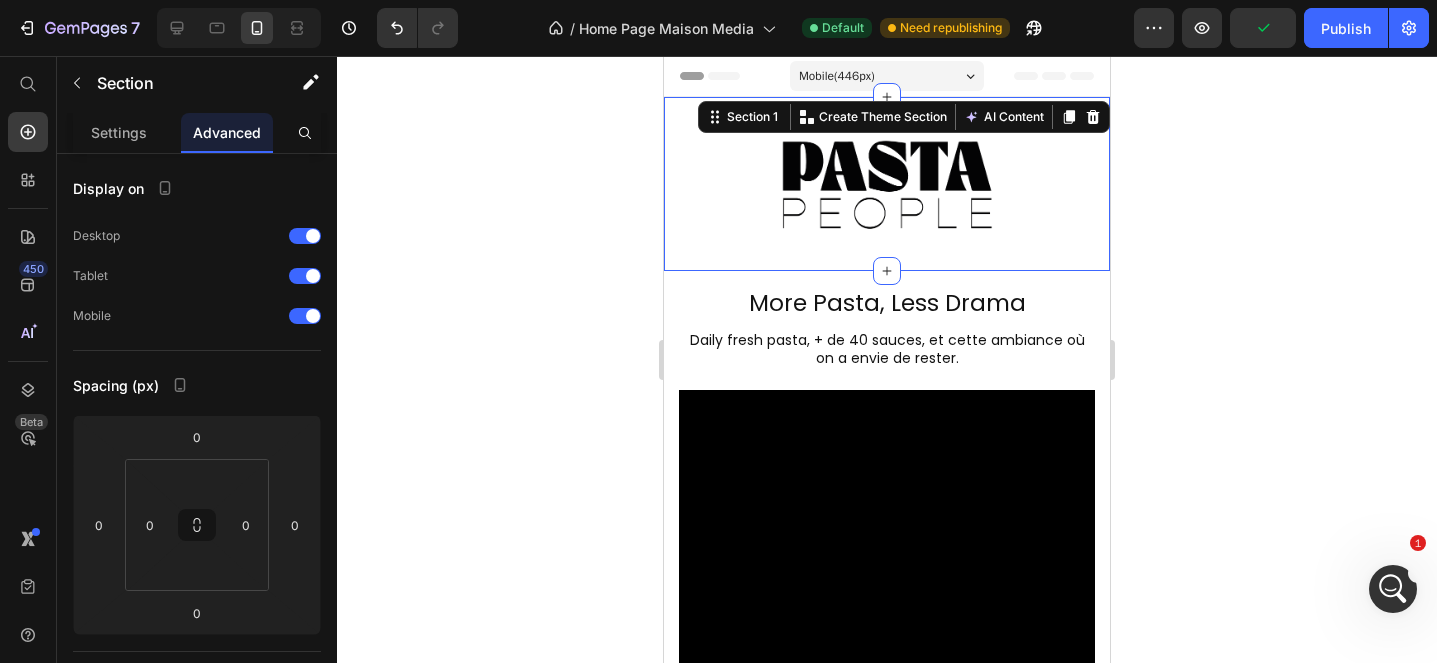 click 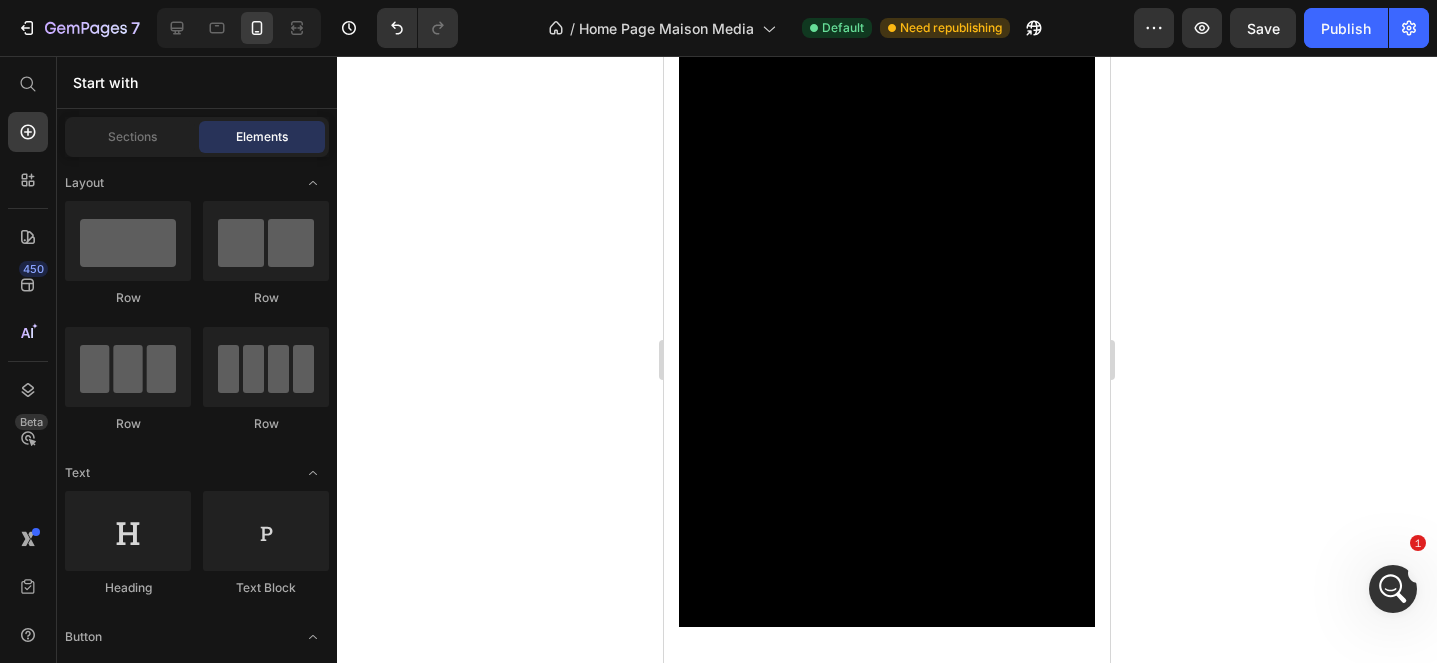 scroll, scrollTop: 0, scrollLeft: 0, axis: both 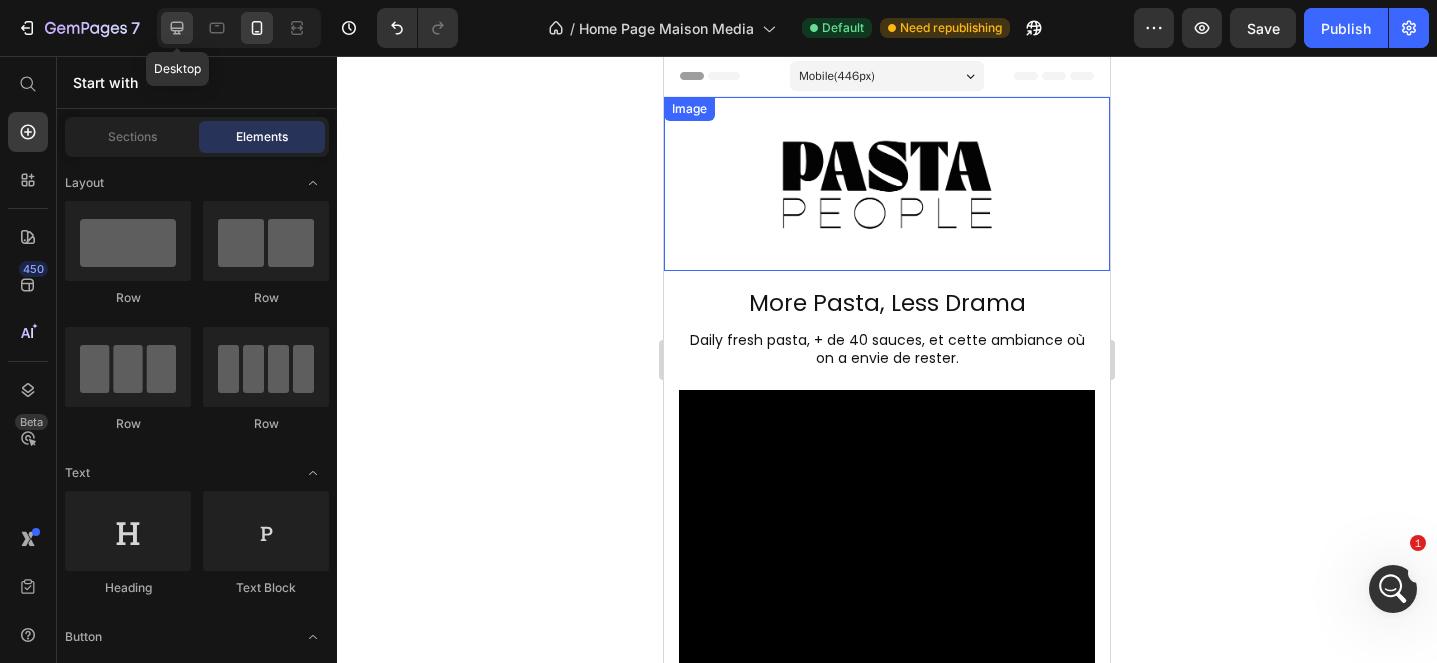 click 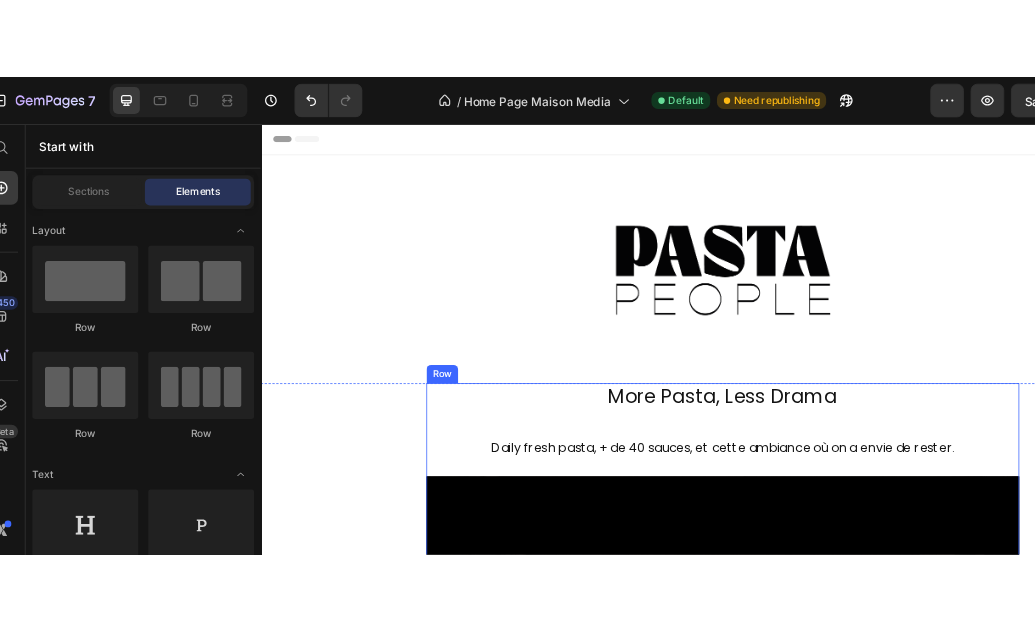 scroll, scrollTop: 2, scrollLeft: 0, axis: vertical 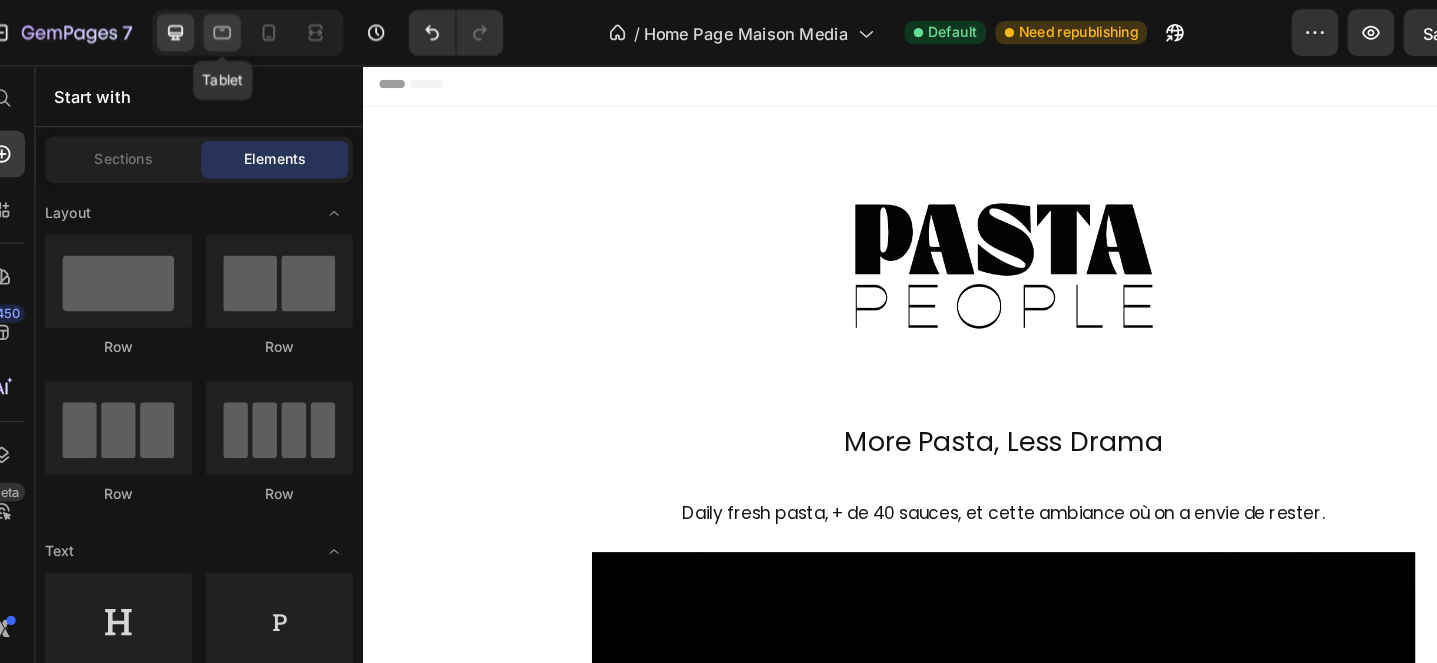click 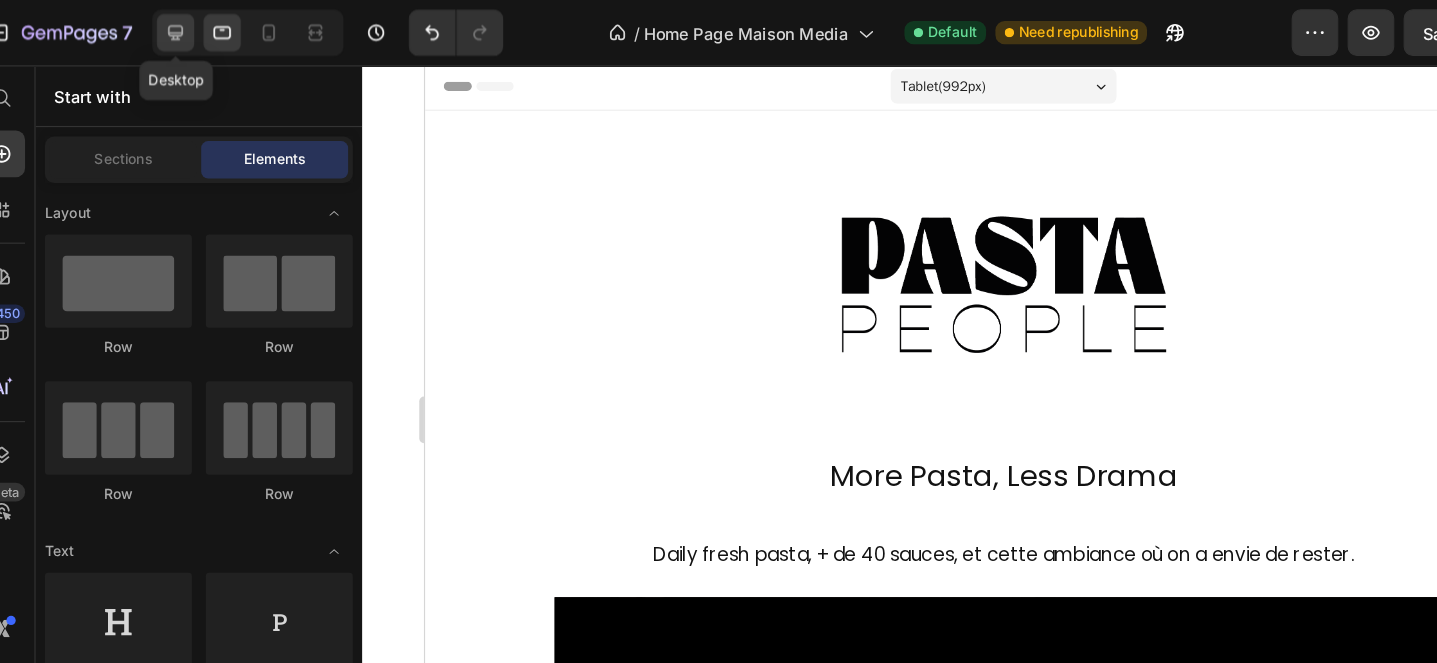 click 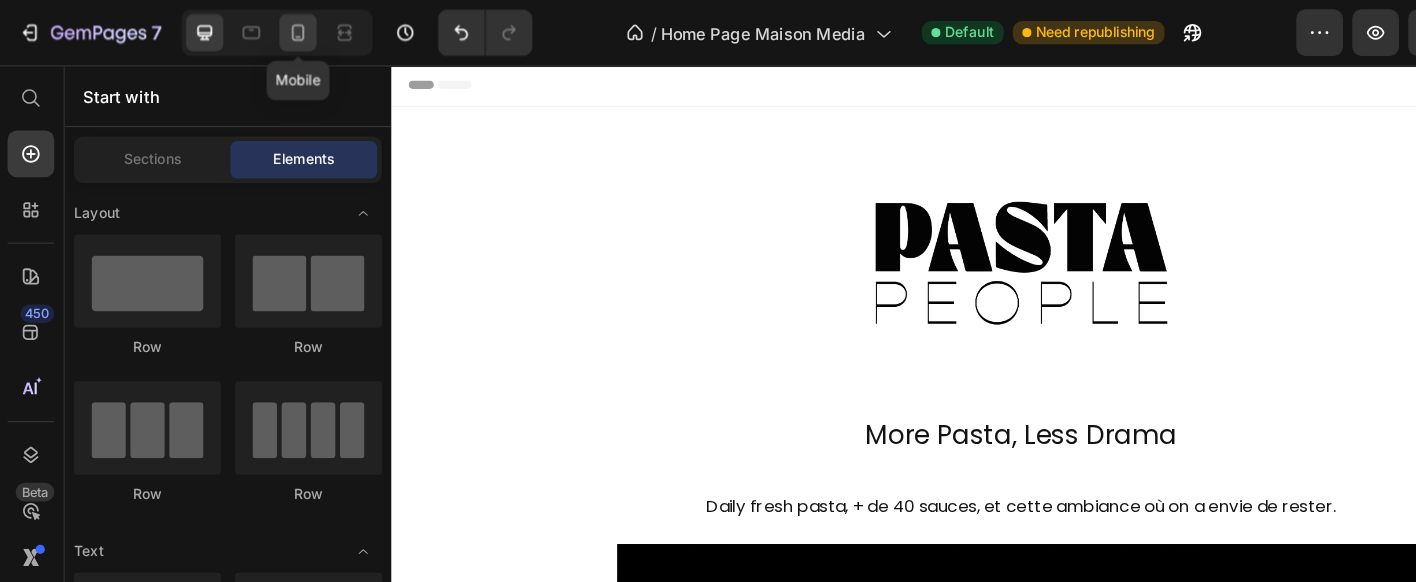 click 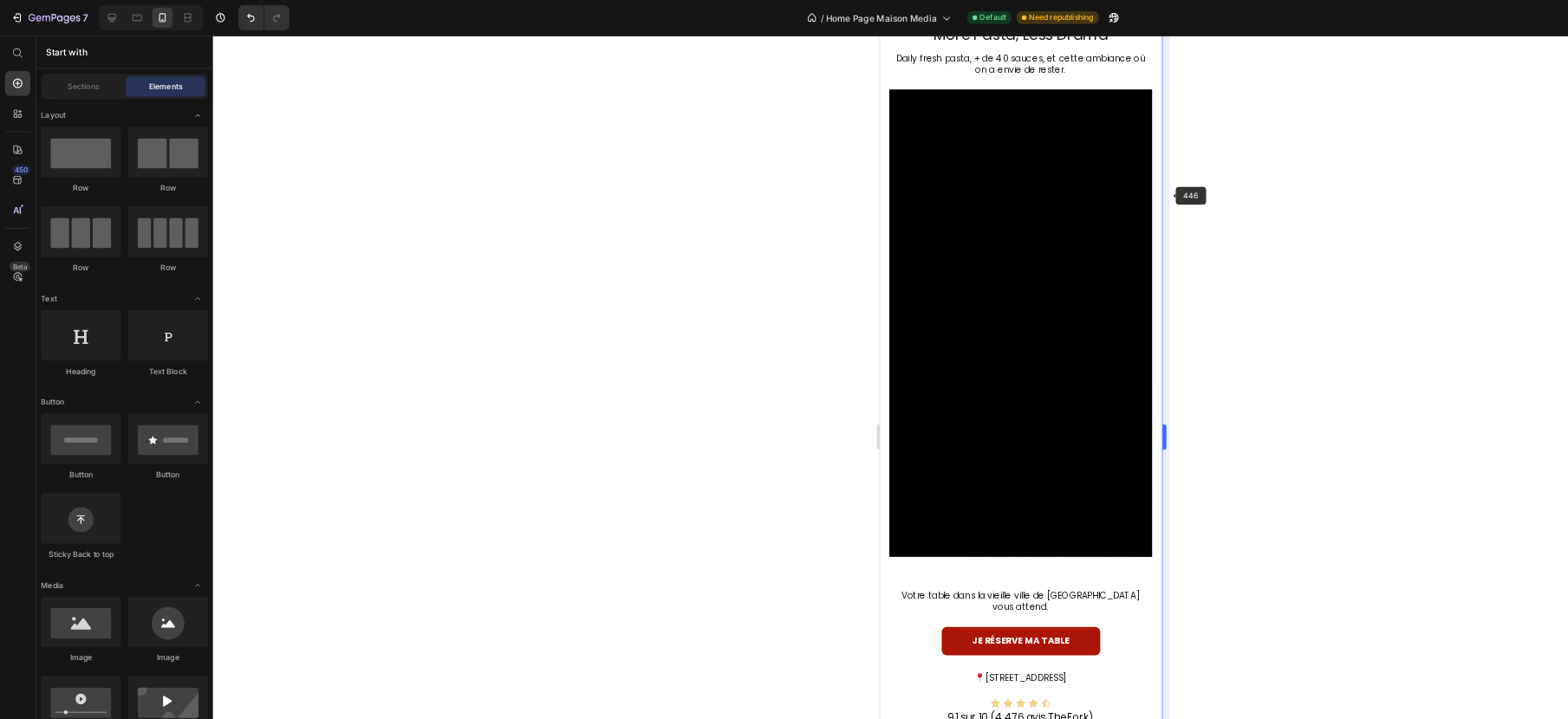 scroll, scrollTop: 0, scrollLeft: 0, axis: both 